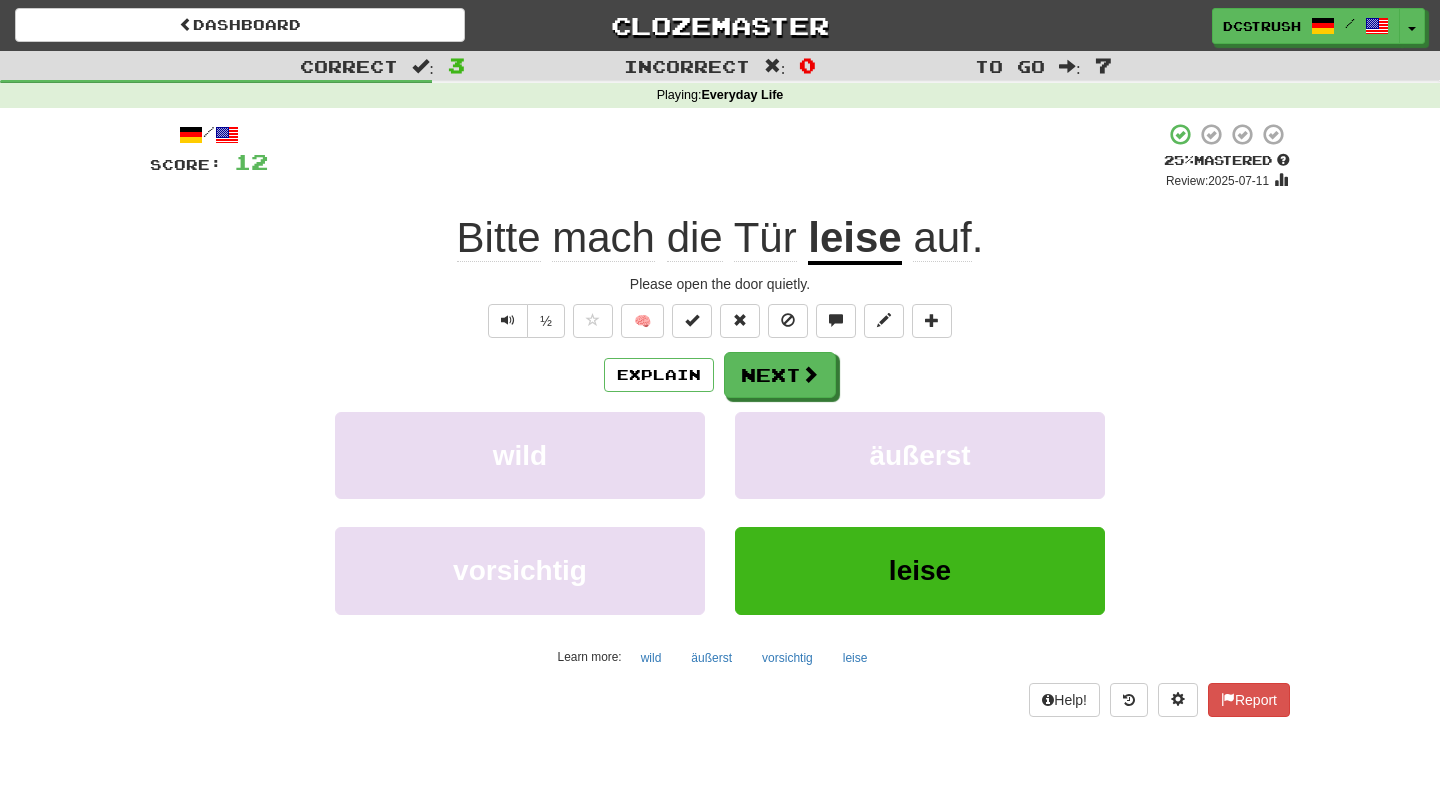 scroll, scrollTop: 0, scrollLeft: 0, axis: both 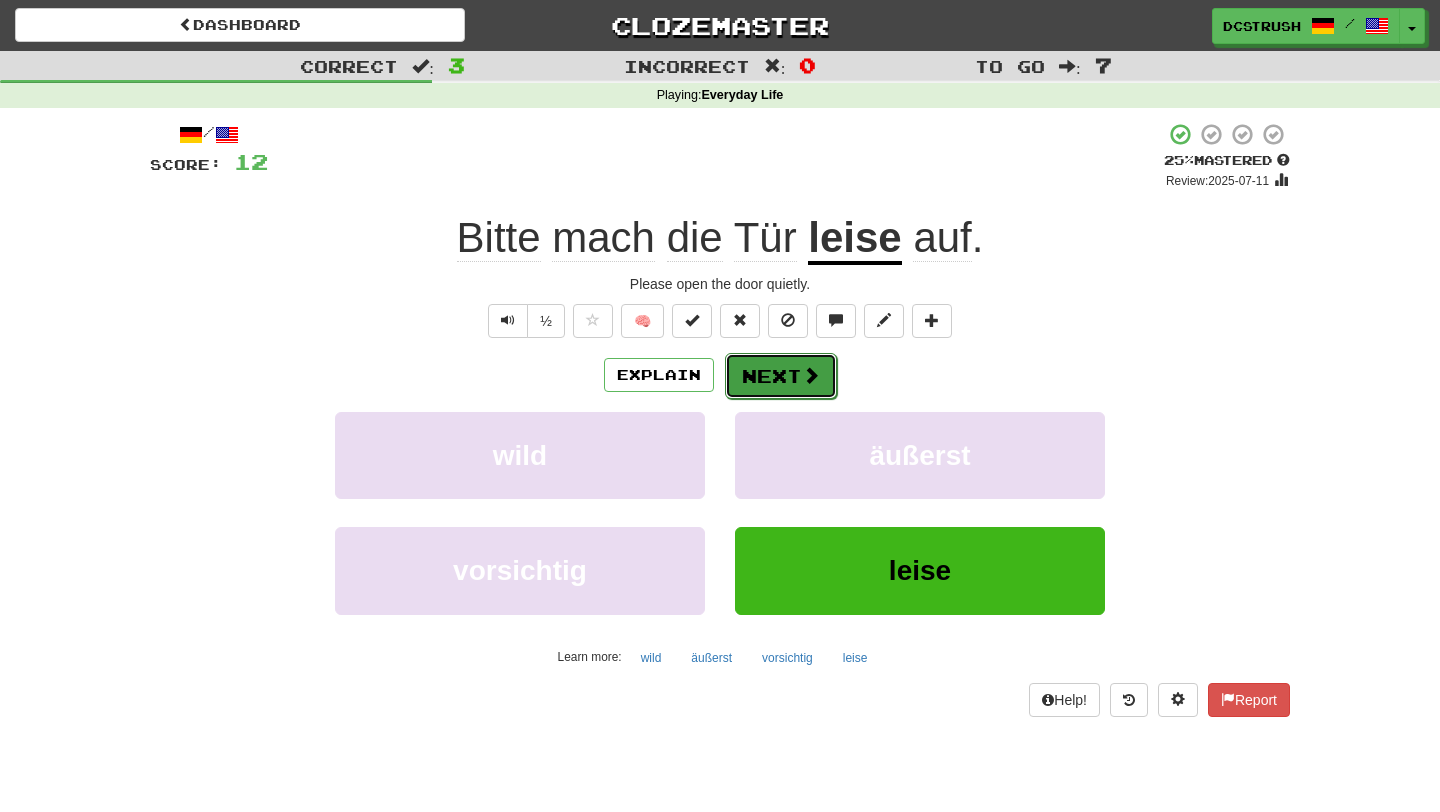 click on "Next" at bounding box center (781, 376) 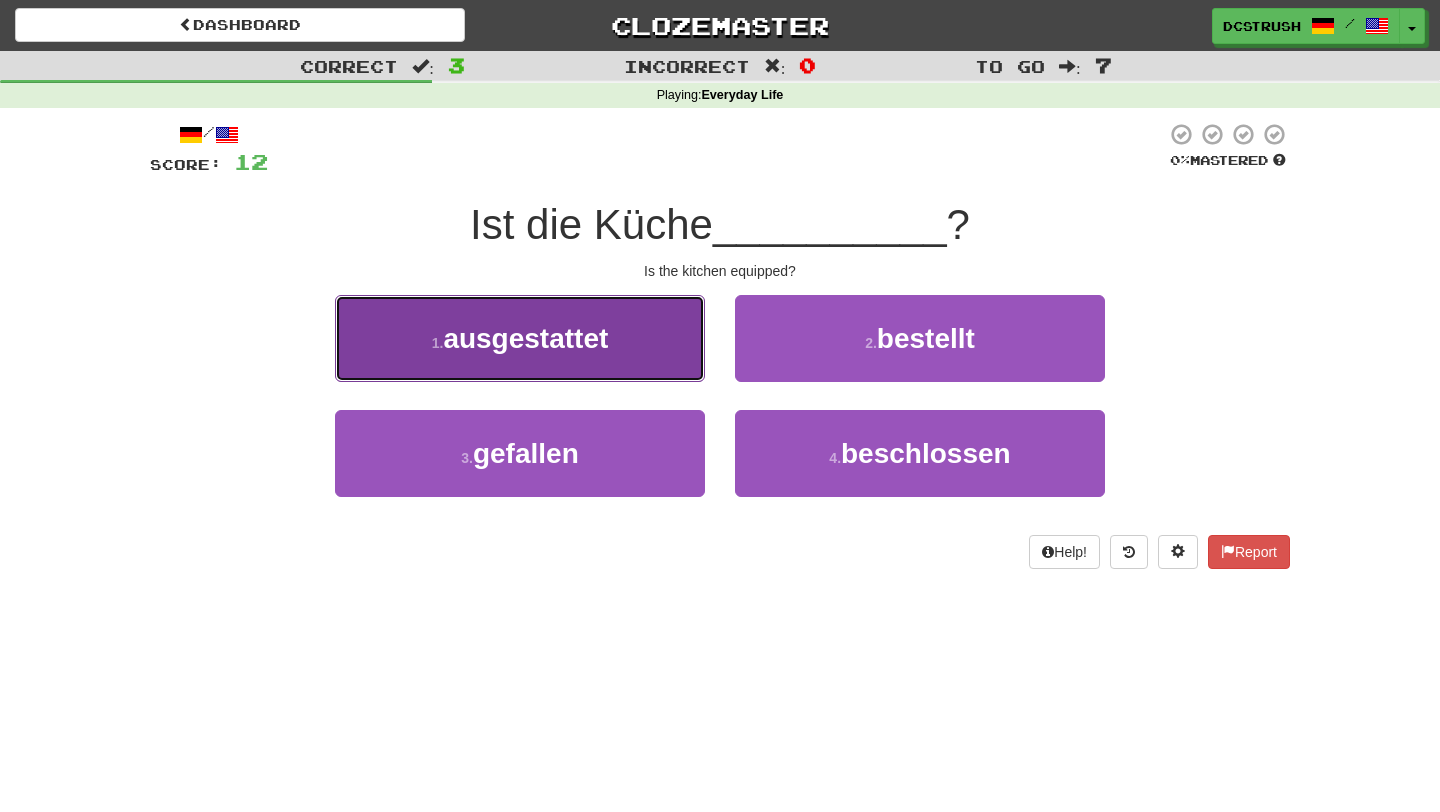 click on "ausgestattet" at bounding box center (525, 338) 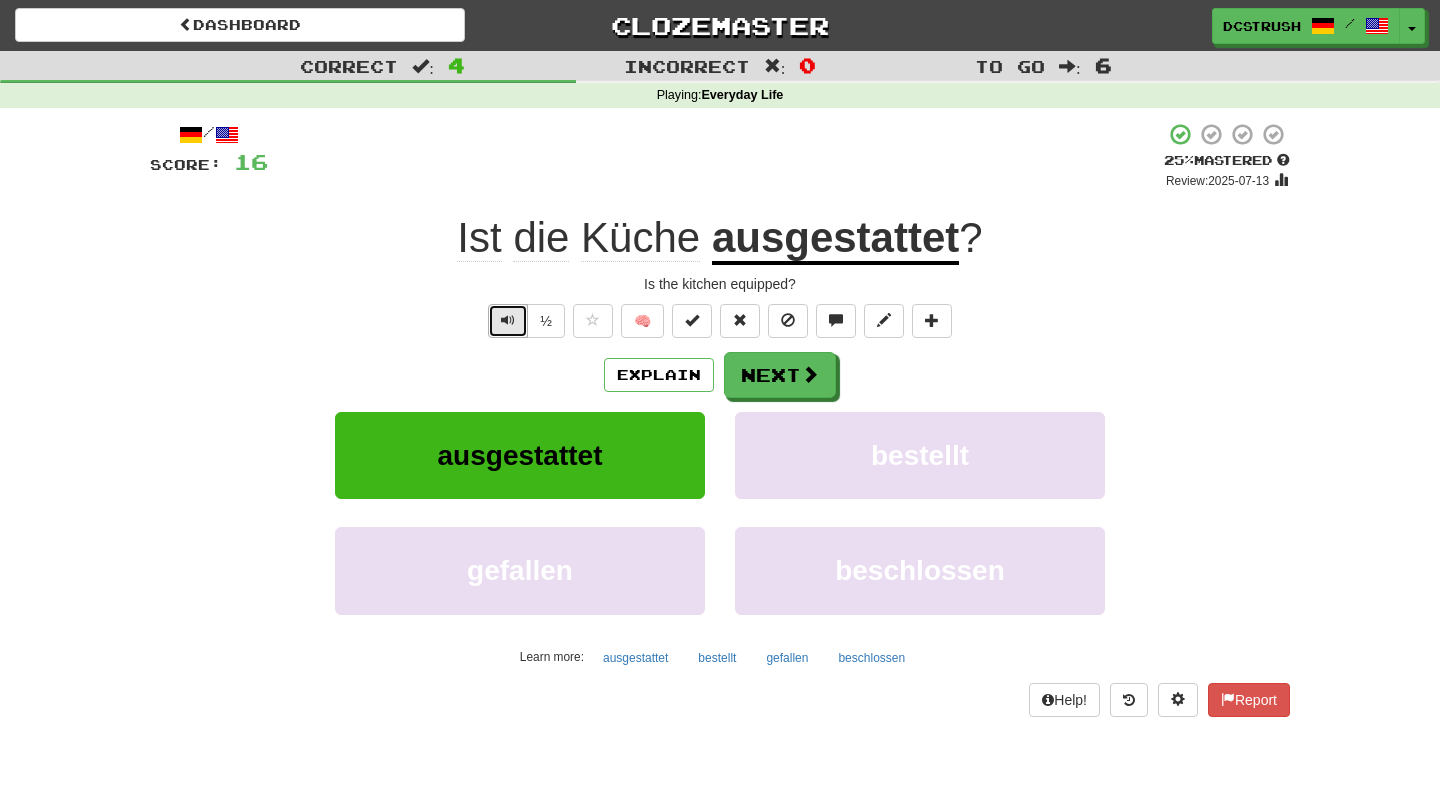 click at bounding box center [508, 320] 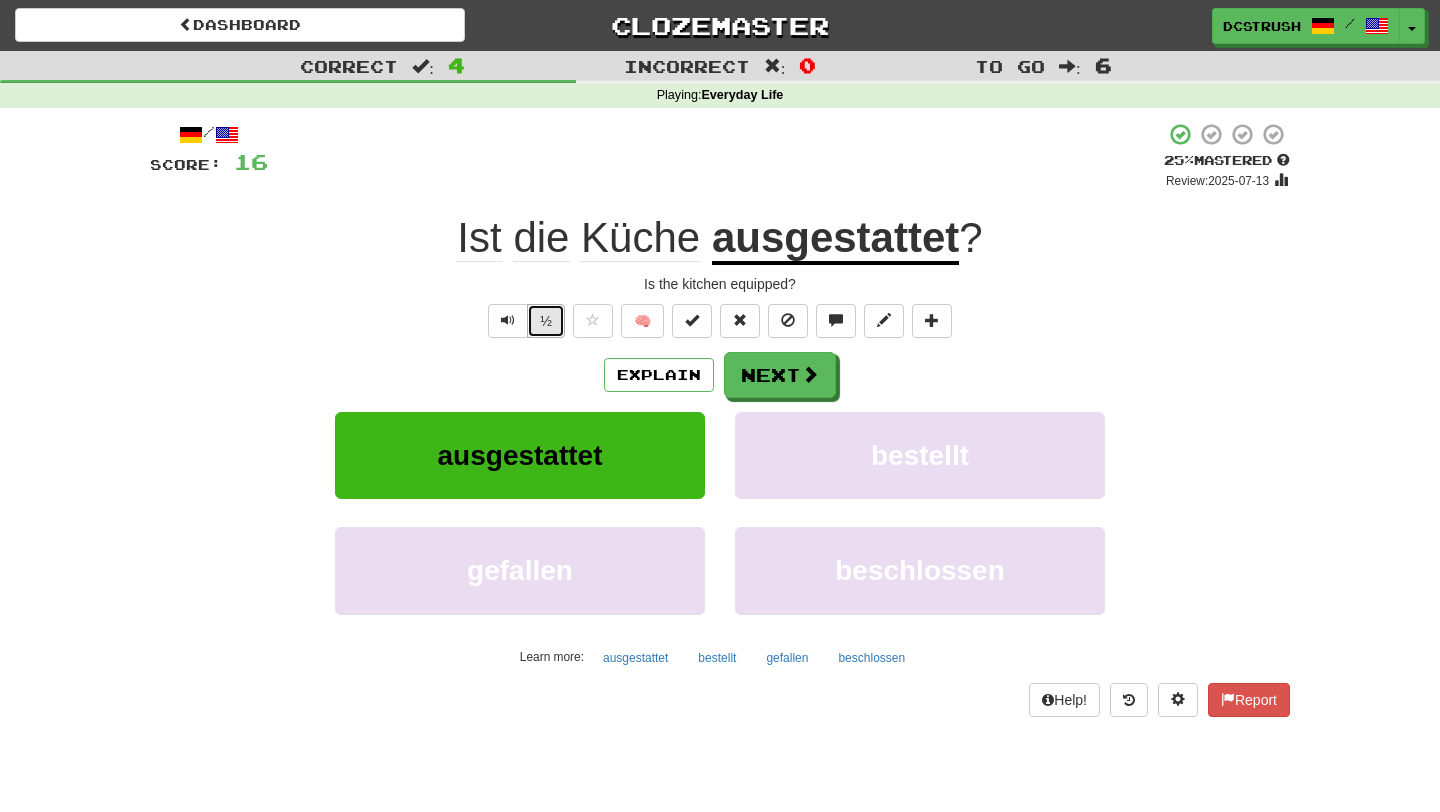 click on "½" at bounding box center (546, 321) 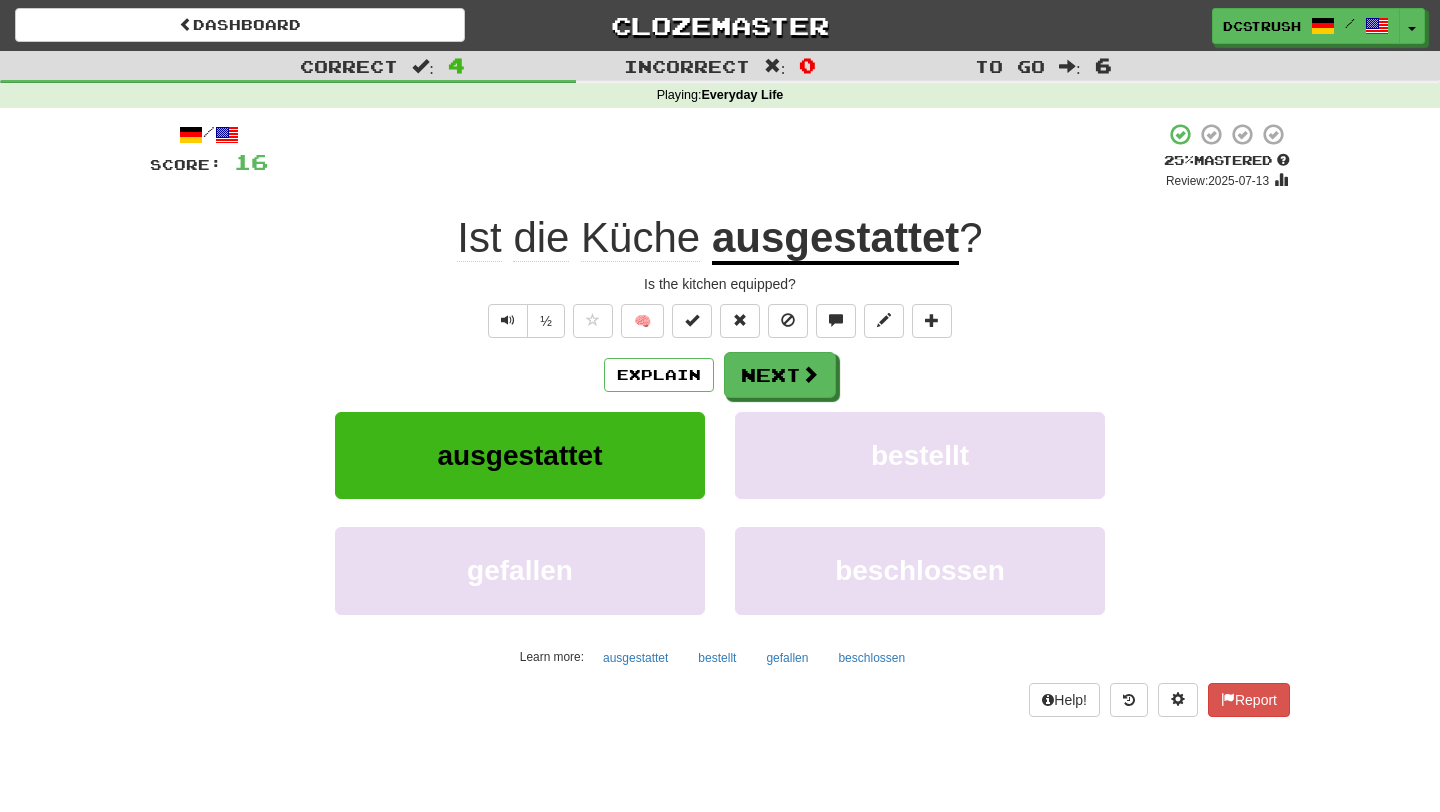 click on "ausgestattet" at bounding box center [835, 239] 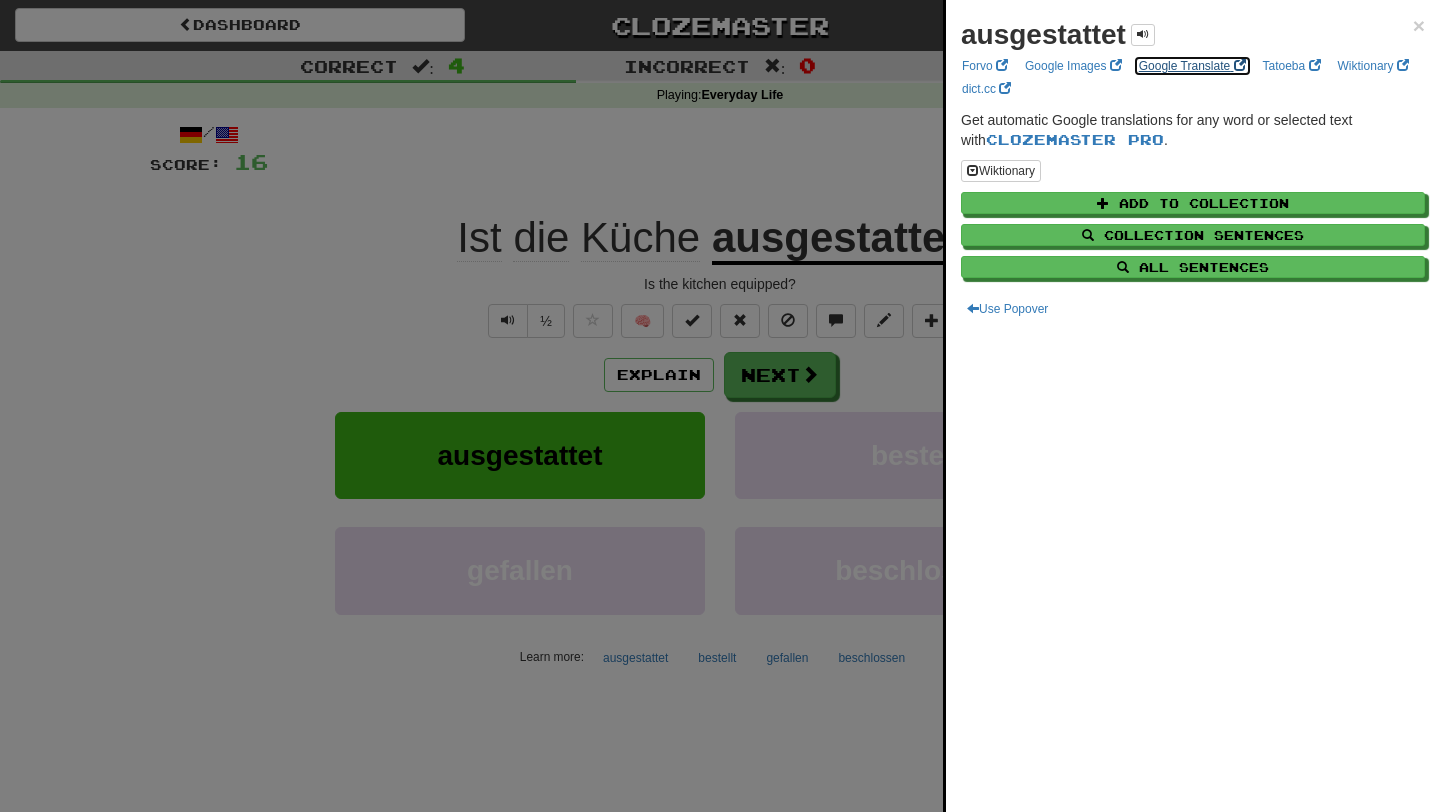 click on "Google Translate" at bounding box center (1192, 66) 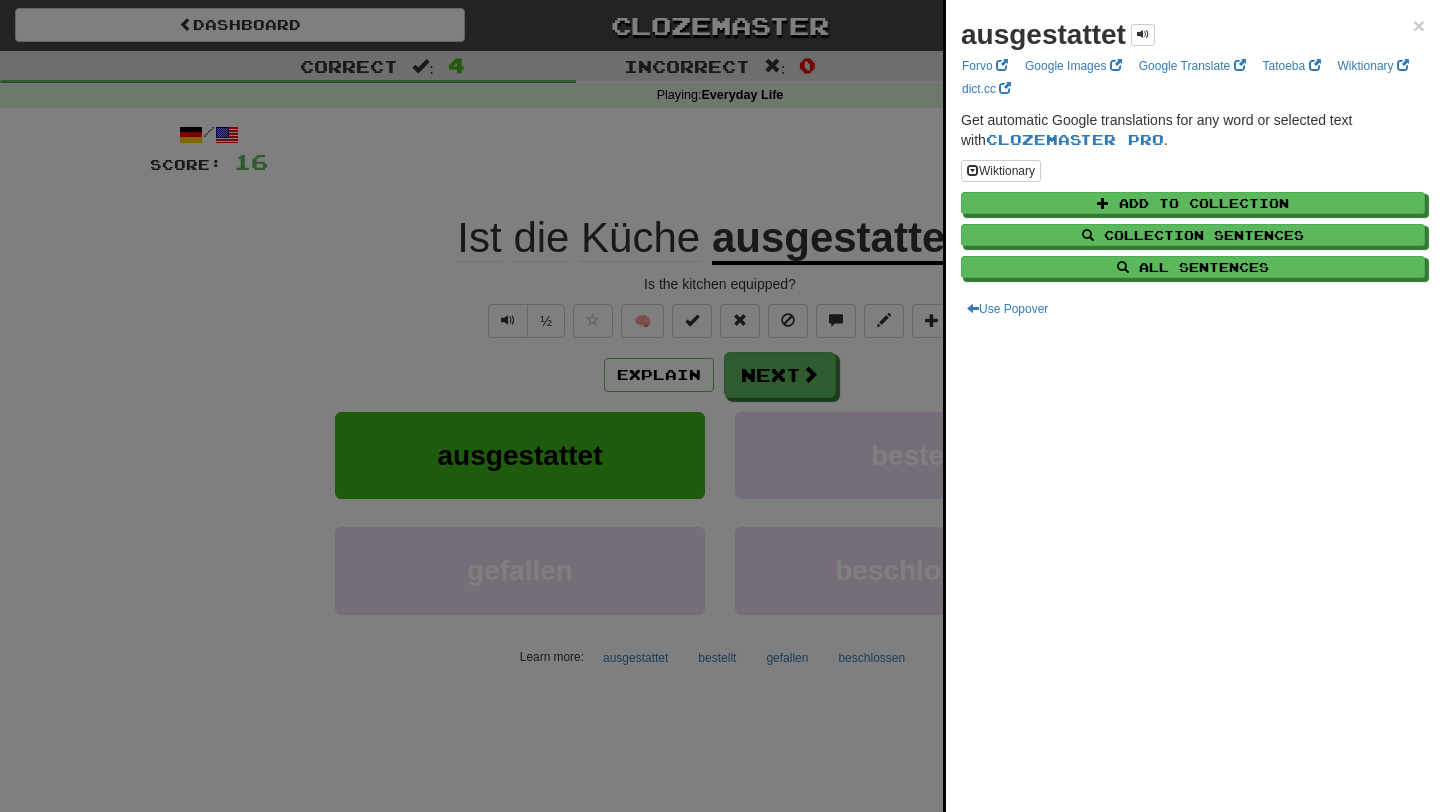 click at bounding box center (720, 406) 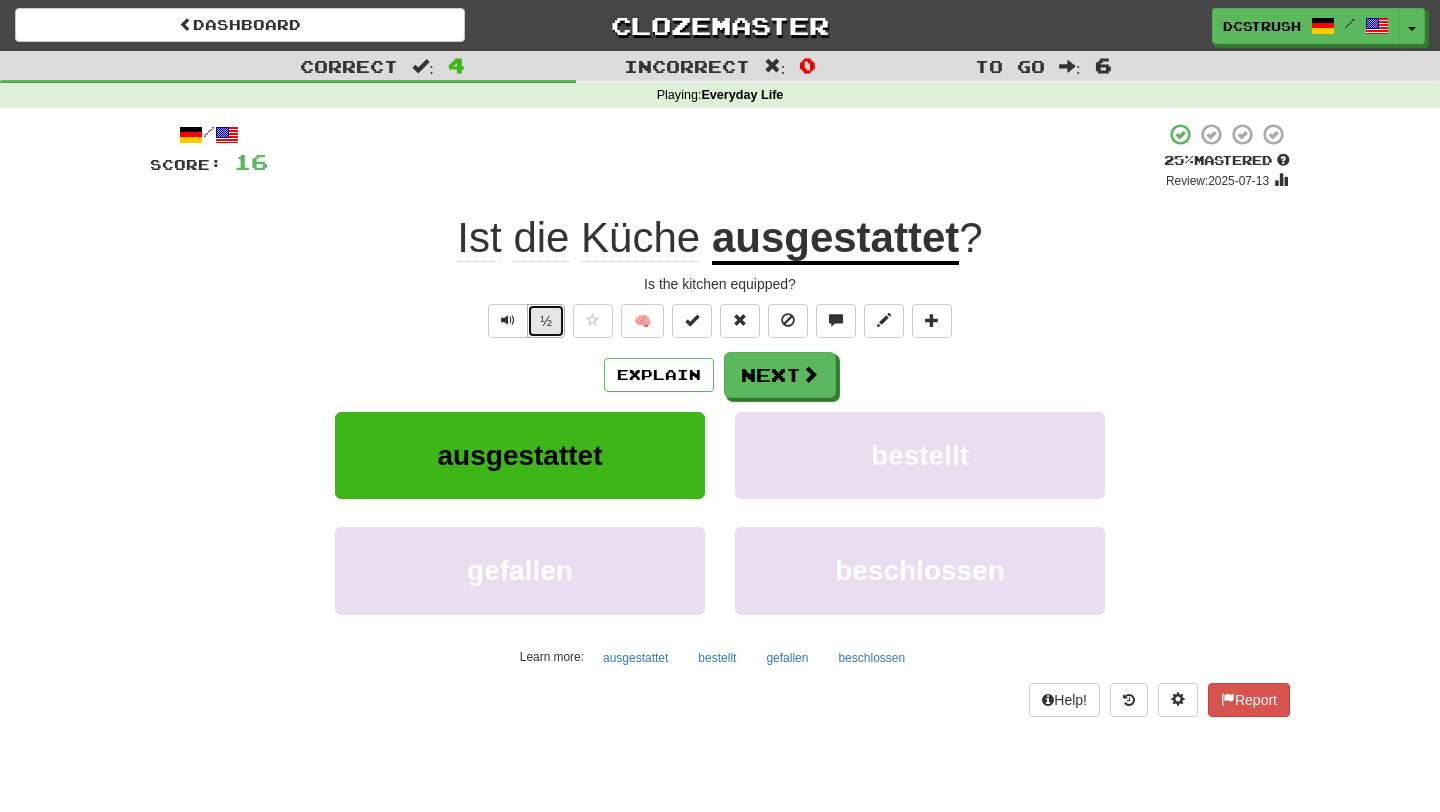 click on "½" at bounding box center (546, 321) 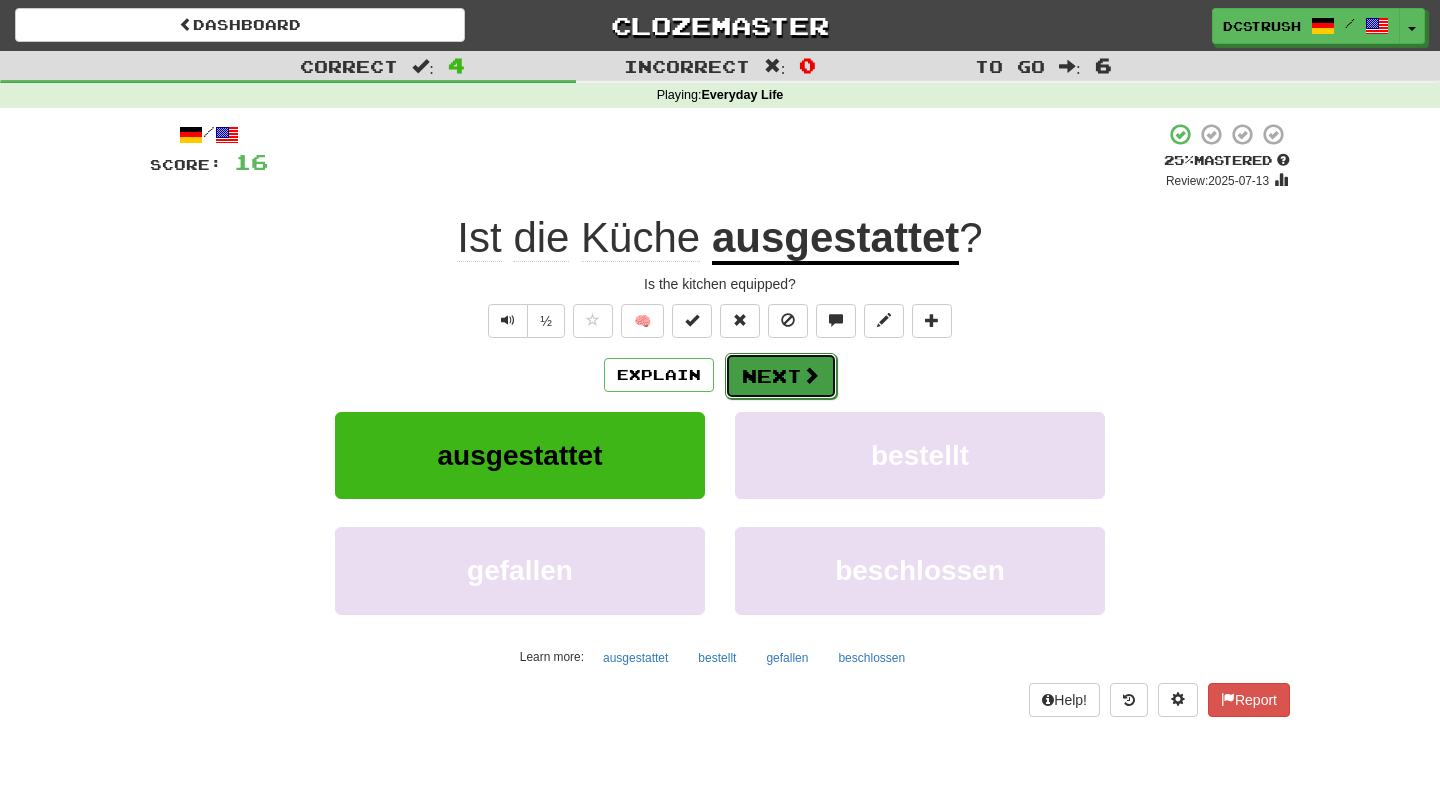 click at bounding box center [811, 375] 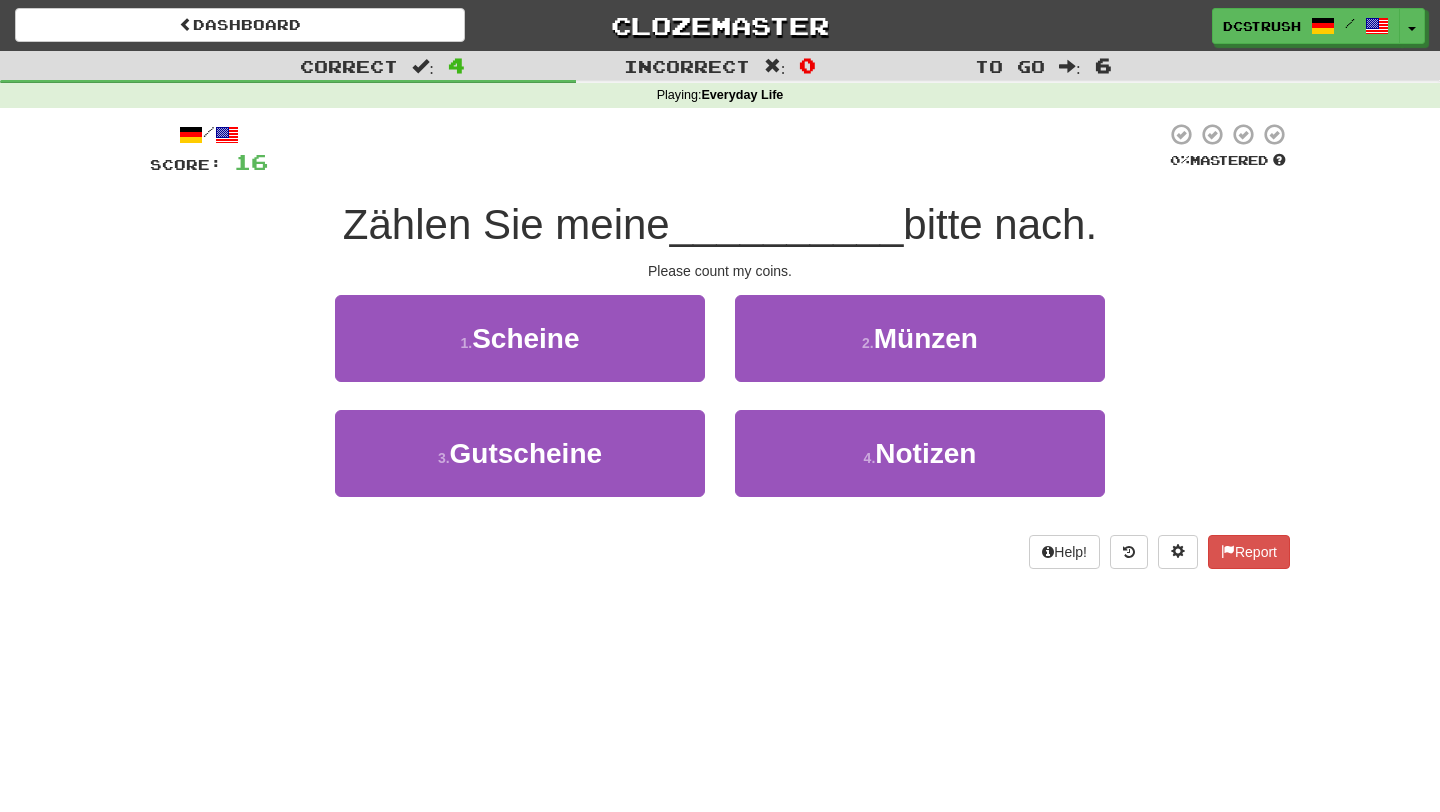click on "4 .  Notizen" at bounding box center (920, 467) 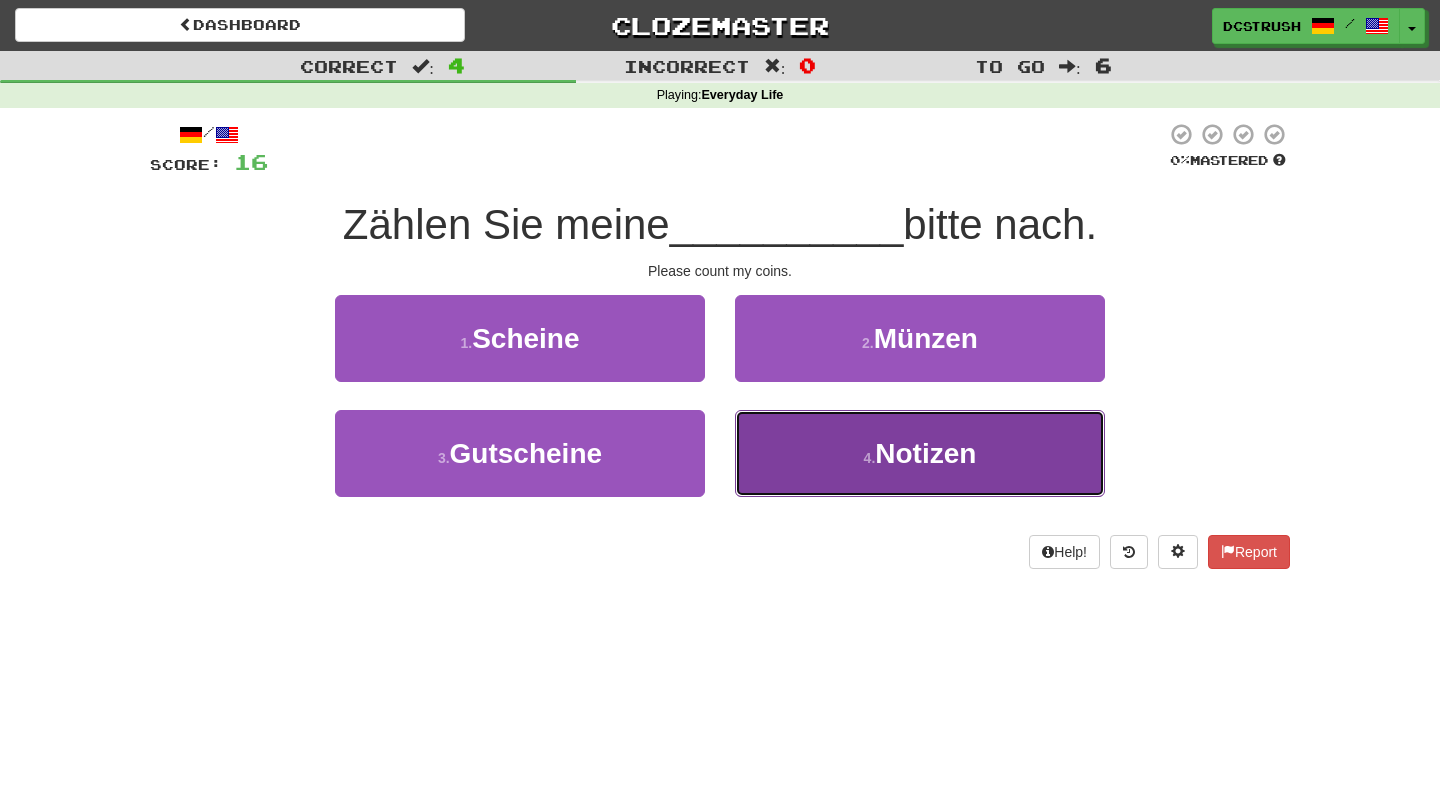 click on "4 .  Notizen" at bounding box center (920, 453) 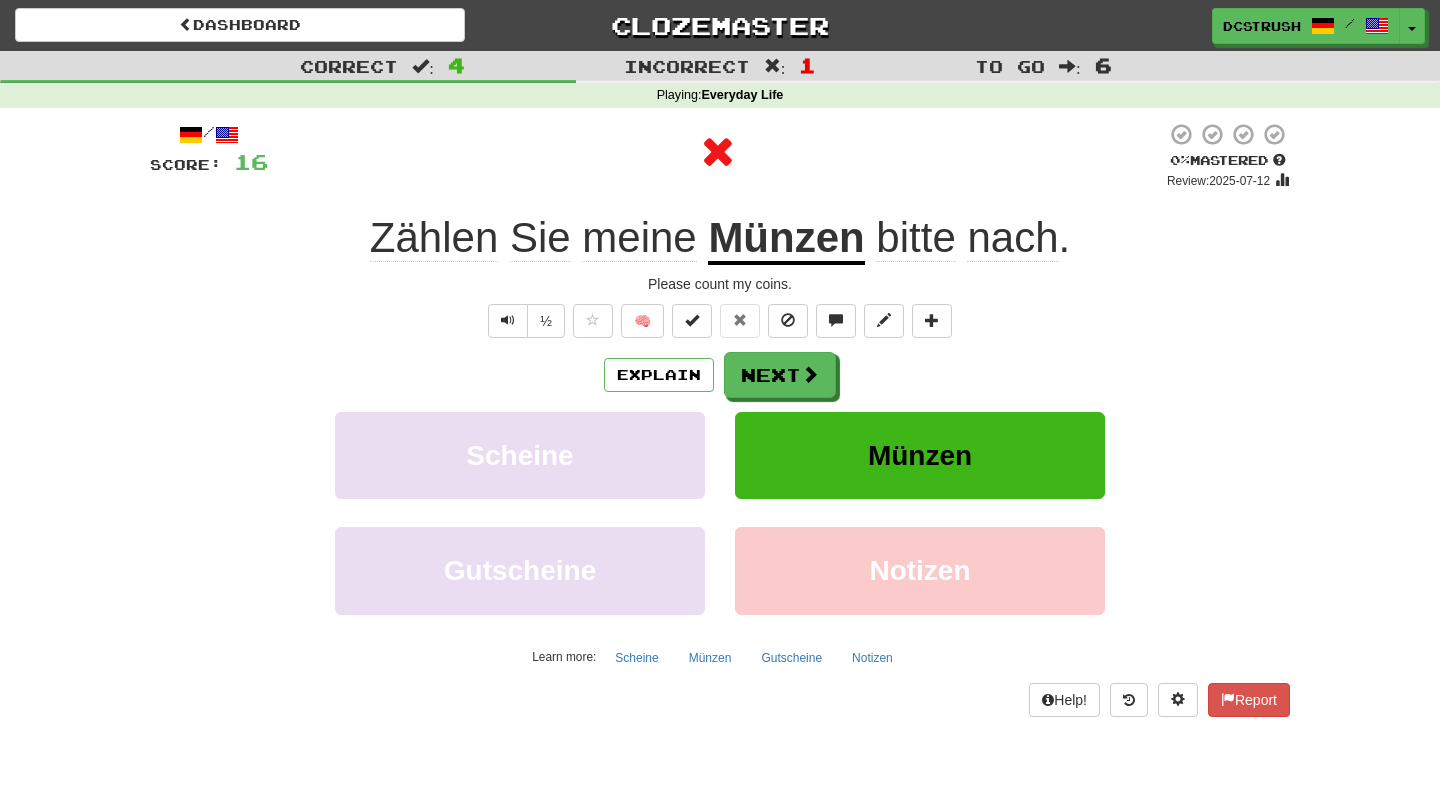 click on "Münzen" at bounding box center (786, 239) 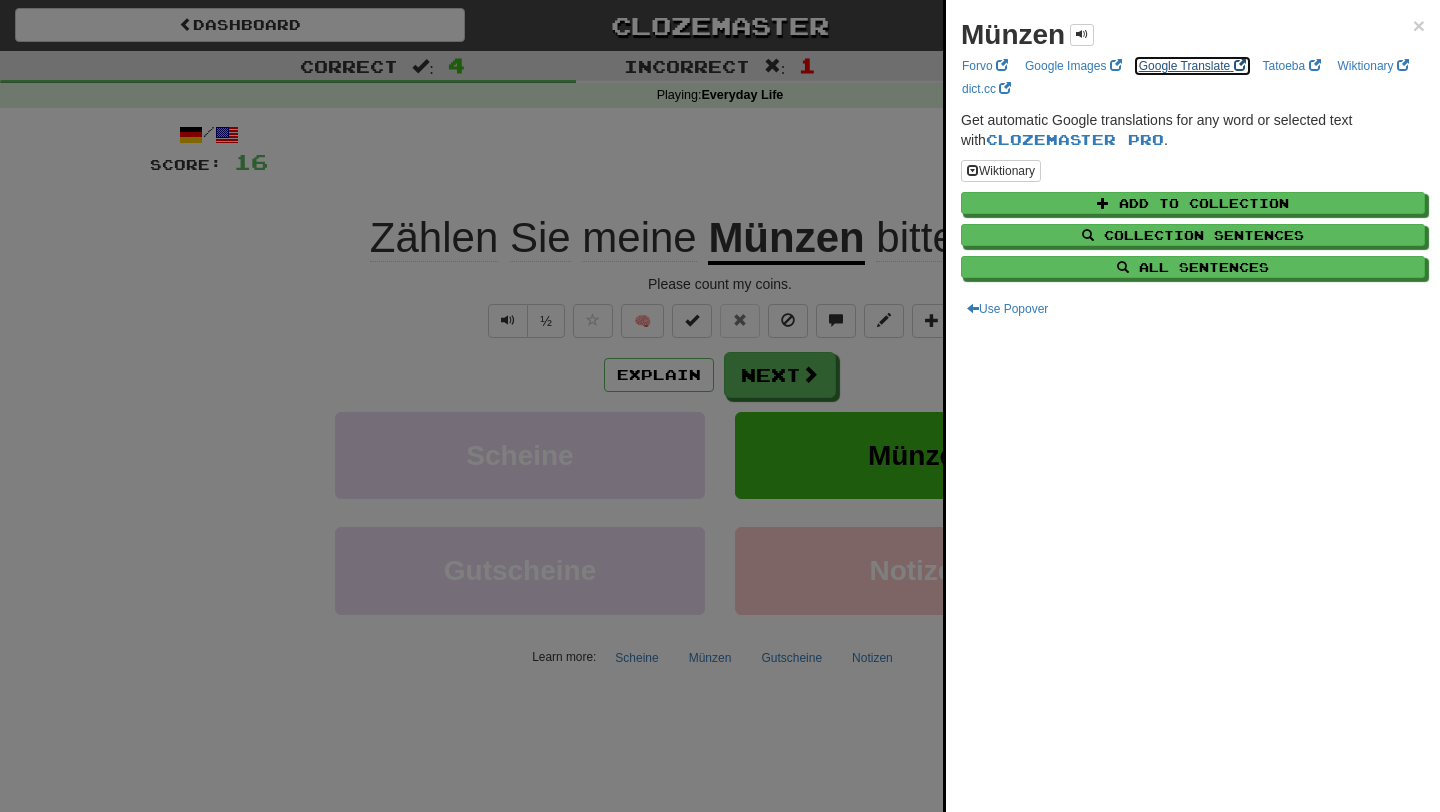 click on "Google Translate" at bounding box center (1192, 66) 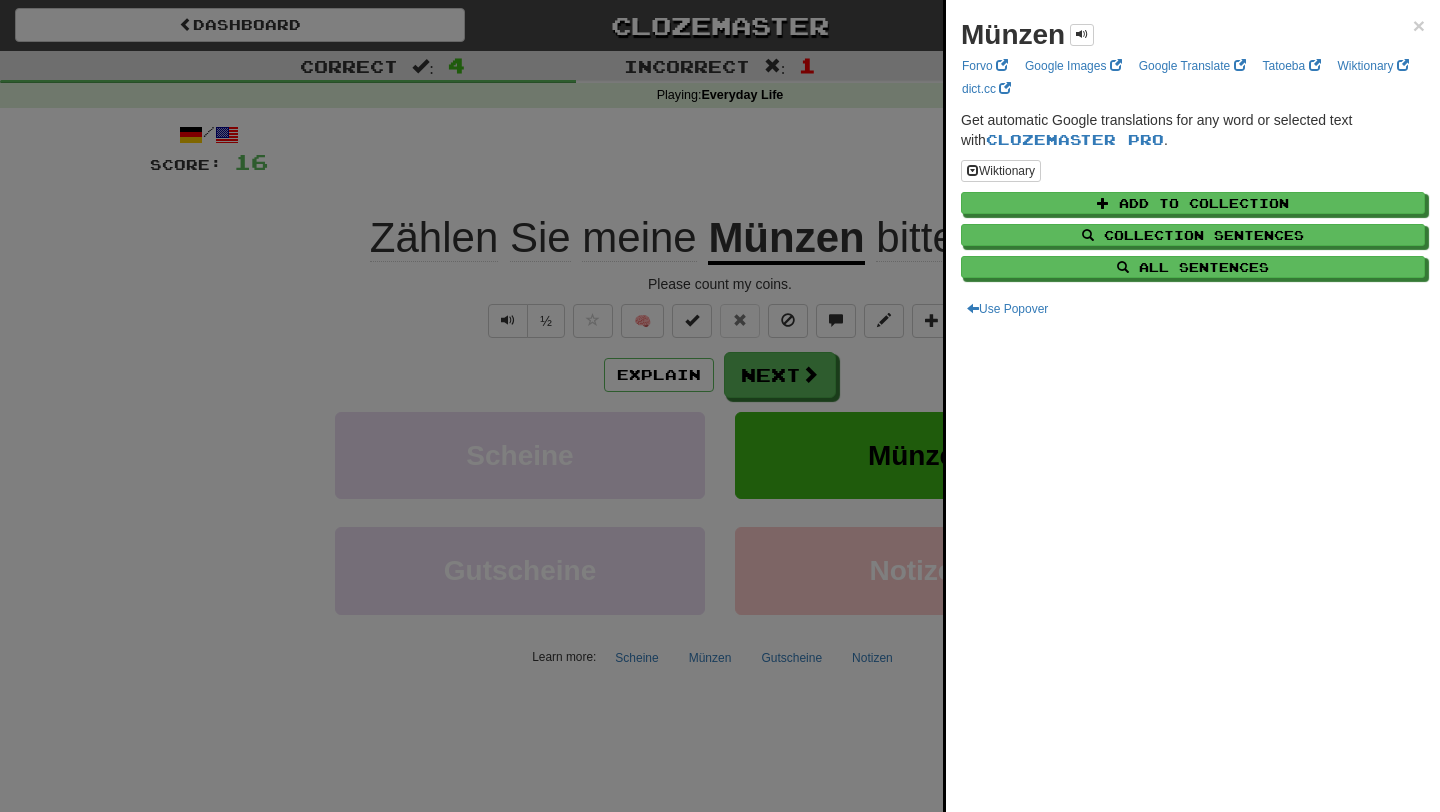 click at bounding box center [720, 406] 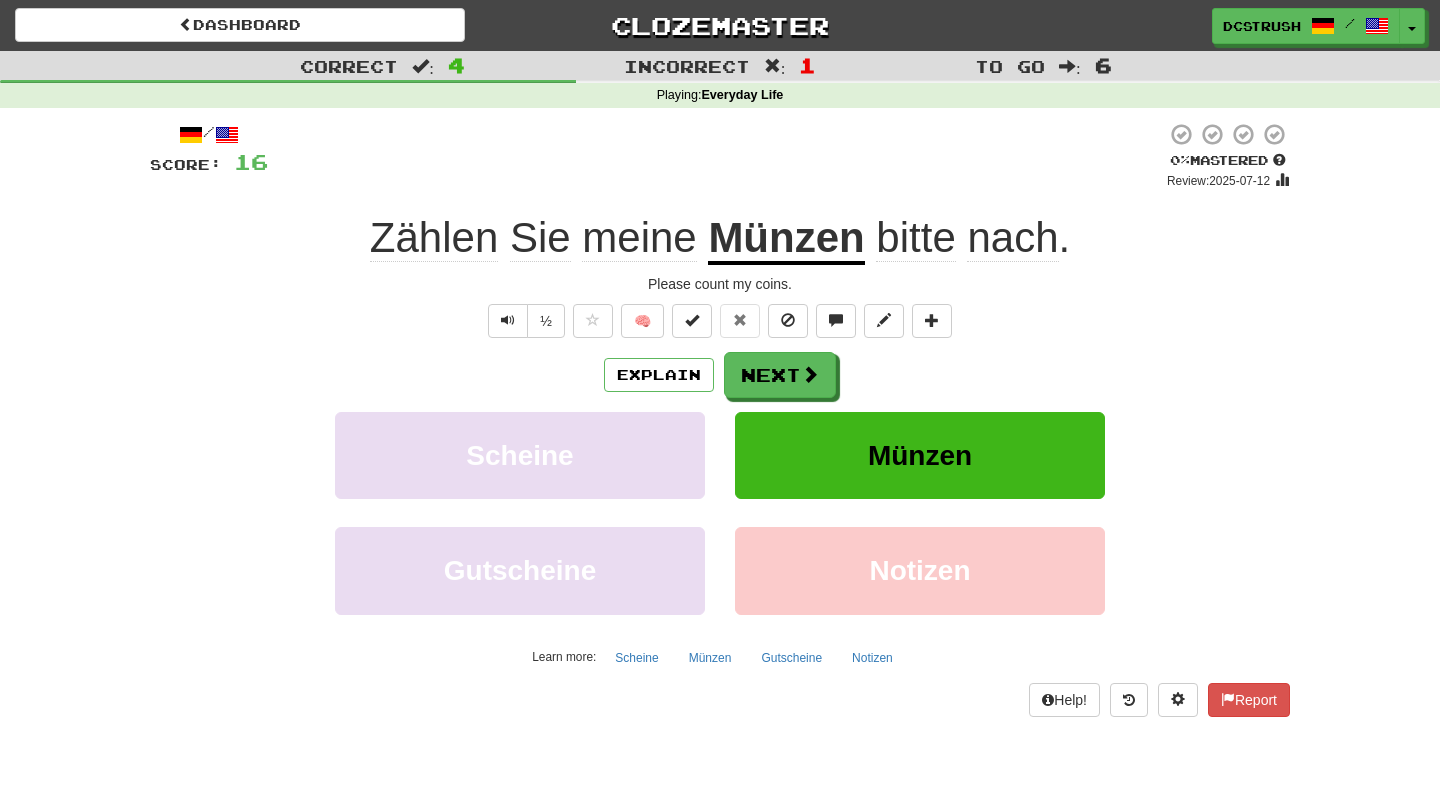 click on "Zählen" 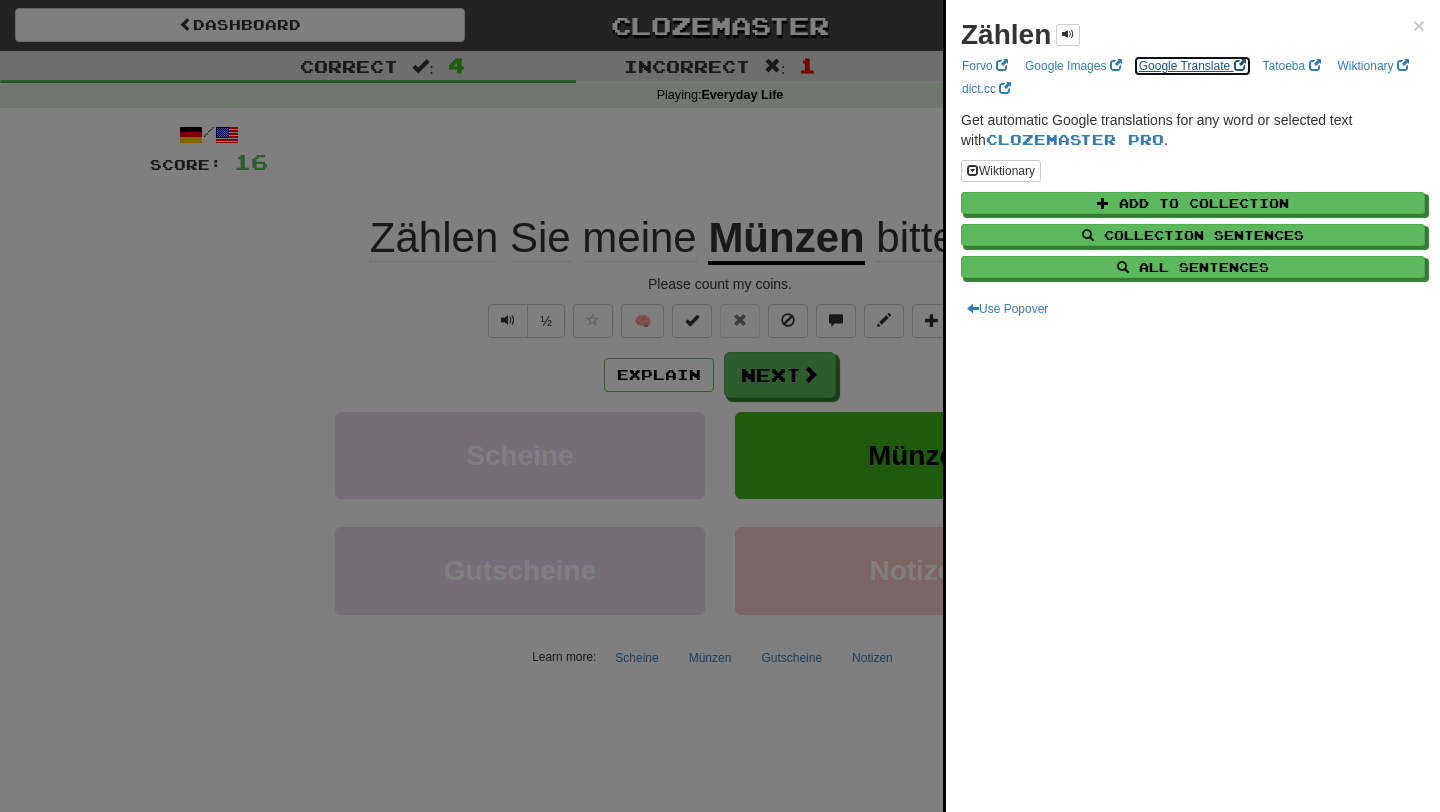 click on "Google Translate" at bounding box center [1192, 66] 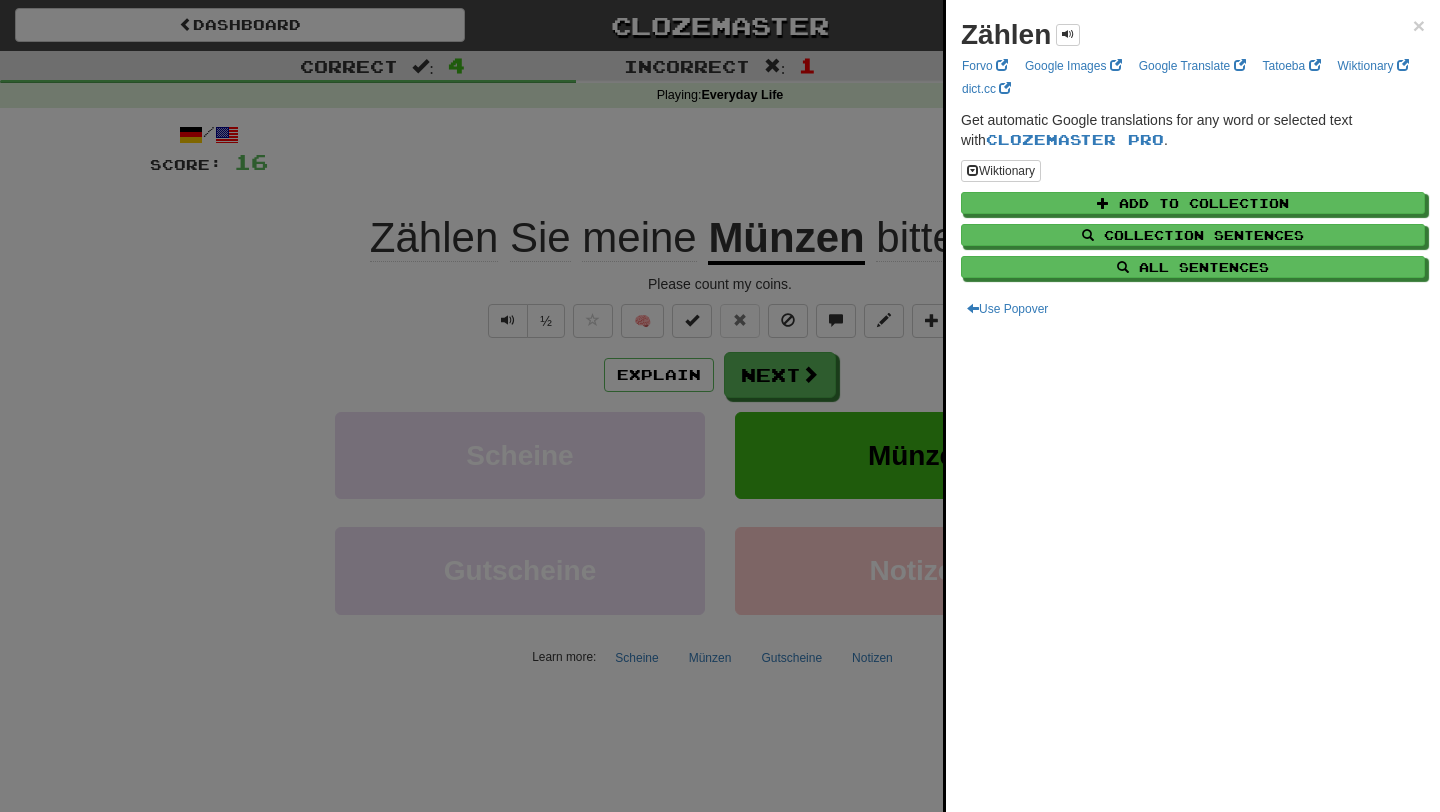 click at bounding box center [720, 406] 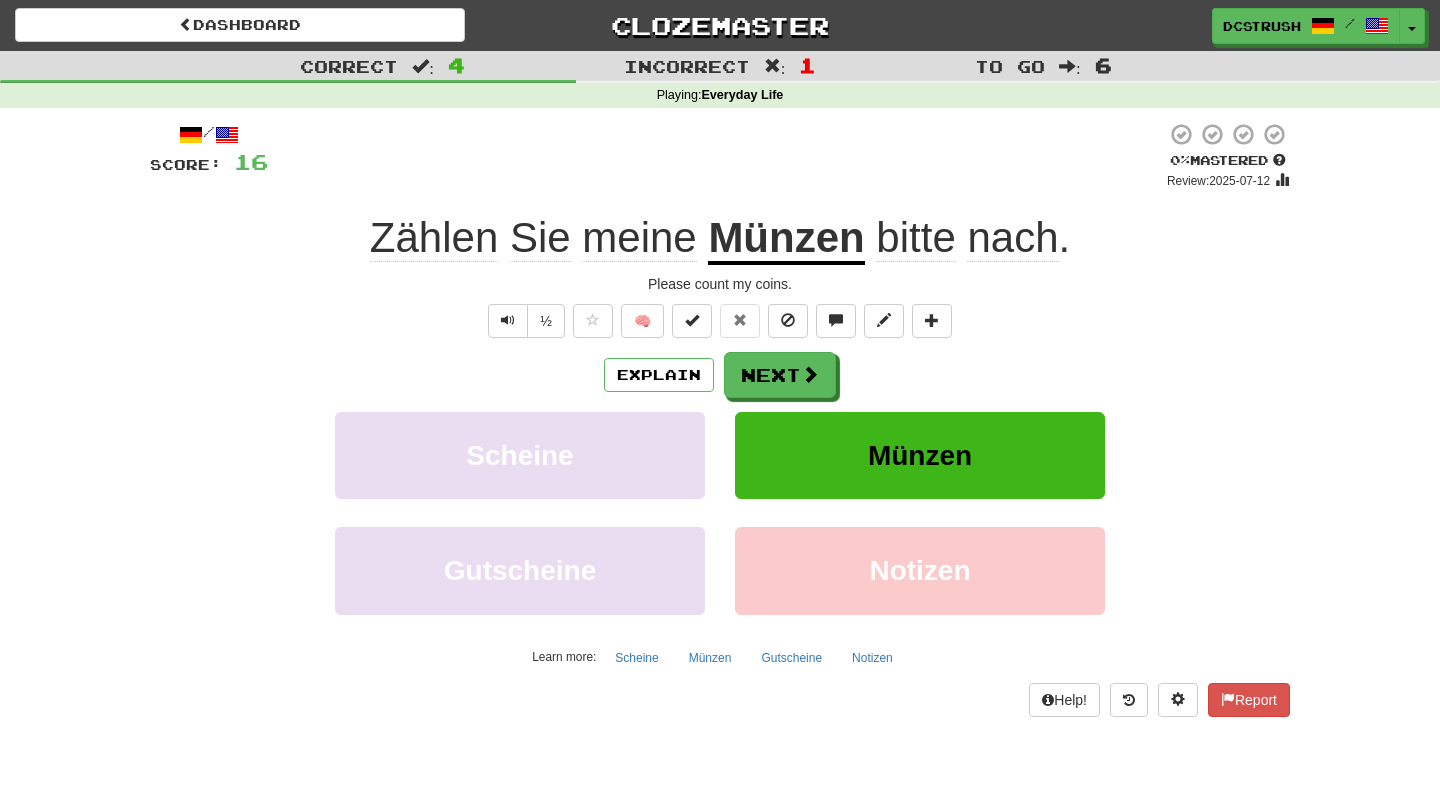 click on "nach" at bounding box center [1012, 238] 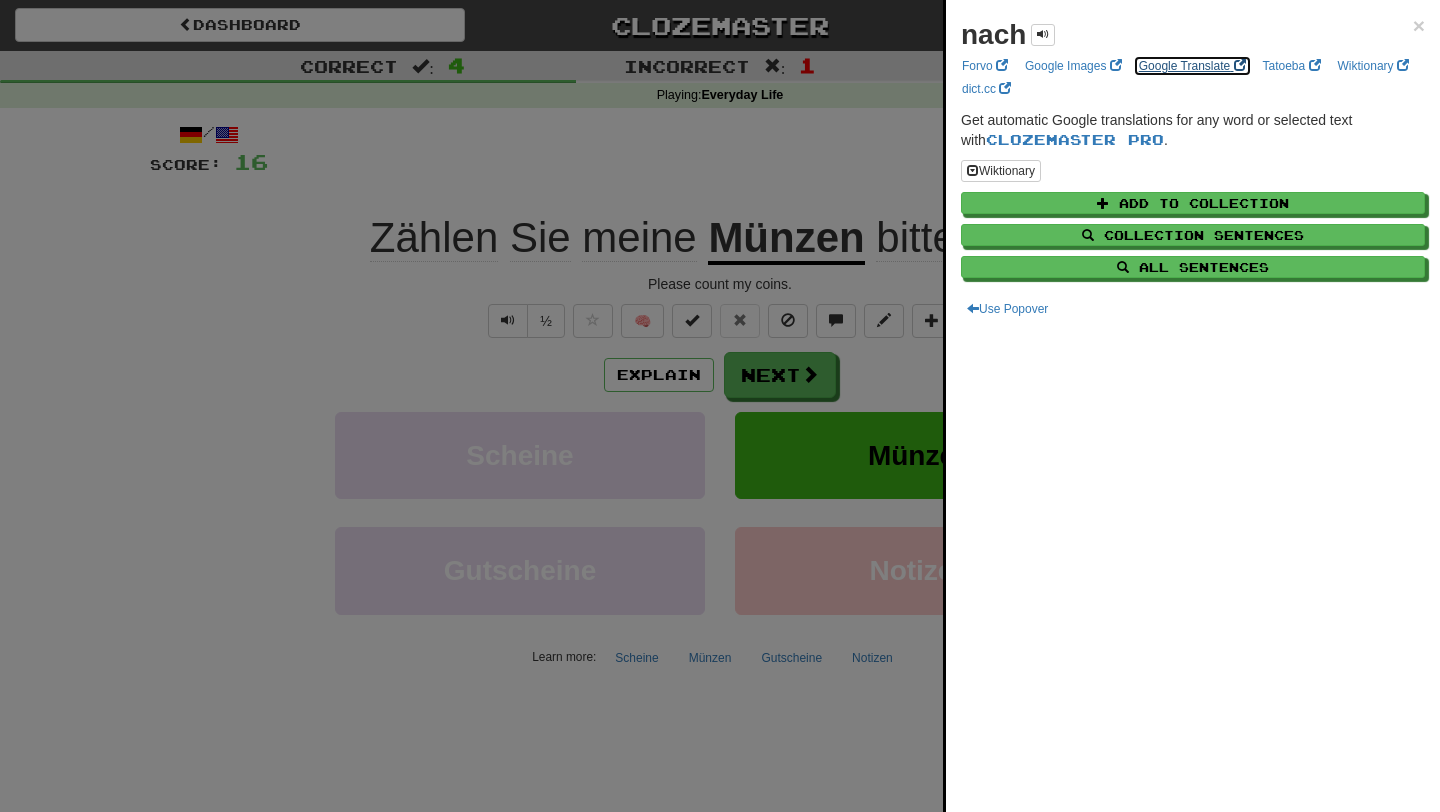 click on "Google Translate" at bounding box center [1192, 66] 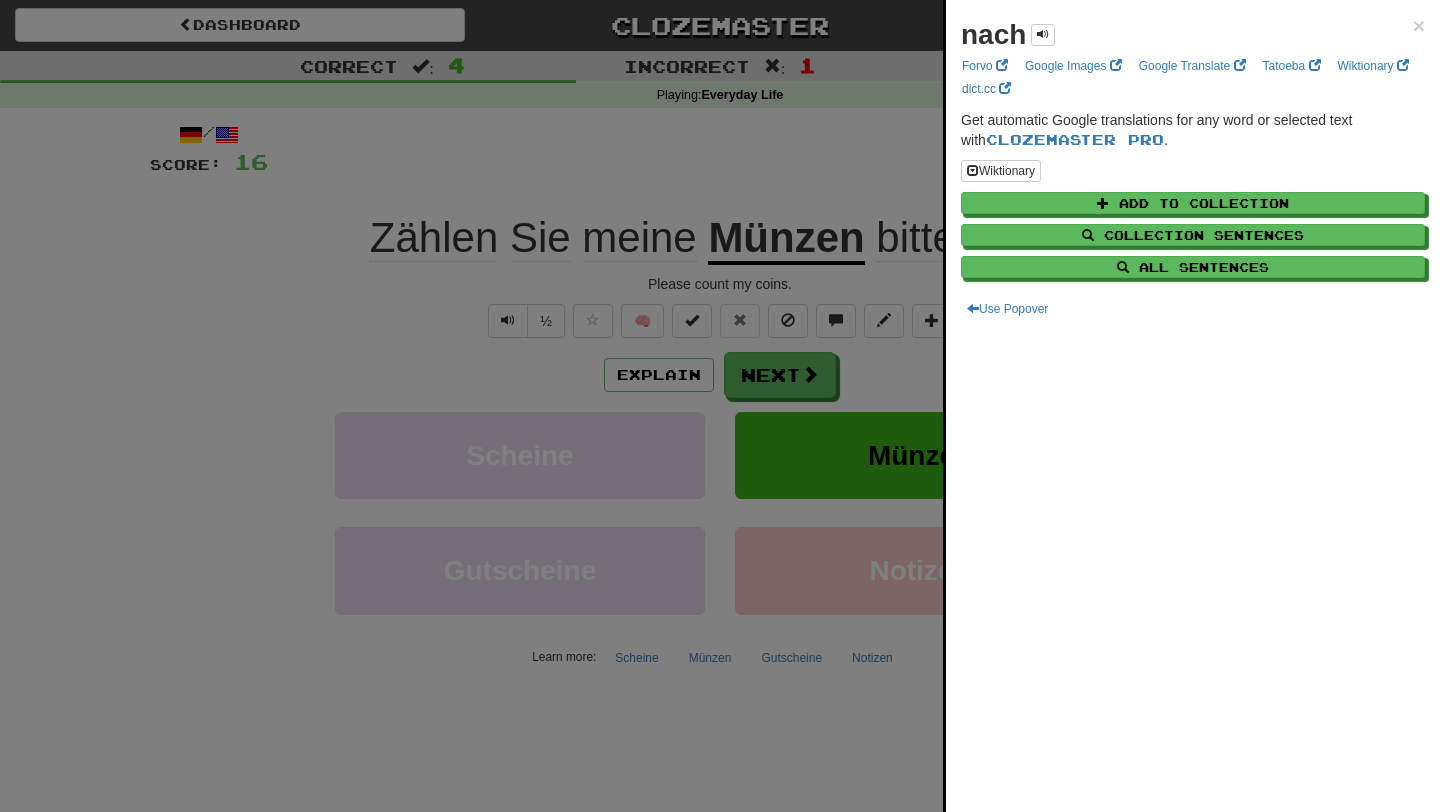 click at bounding box center [720, 406] 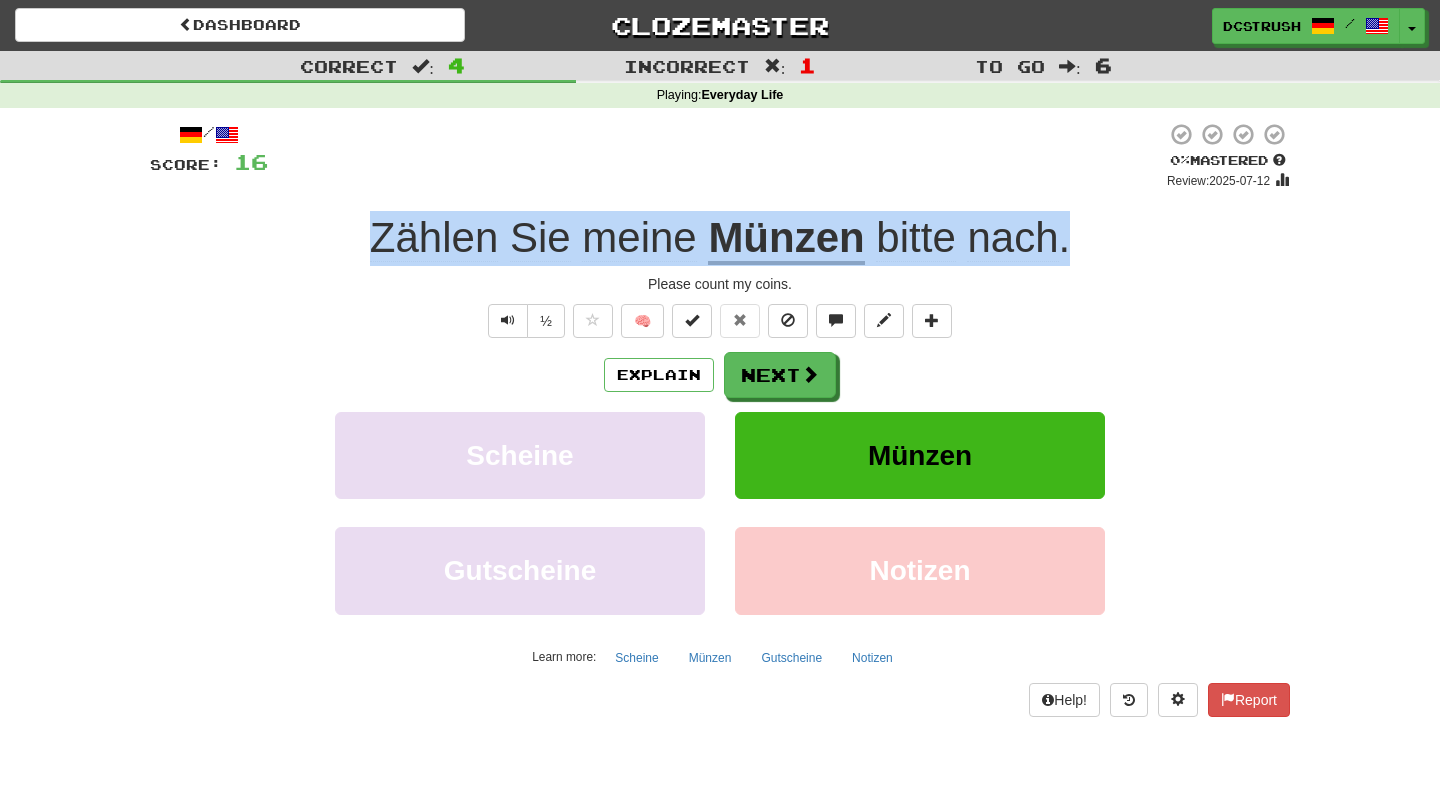 drag, startPoint x: 1078, startPoint y: 254, endPoint x: 393, endPoint y: 207, distance: 686.61053 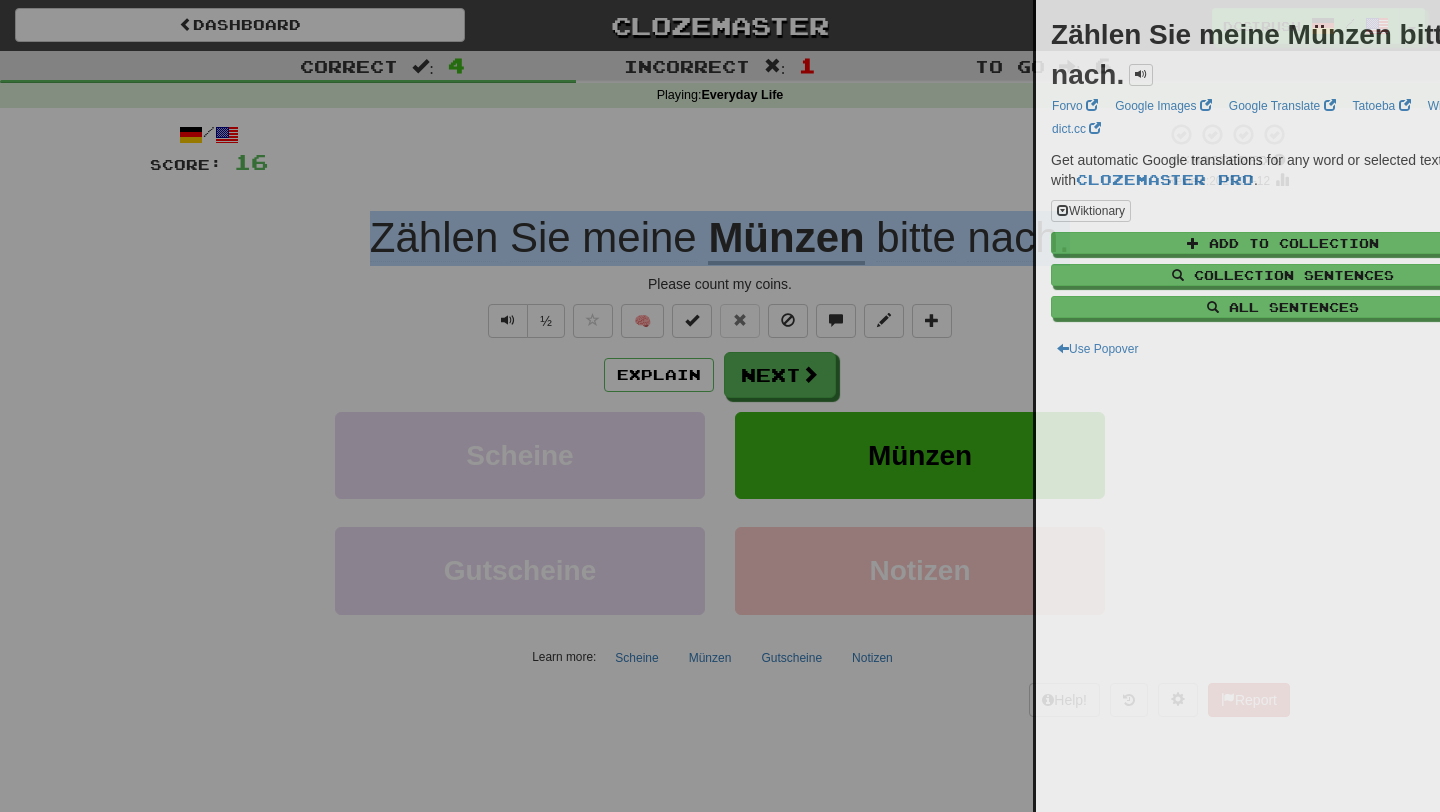 copy on "Zählen   Sie   meine   Münzen   bitte   nach ." 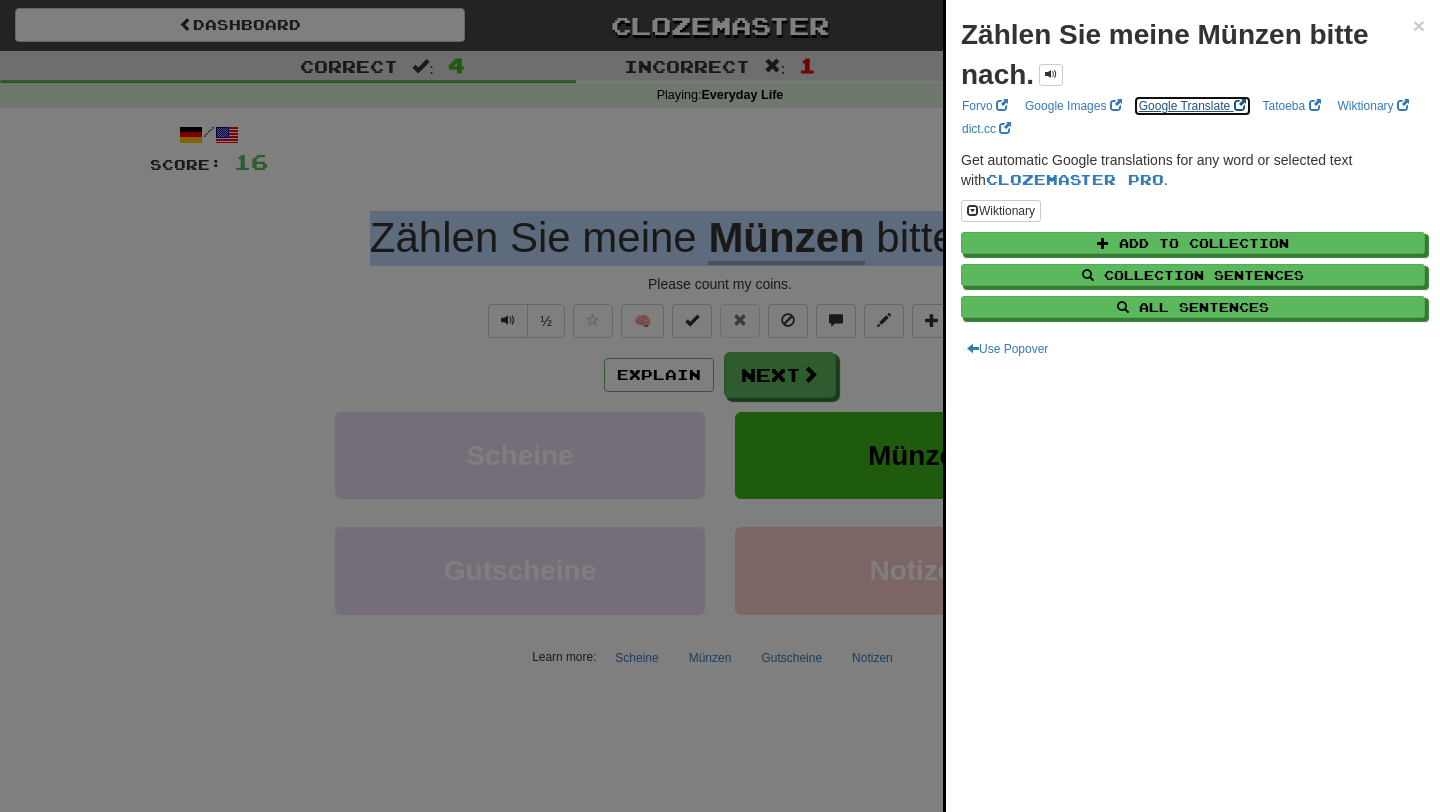 click on "Google Translate" at bounding box center (1192, 106) 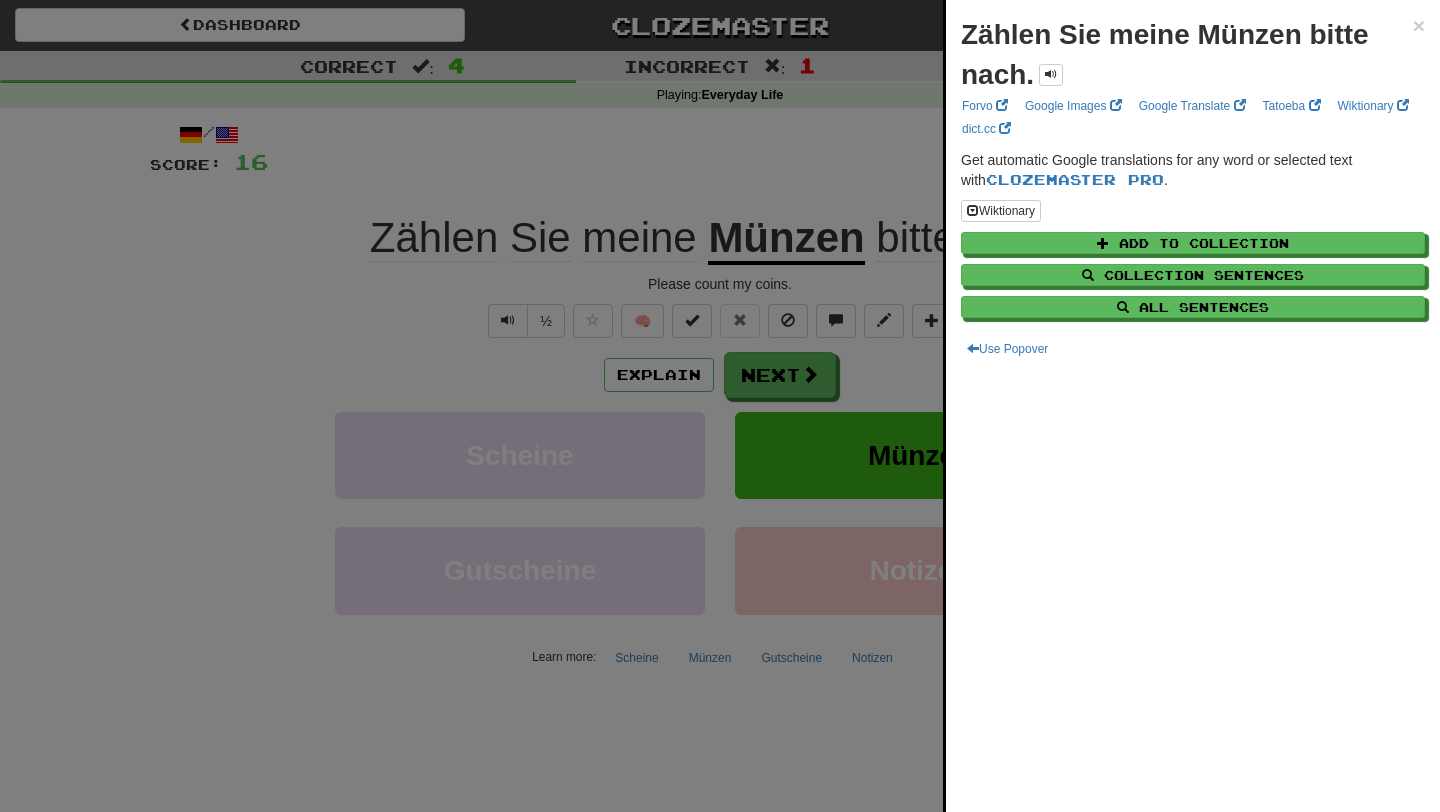 click at bounding box center (720, 406) 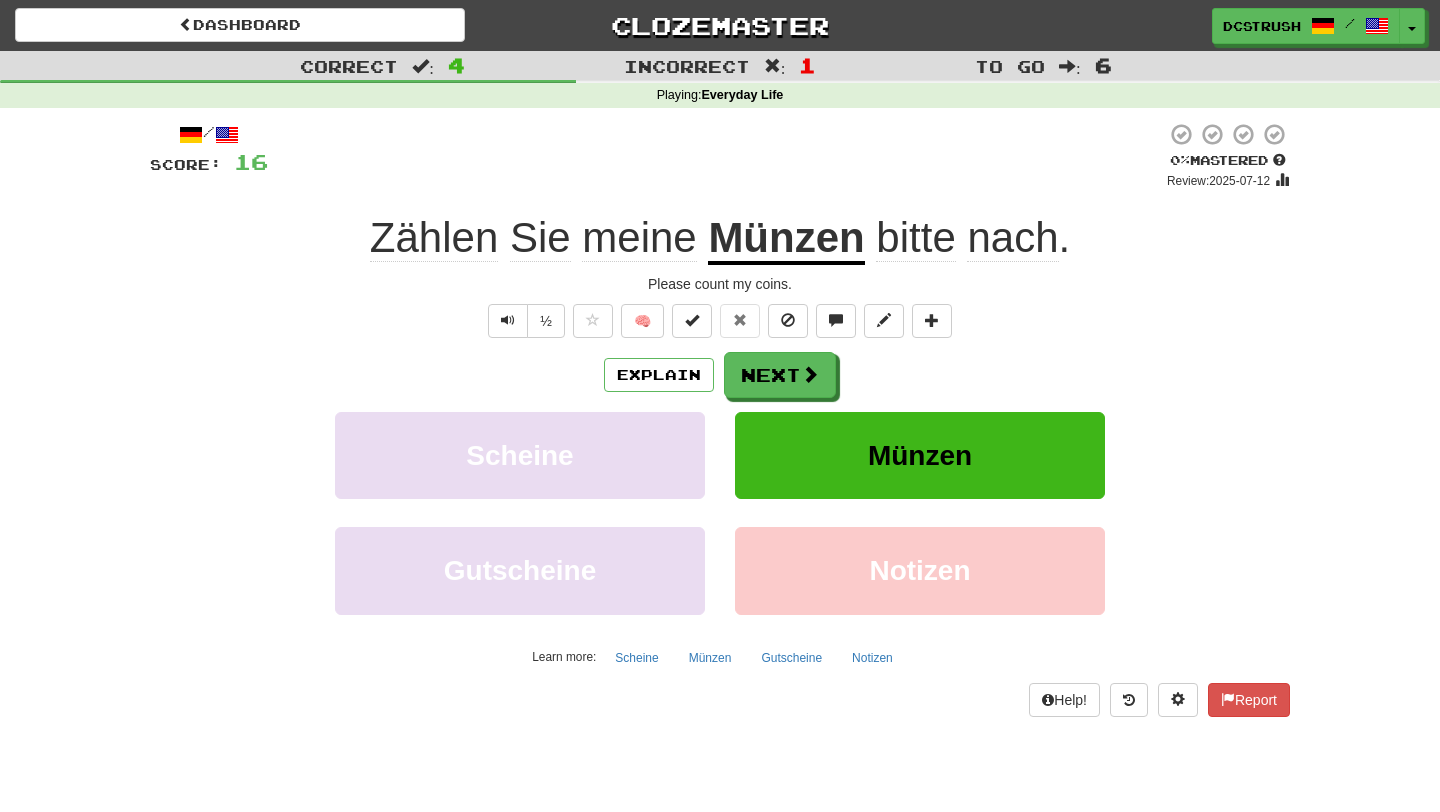 click on "Scheine Münzen" at bounding box center (720, 469) 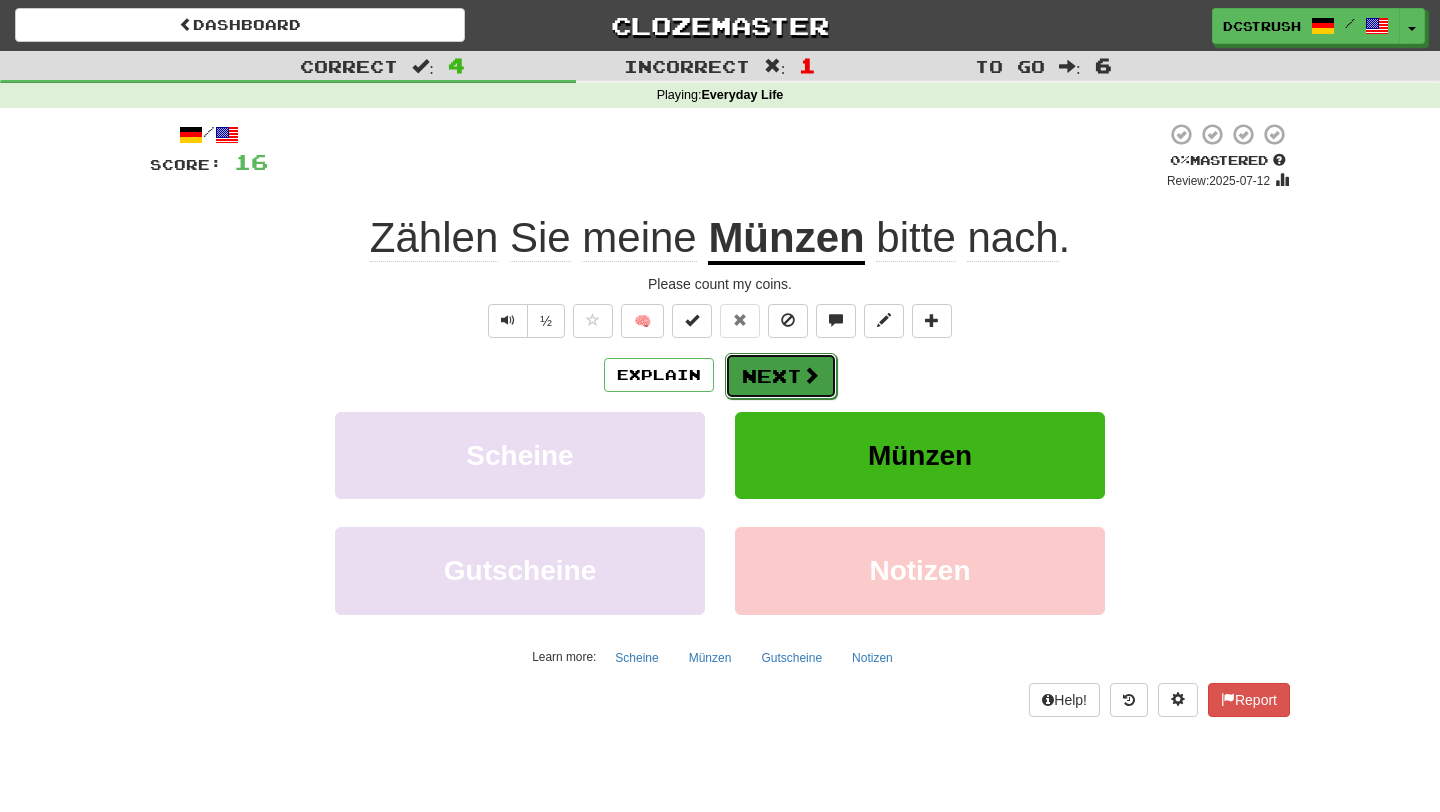 click on "Next" at bounding box center [781, 376] 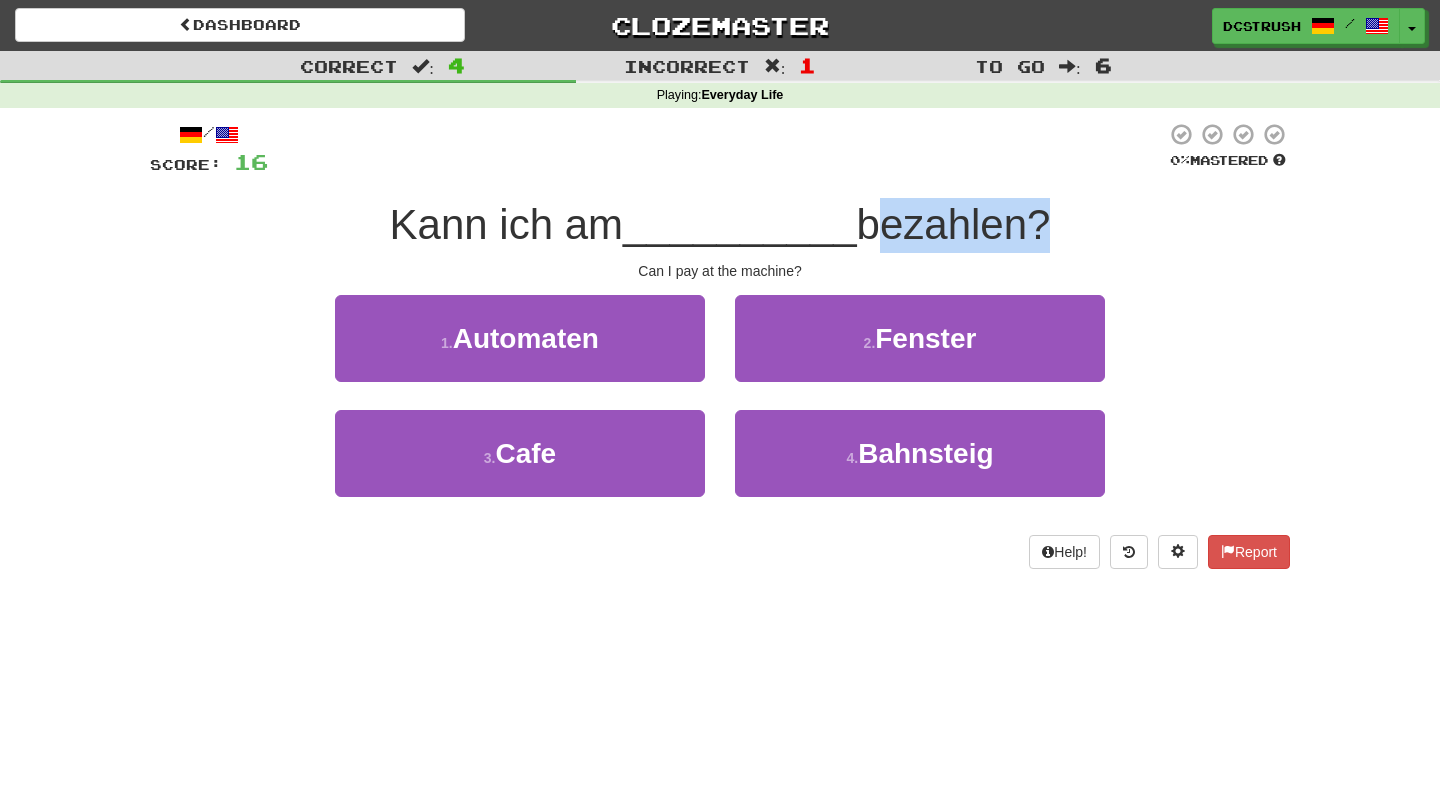 drag, startPoint x: 1027, startPoint y: 225, endPoint x: 857, endPoint y: 229, distance: 170.04706 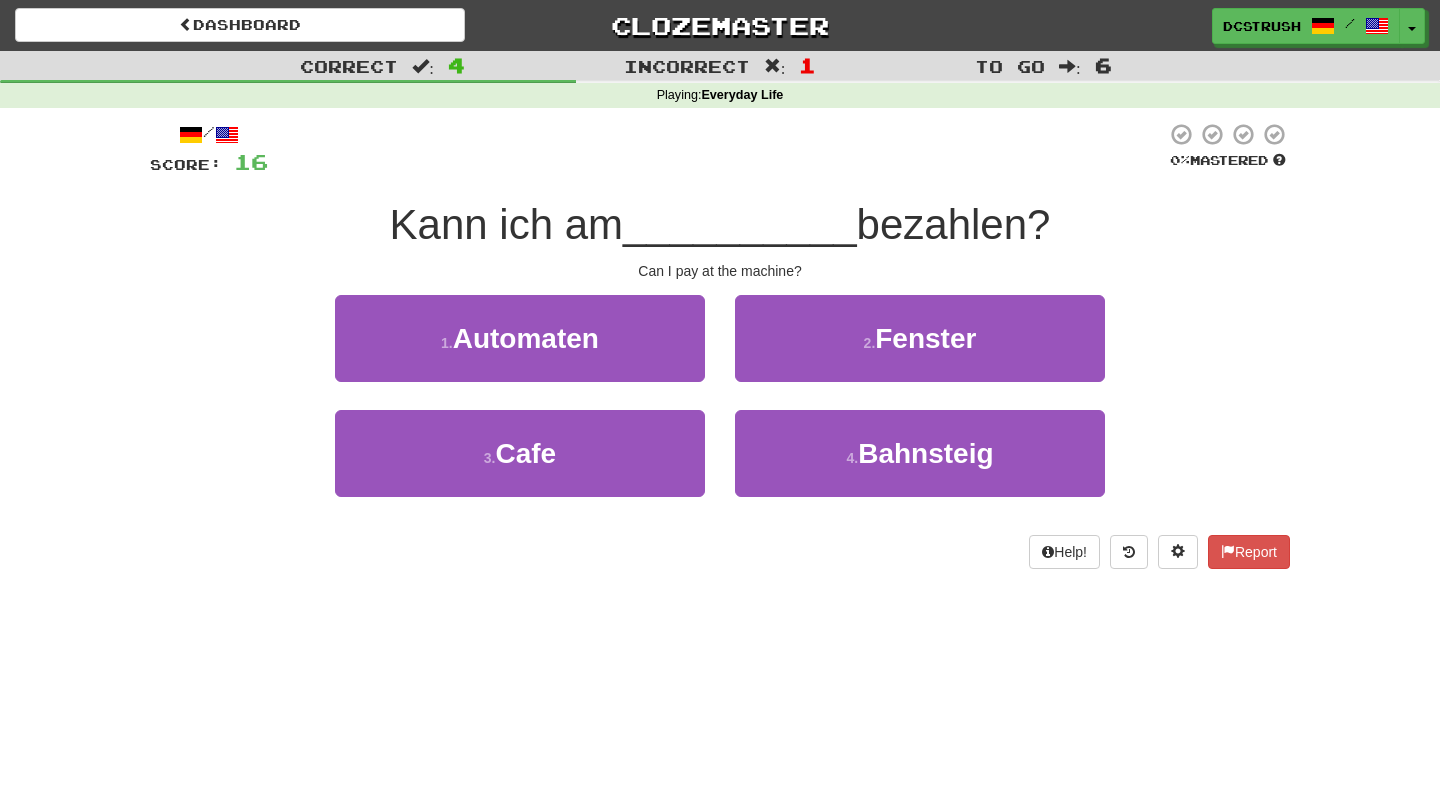 click at bounding box center [717, 149] 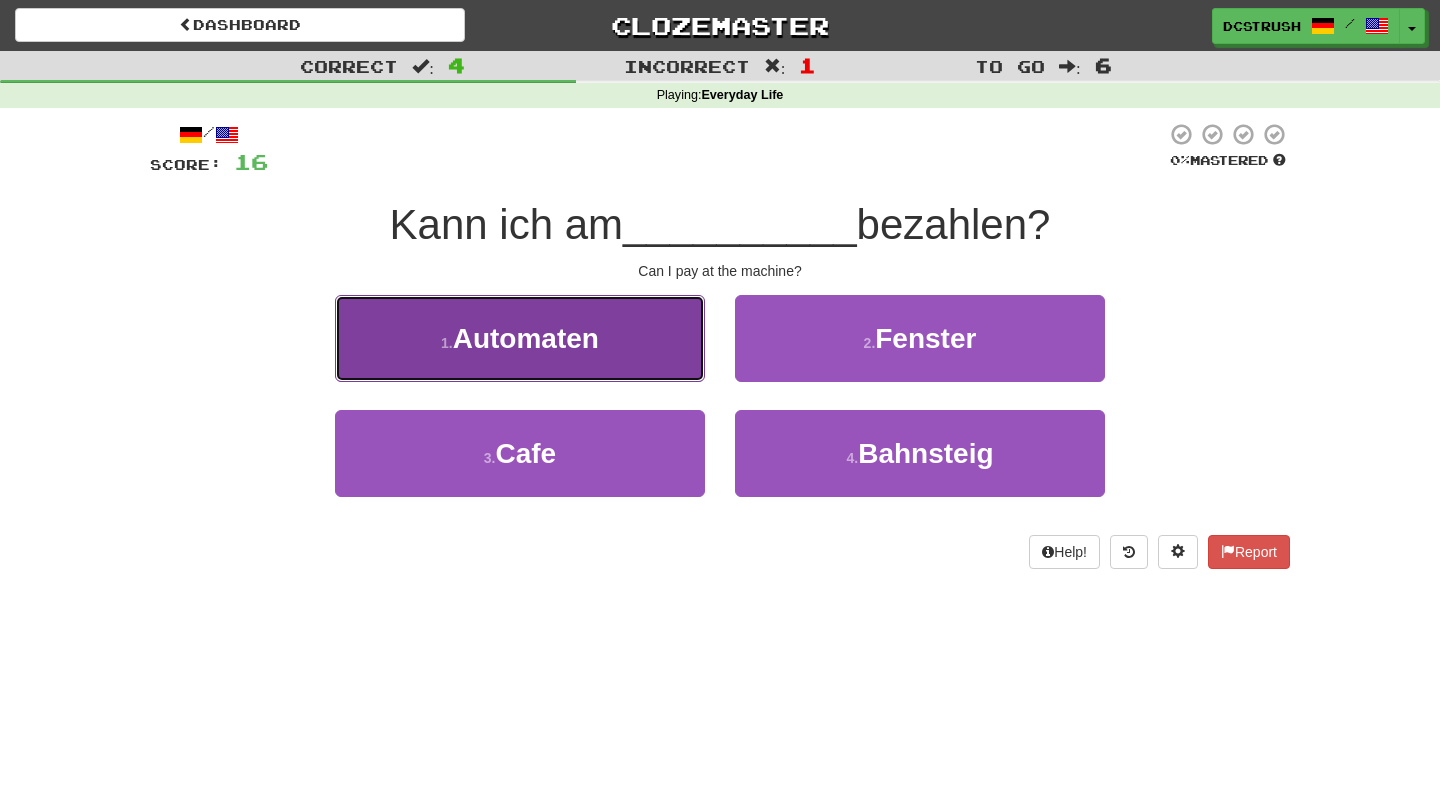 click on "1 .  Automaten" at bounding box center (520, 338) 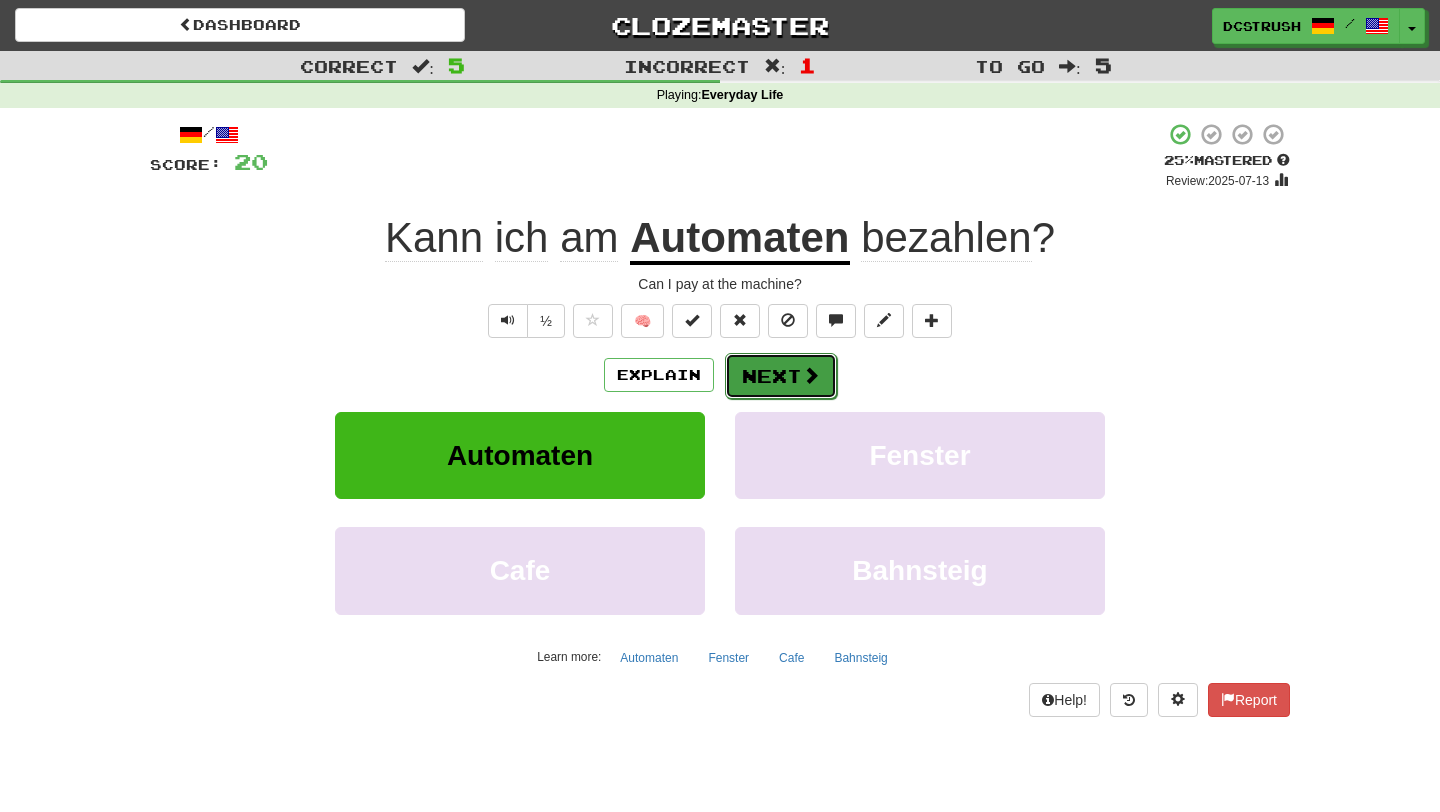 click on "Next" at bounding box center (781, 376) 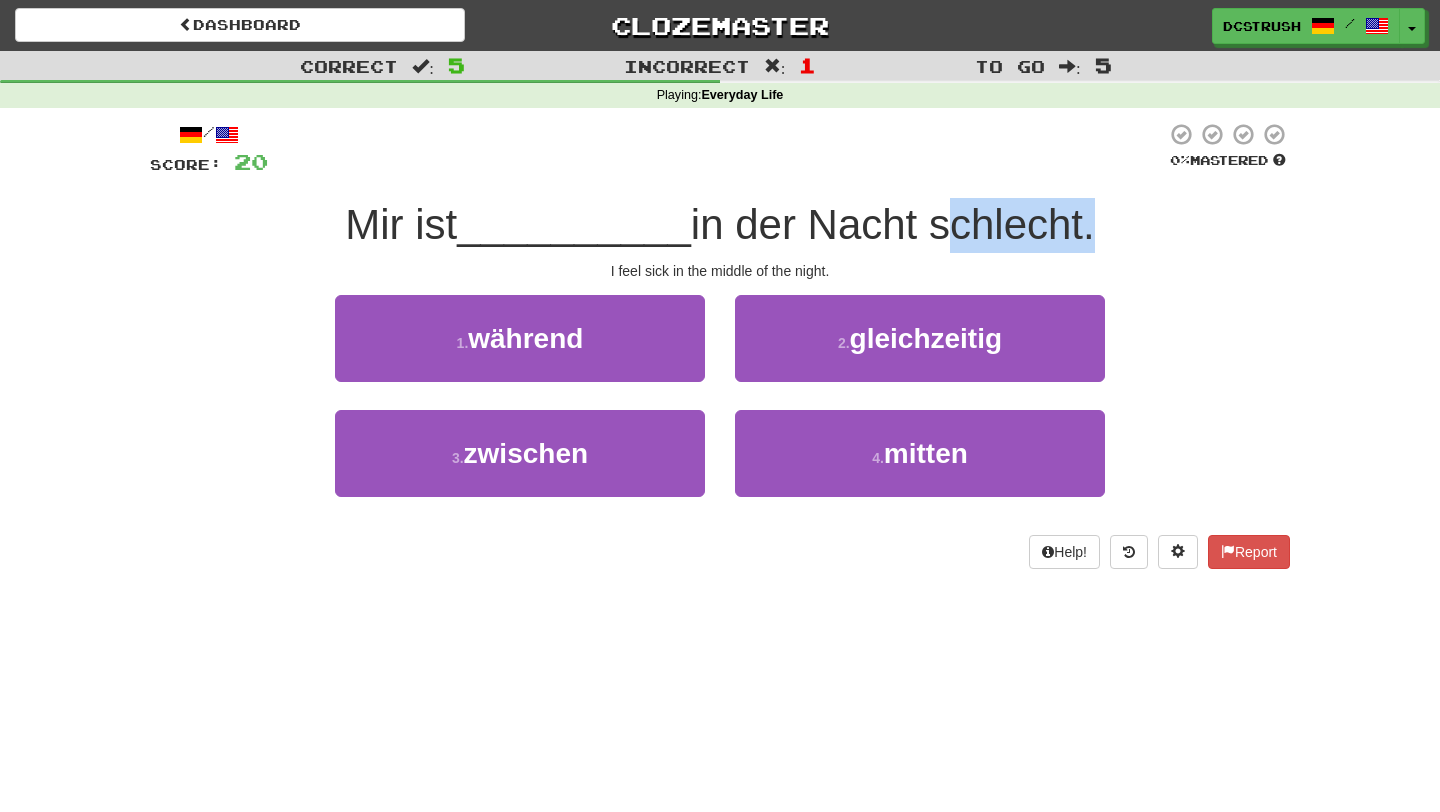 drag, startPoint x: 1075, startPoint y: 228, endPoint x: 931, endPoint y: 240, distance: 144.49913 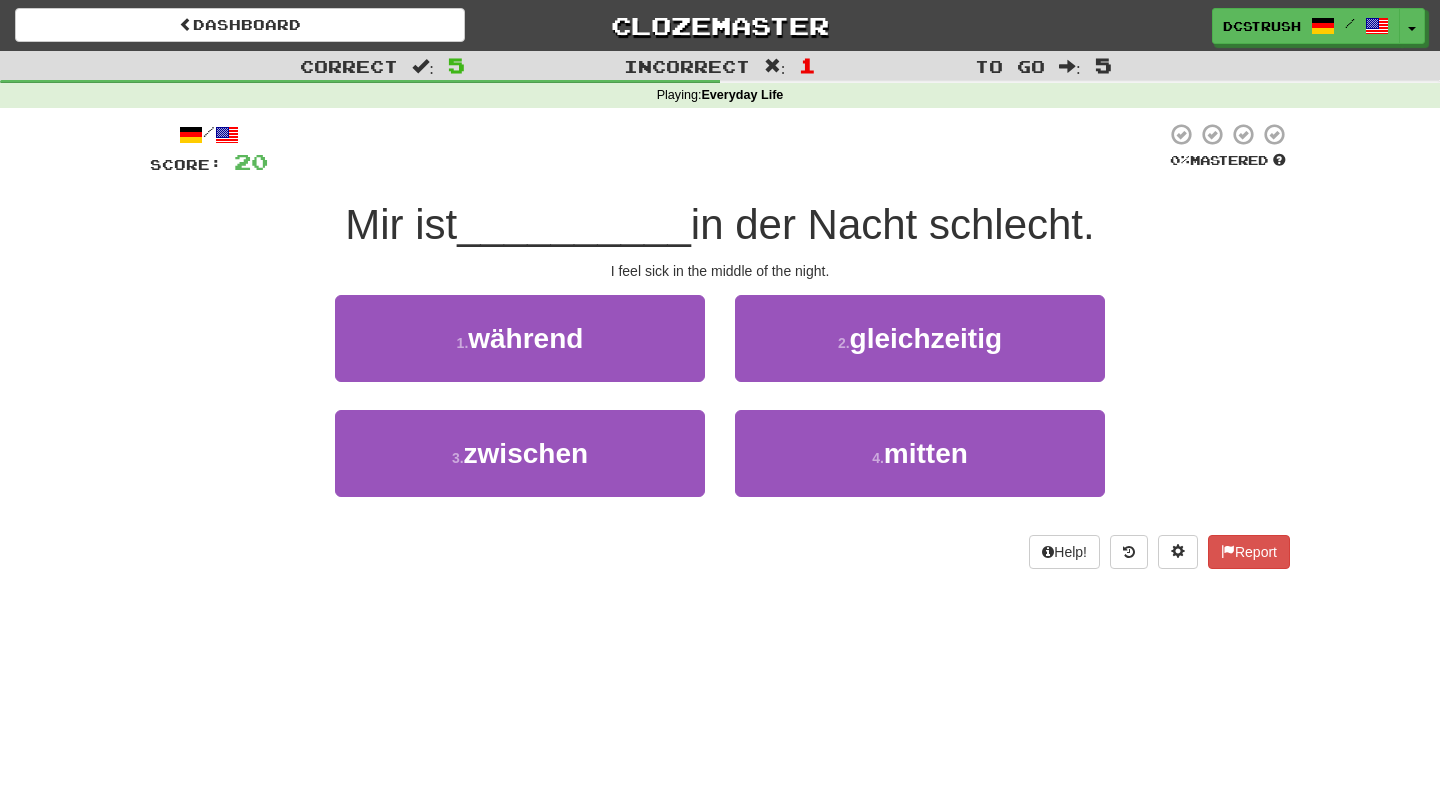 click at bounding box center [717, 149] 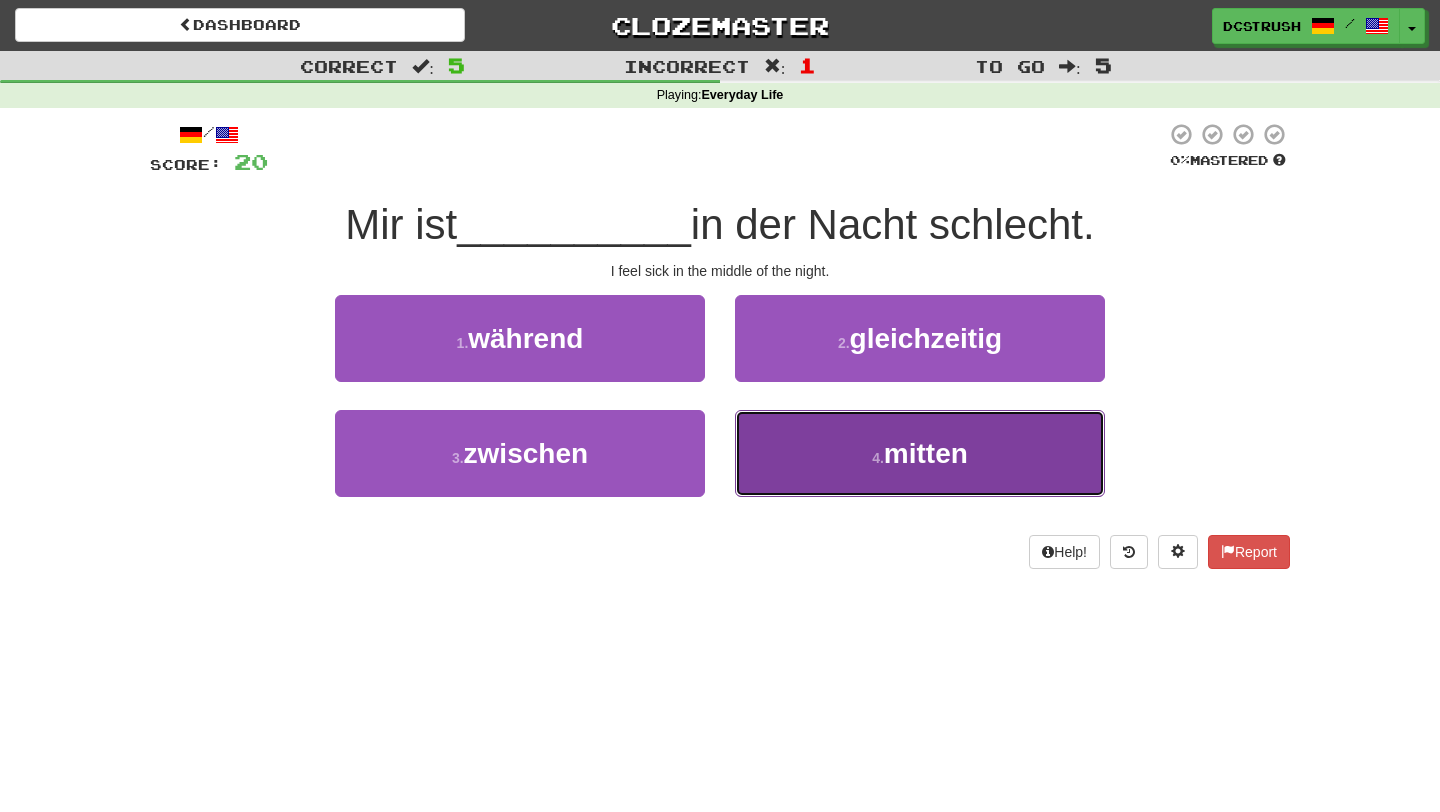 click on "4 ." at bounding box center [878, 458] 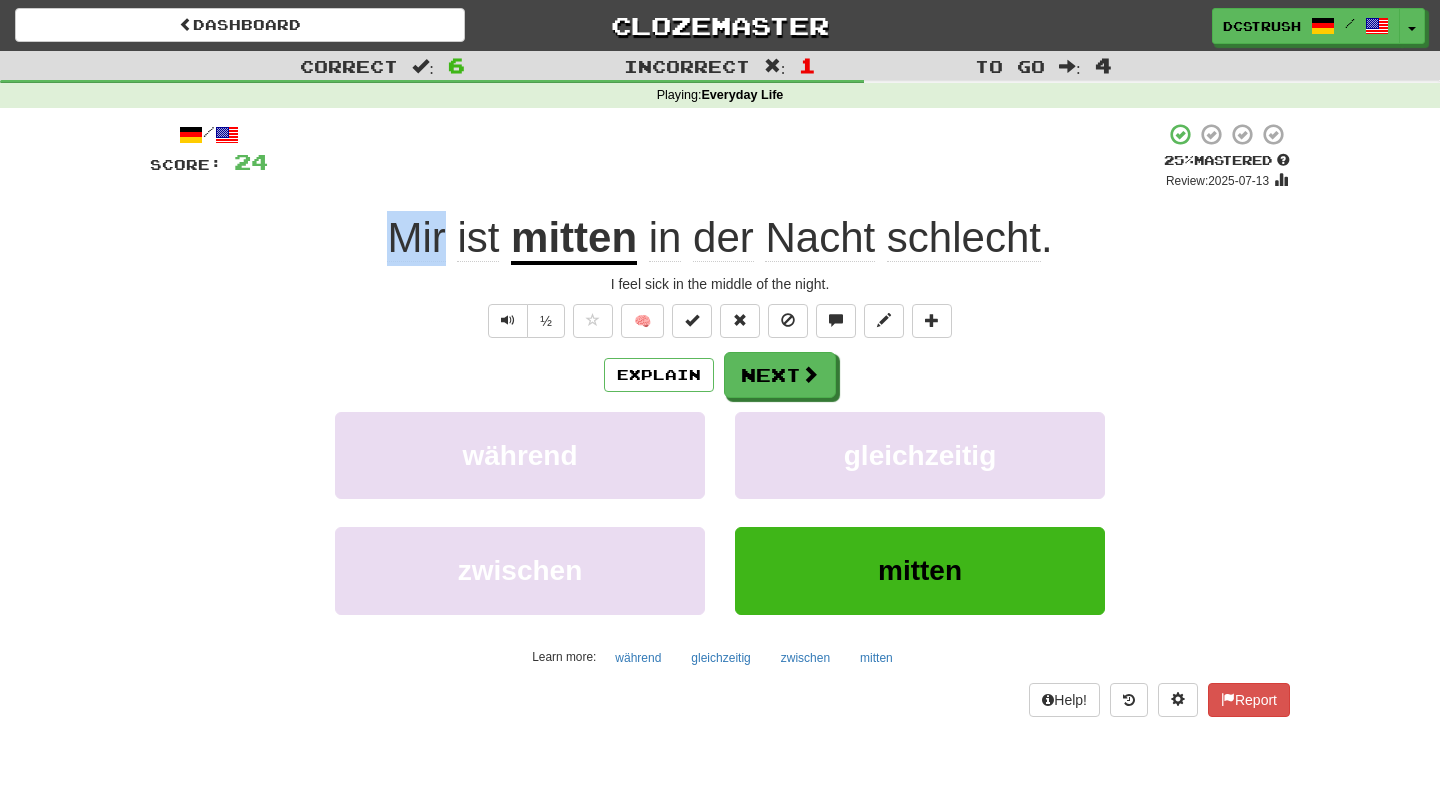 drag, startPoint x: 444, startPoint y: 251, endPoint x: 382, endPoint y: 252, distance: 62.008064 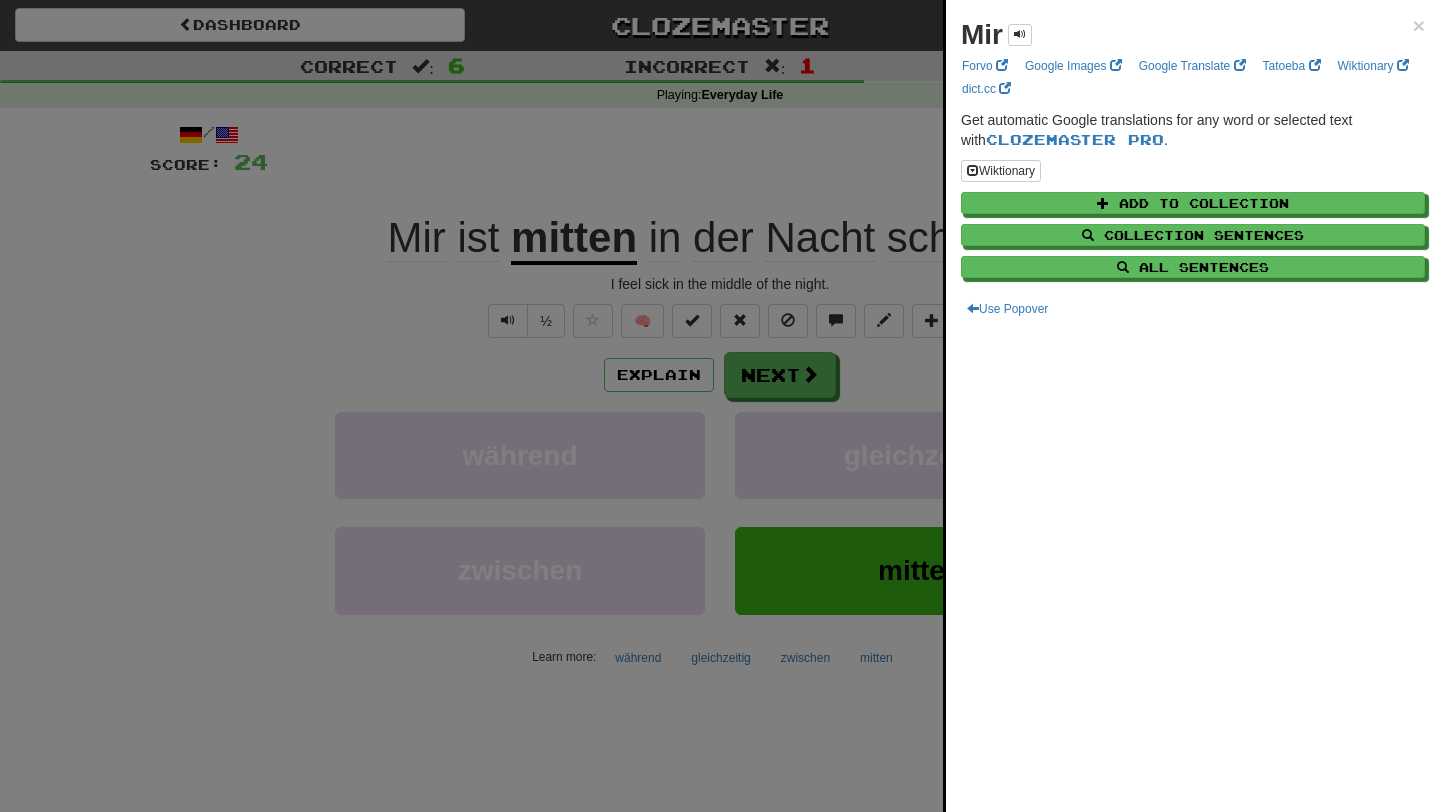click at bounding box center [720, 406] 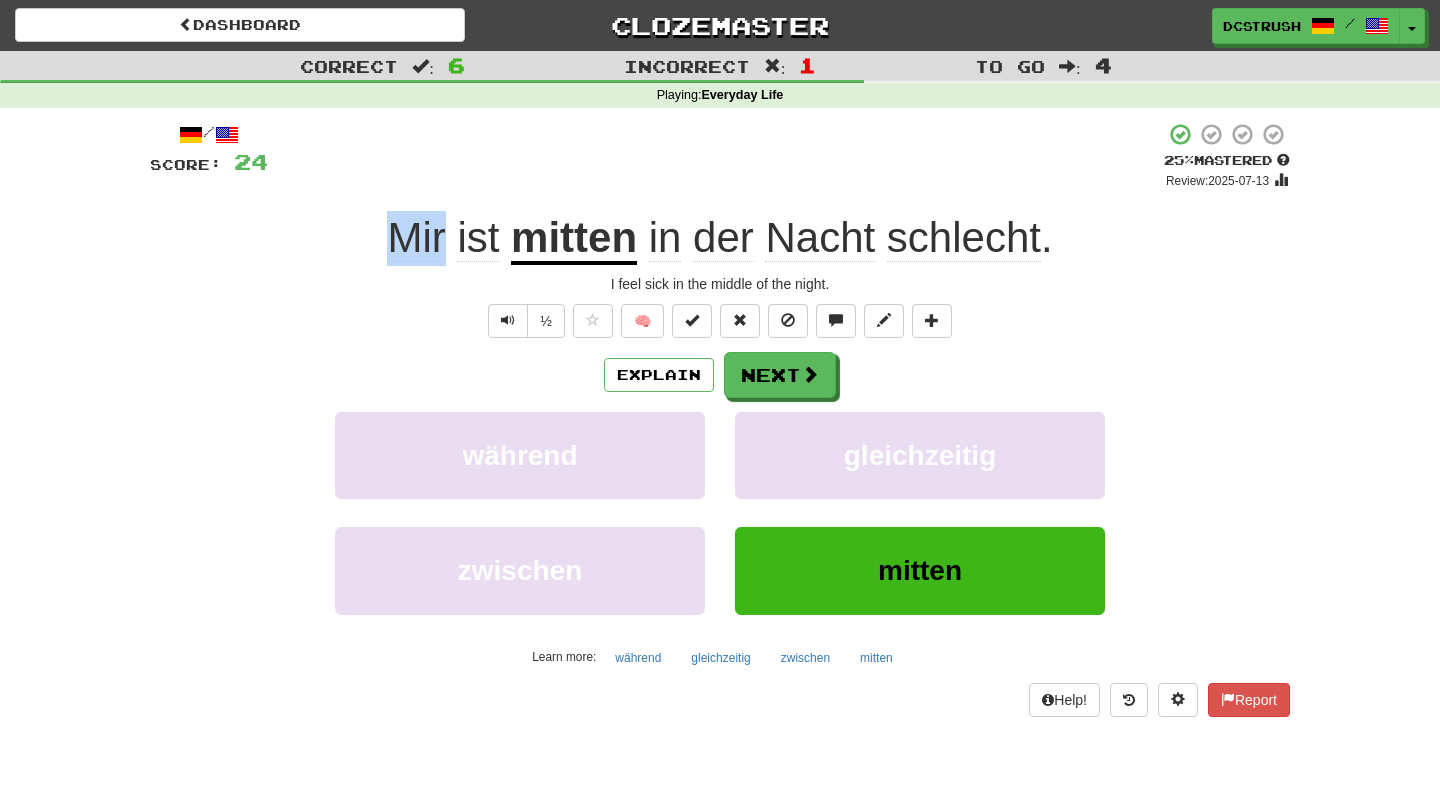 drag, startPoint x: 371, startPoint y: 232, endPoint x: 439, endPoint y: 242, distance: 68.73136 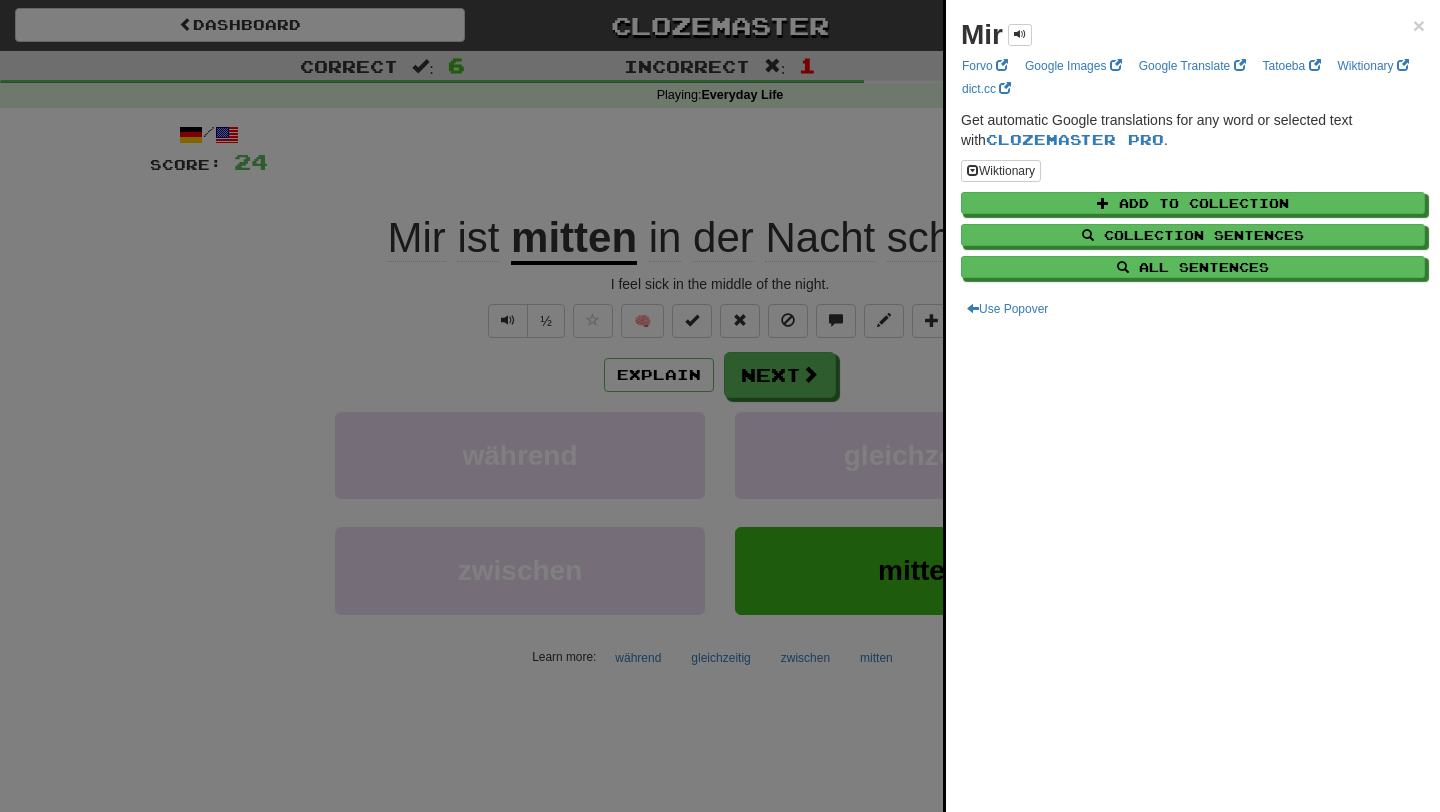 click at bounding box center (720, 406) 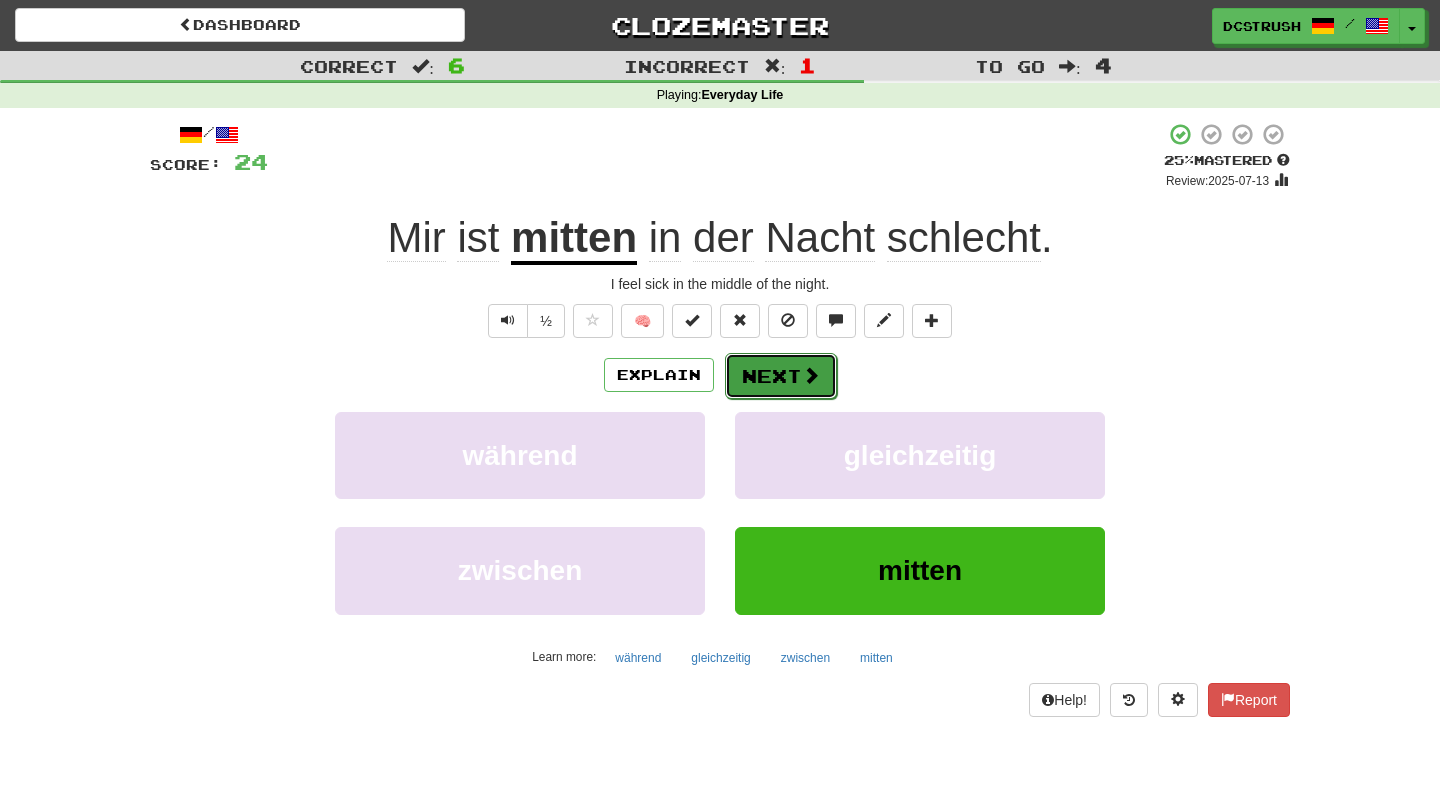 click at bounding box center (811, 375) 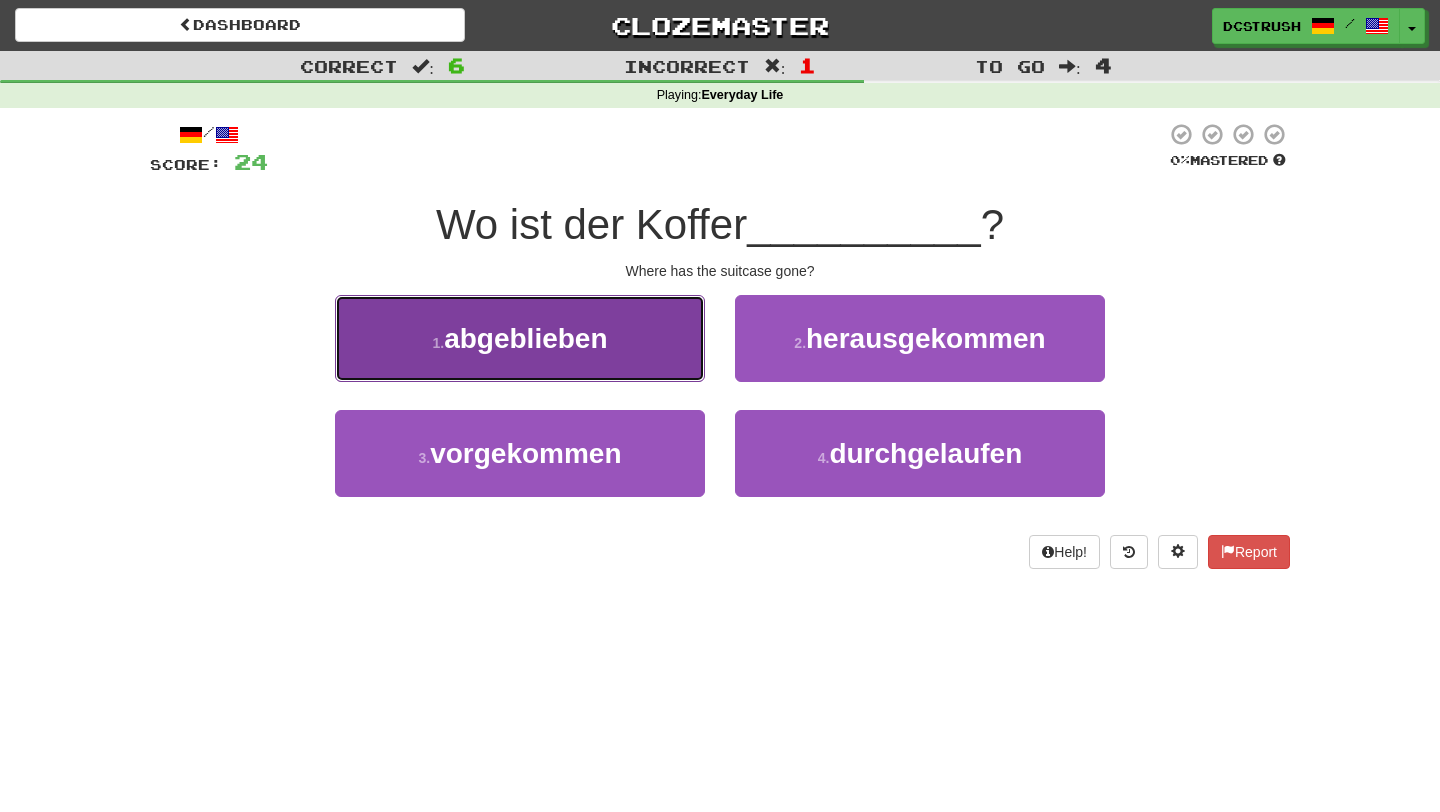 click on "1 .  abgeblieben" at bounding box center (520, 338) 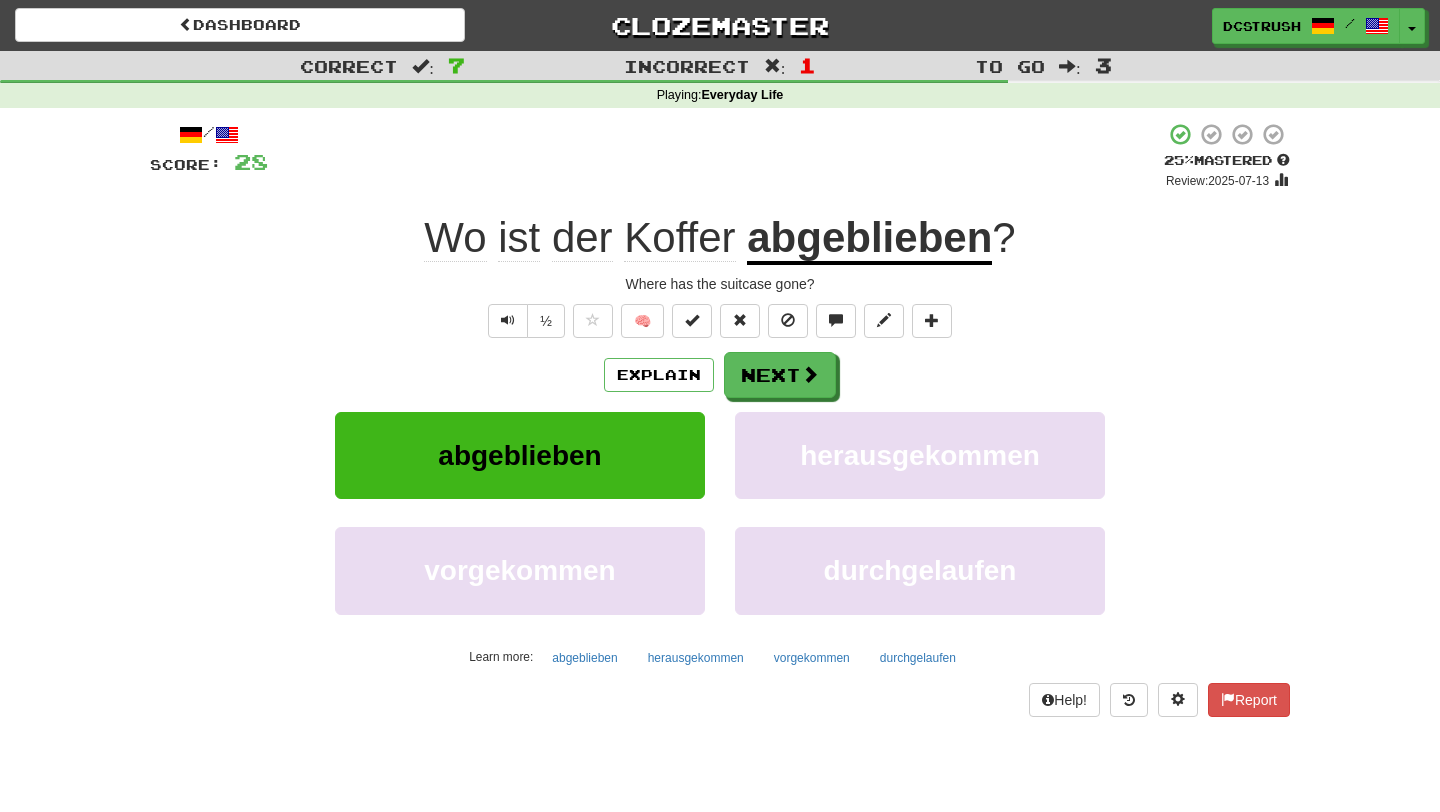 click on "abgeblieben" at bounding box center (869, 239) 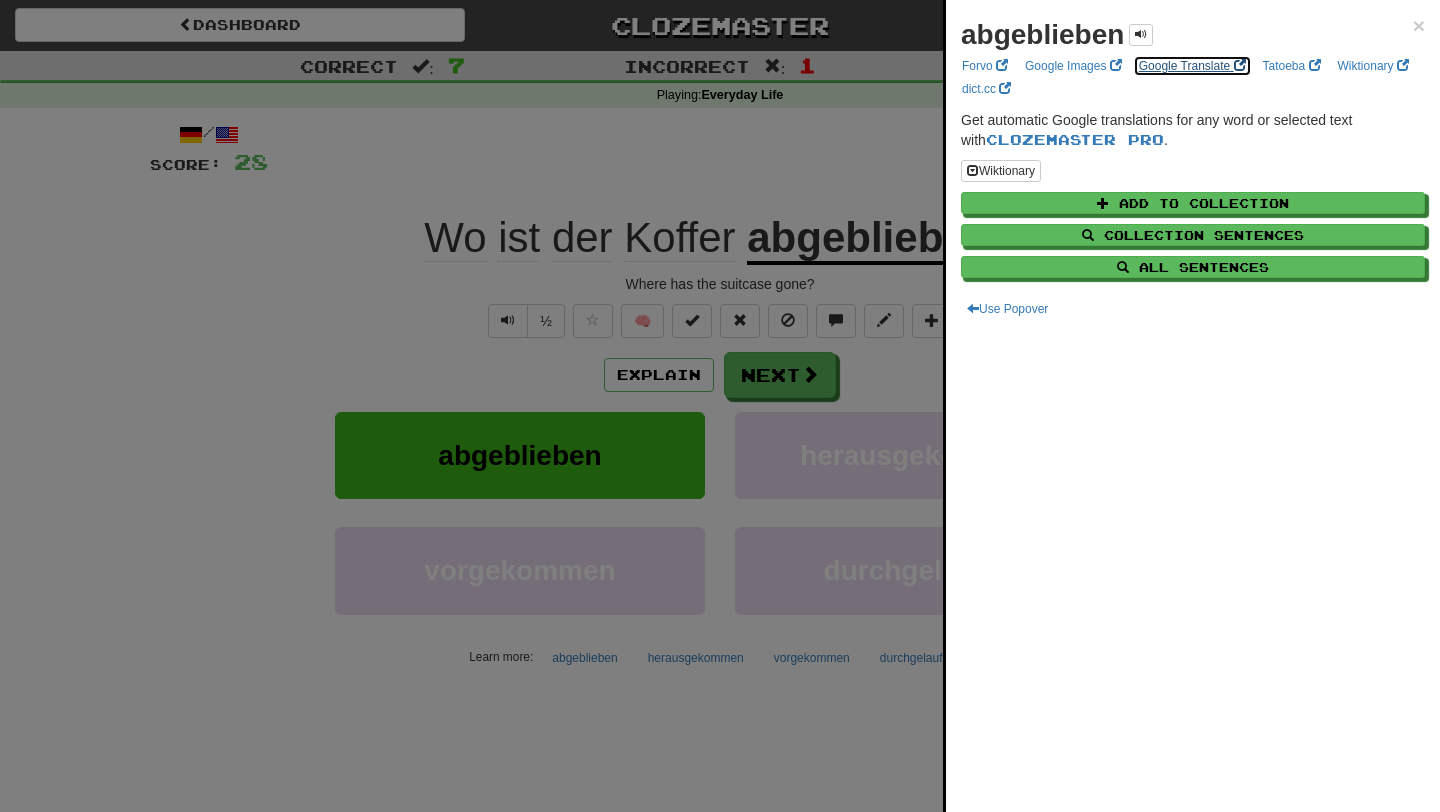click on "Google Translate" at bounding box center (1192, 66) 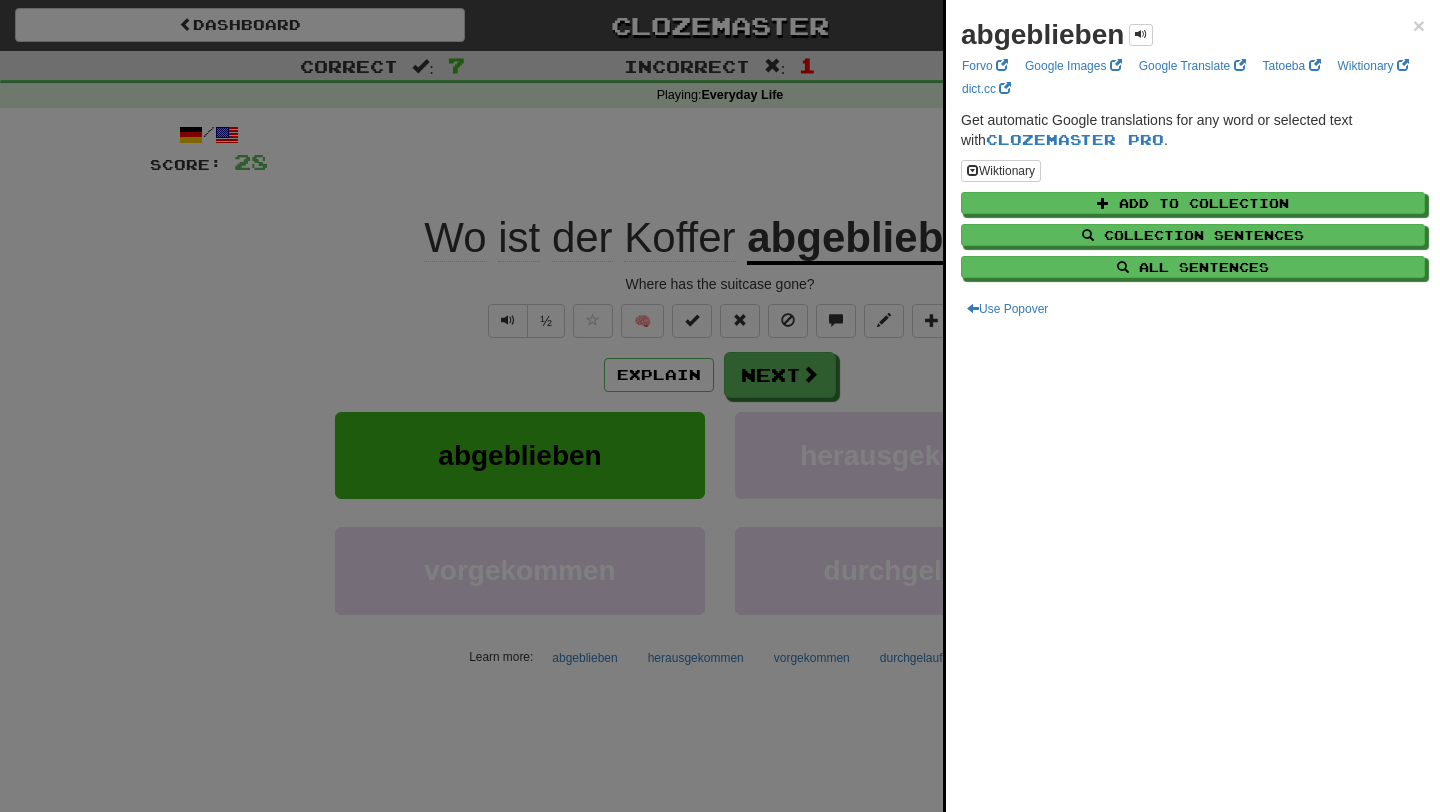click at bounding box center (720, 406) 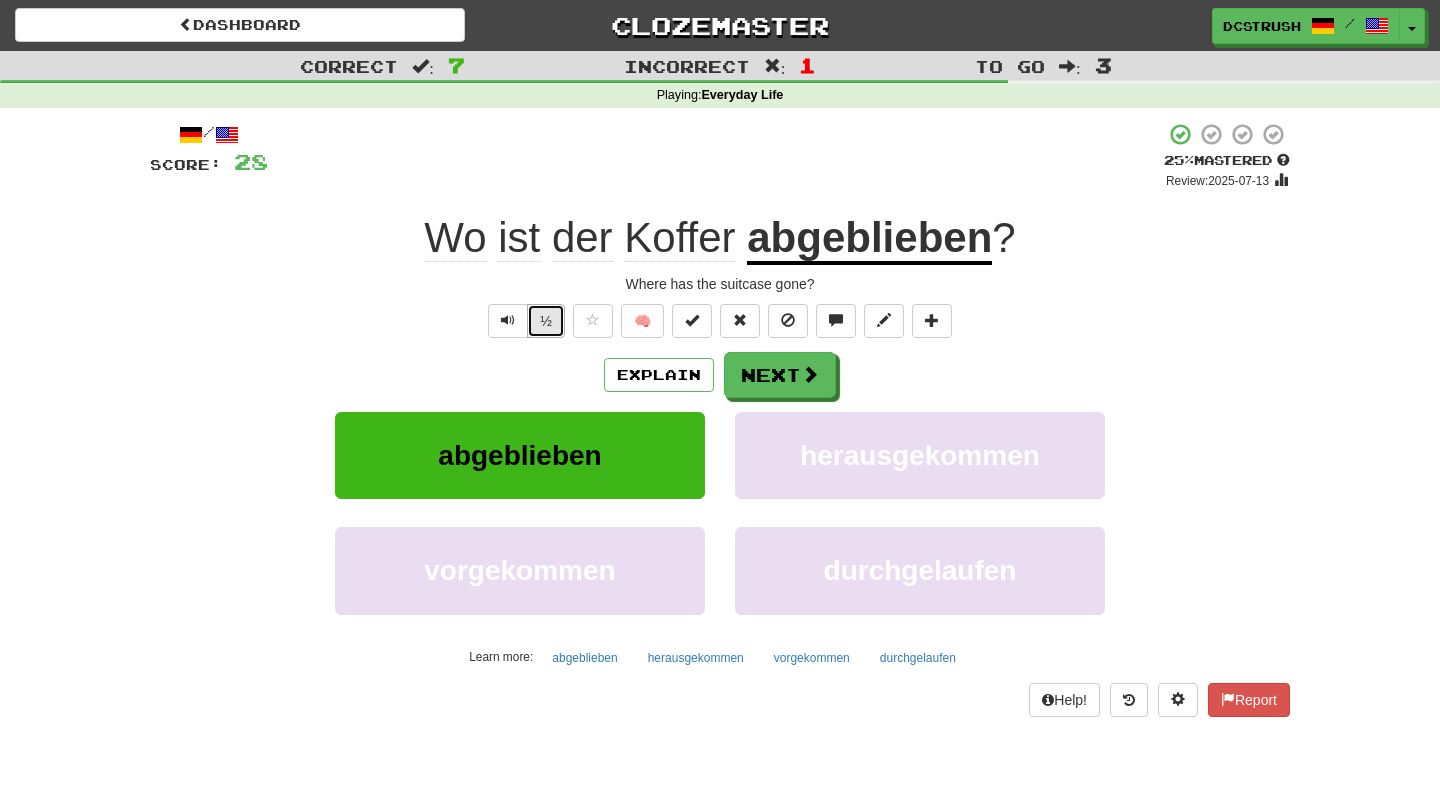 click on "½" at bounding box center [546, 321] 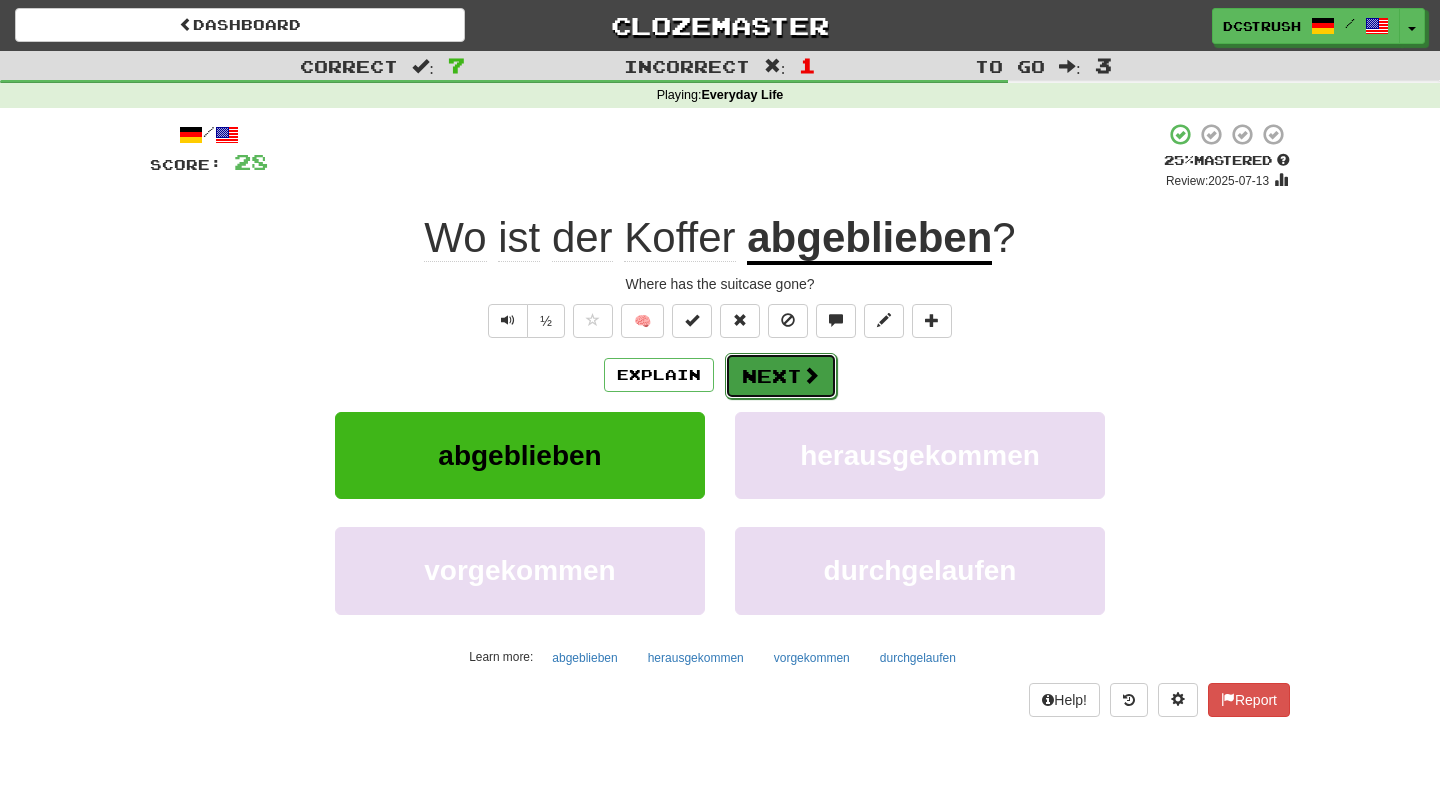 click on "Next" at bounding box center [781, 376] 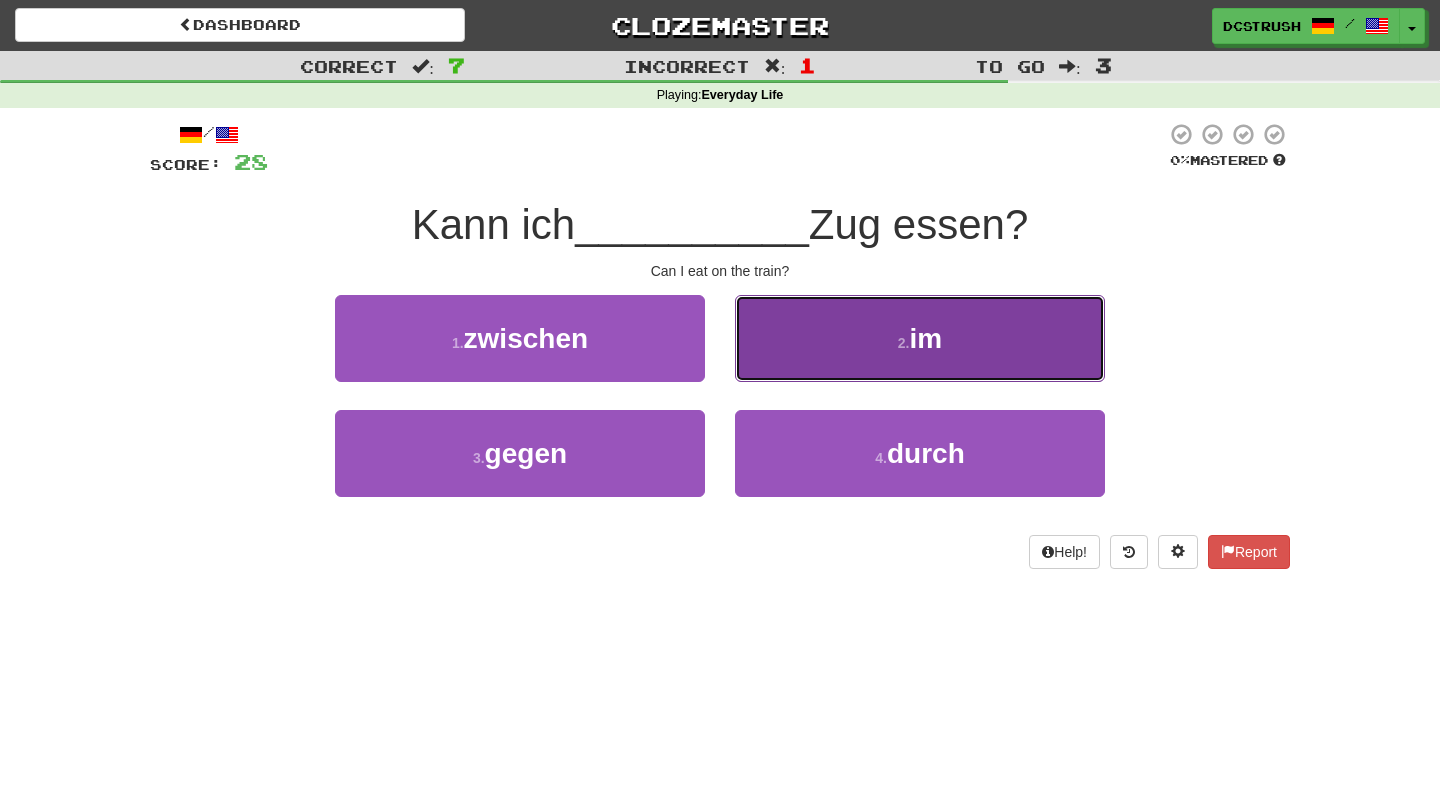 click on "im" at bounding box center (926, 338) 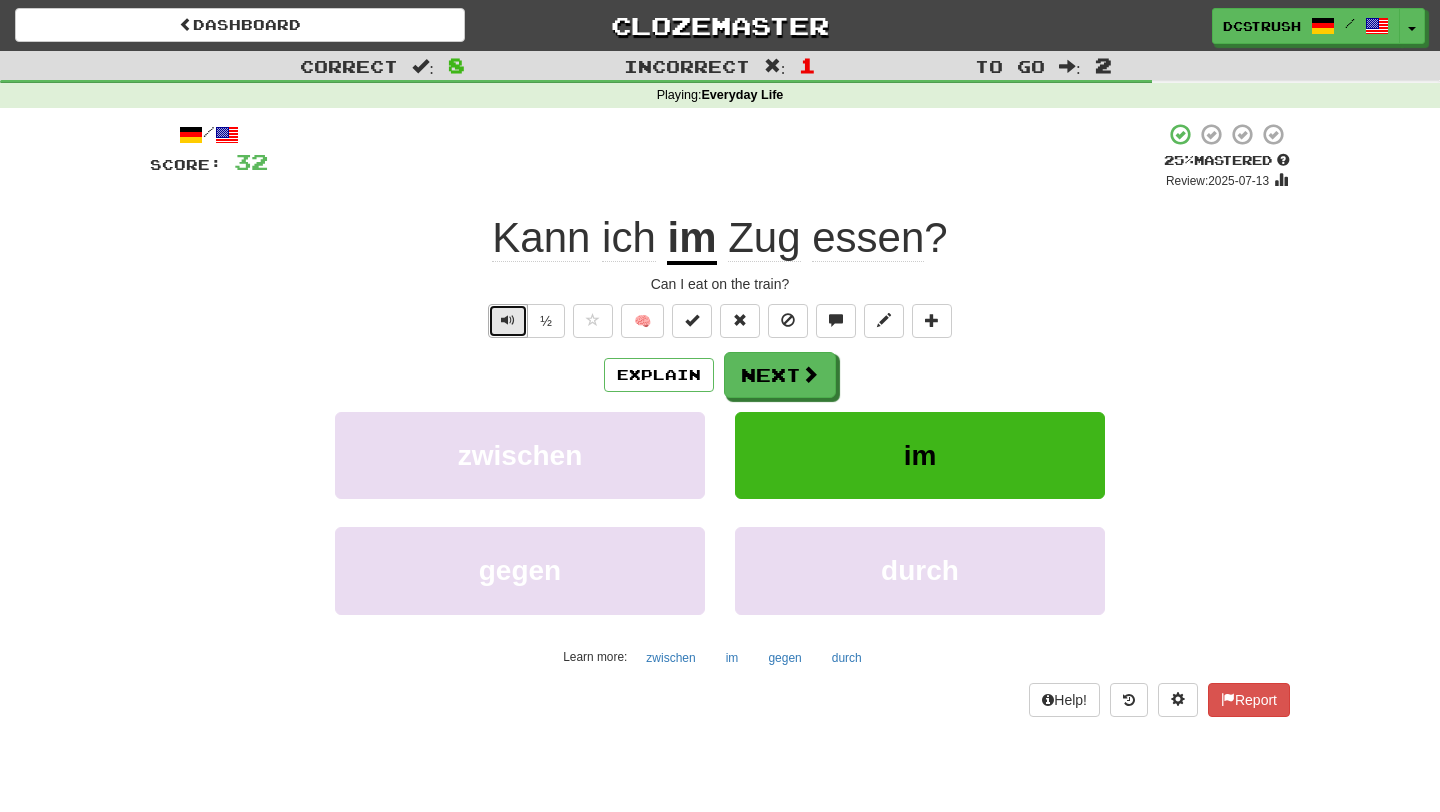 click at bounding box center [508, 320] 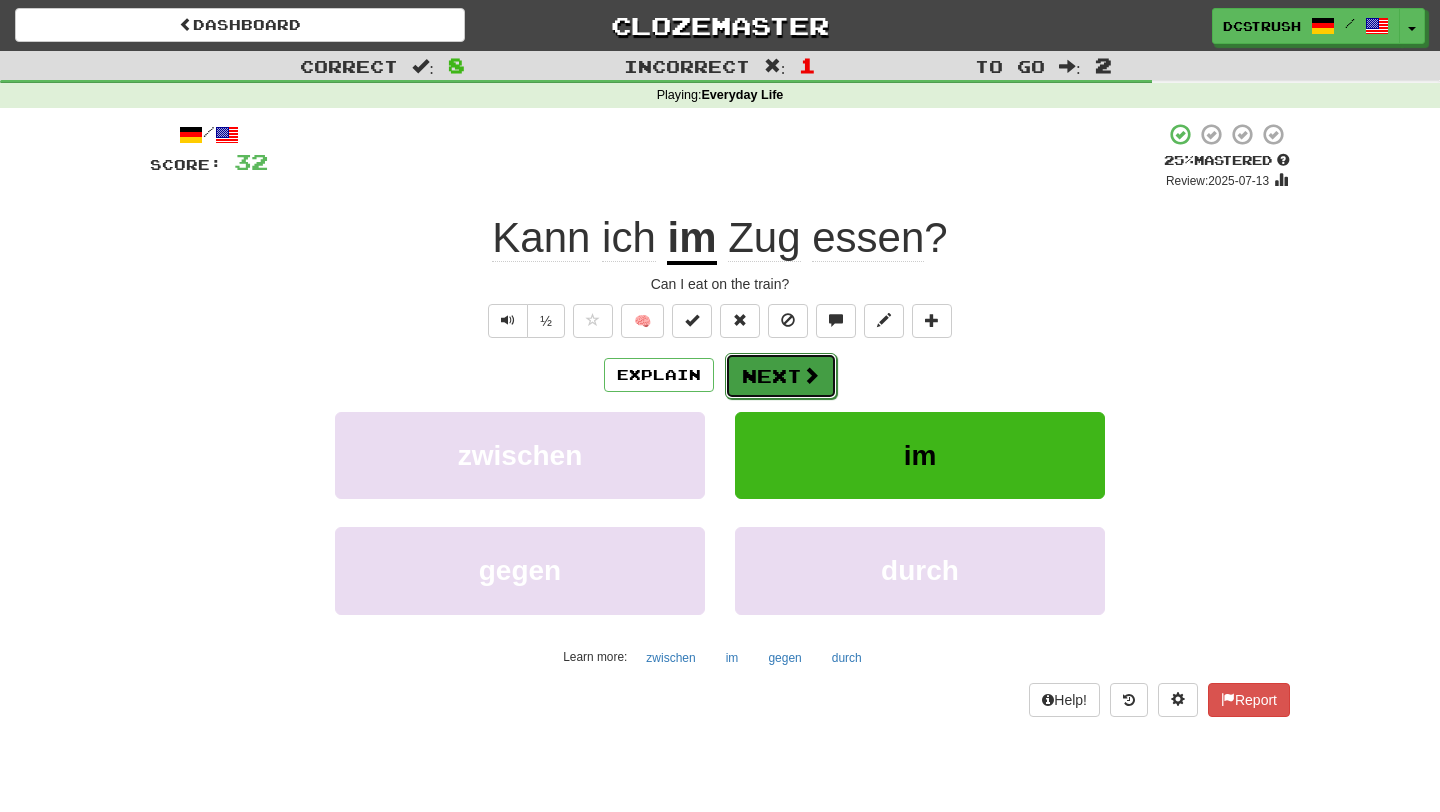 click on "Next" at bounding box center (781, 376) 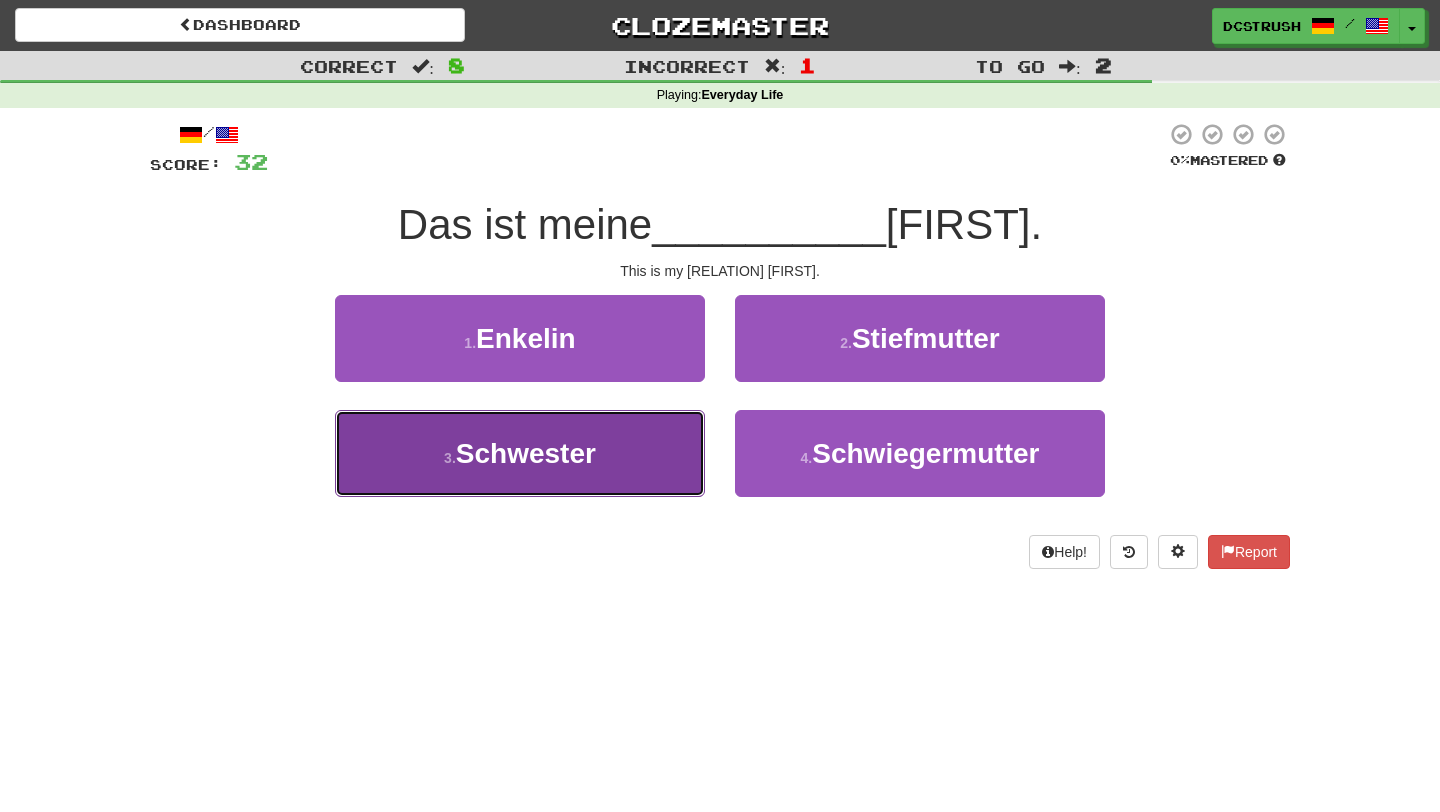 click on "Schwester" at bounding box center (526, 453) 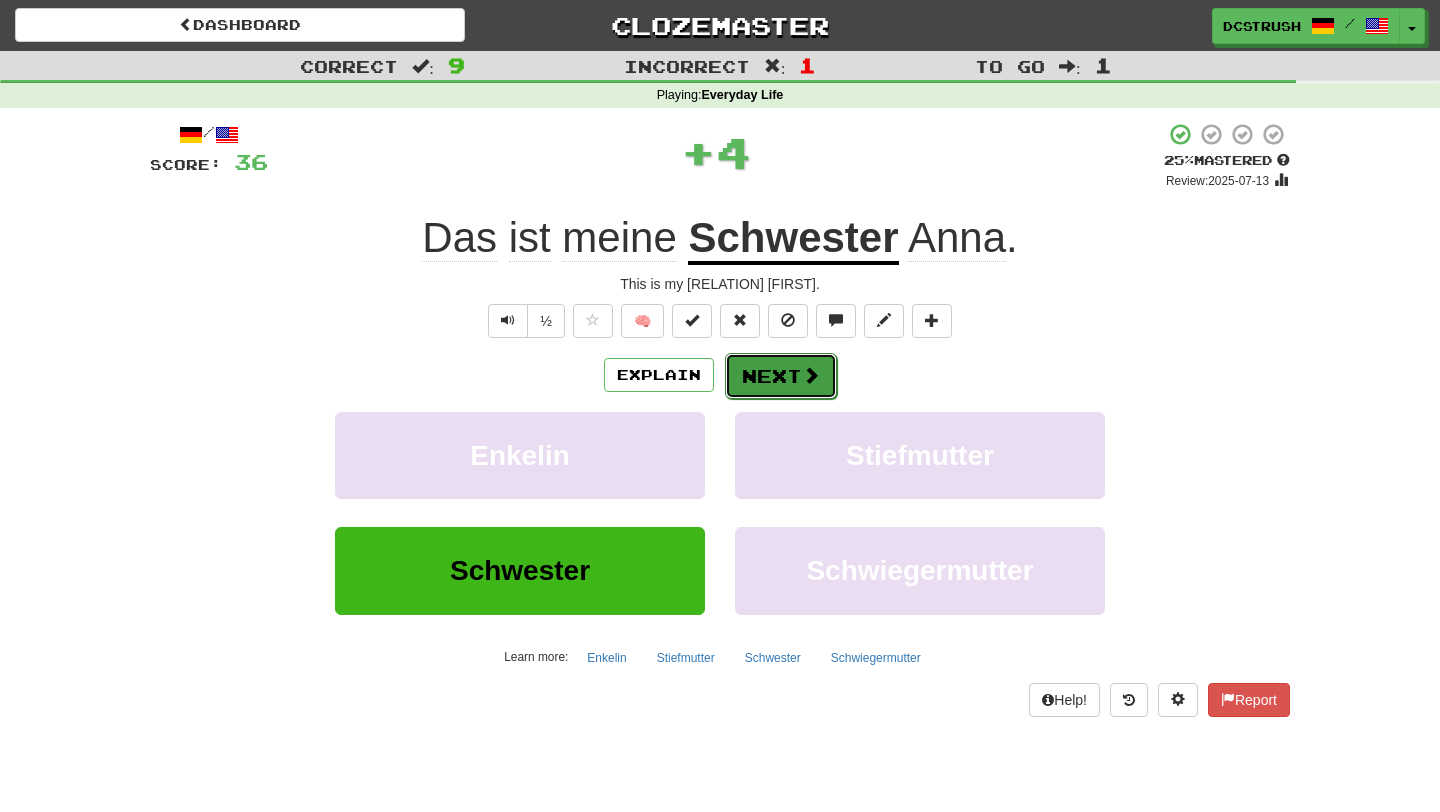 click on "Next" at bounding box center [781, 376] 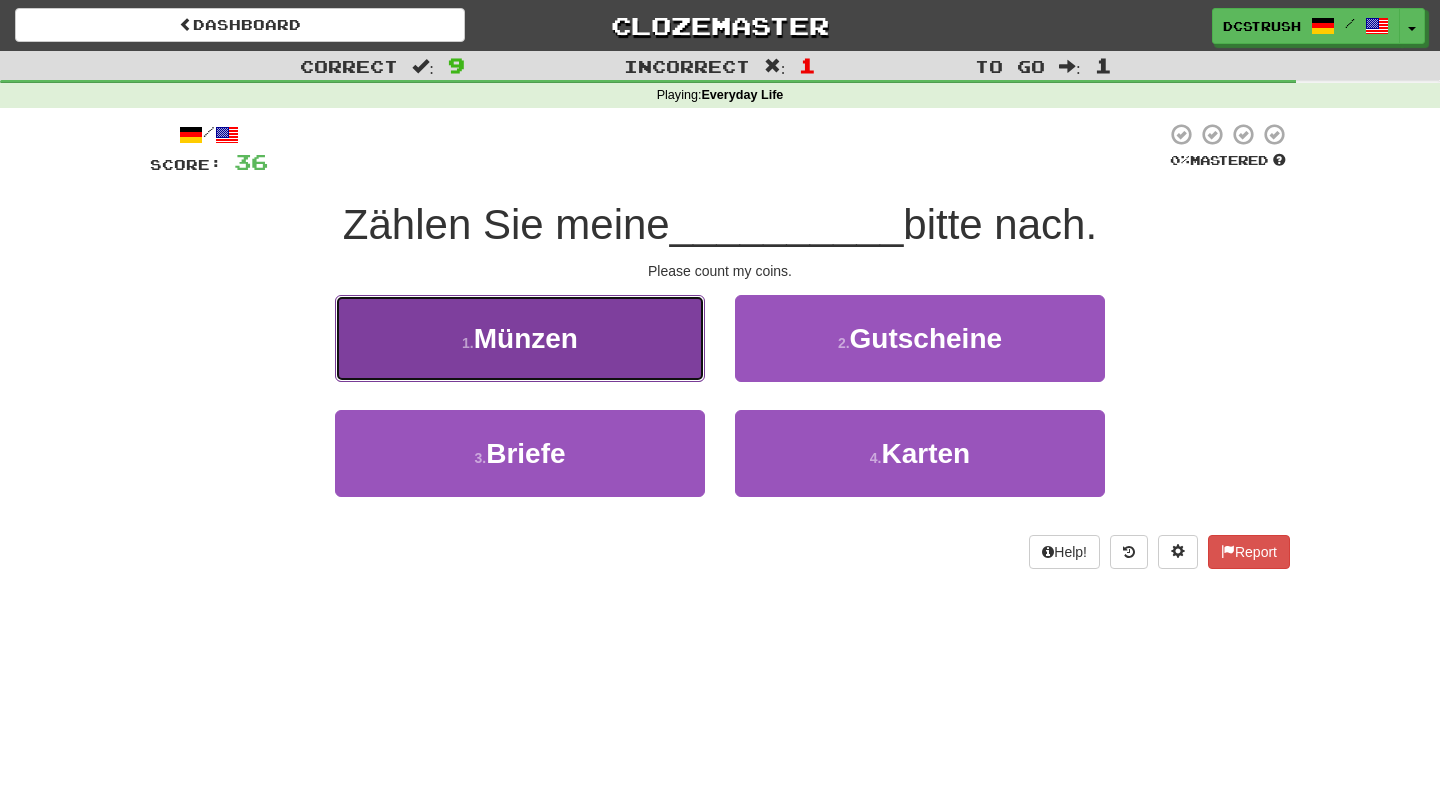 click on "Münzen" at bounding box center (526, 338) 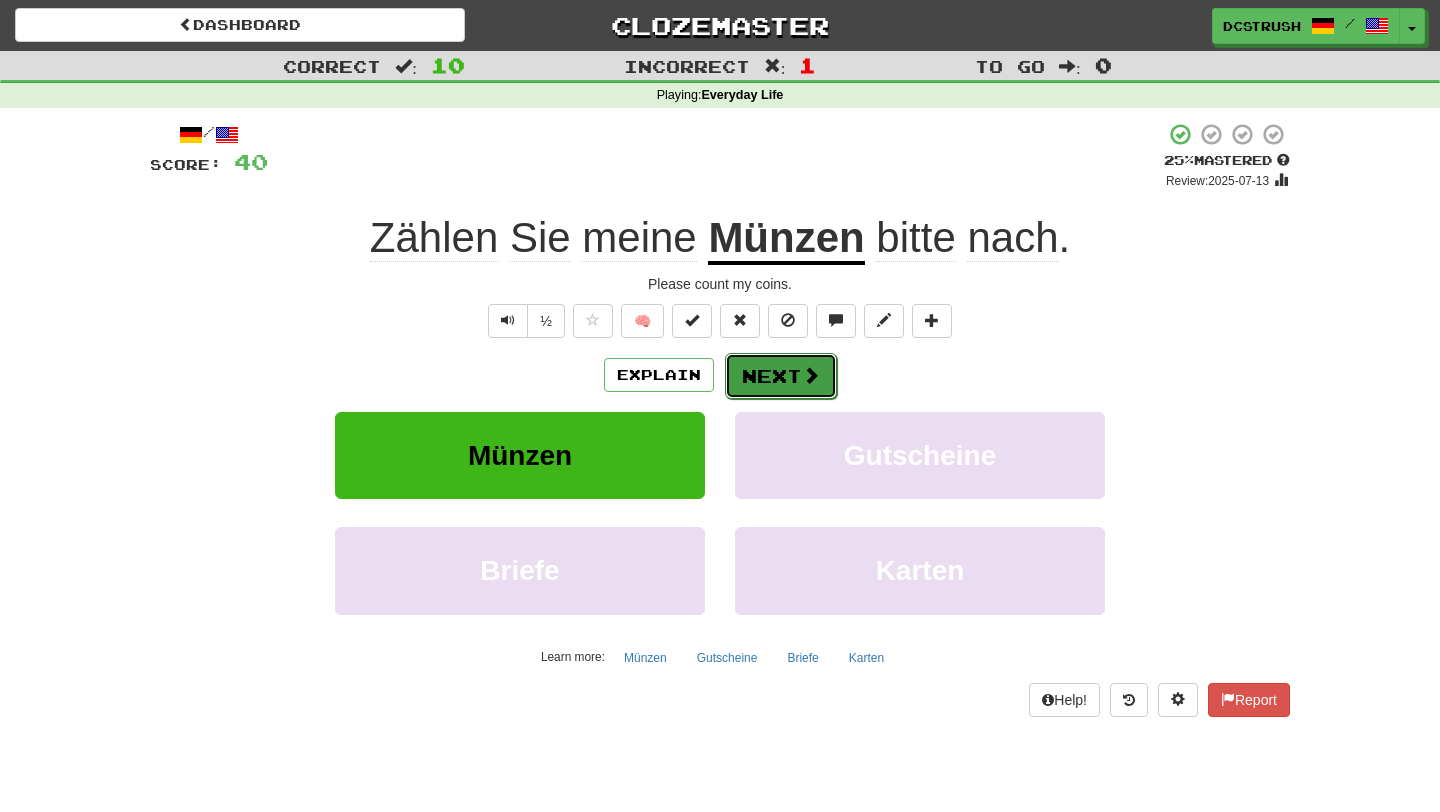 click on "Next" at bounding box center [781, 376] 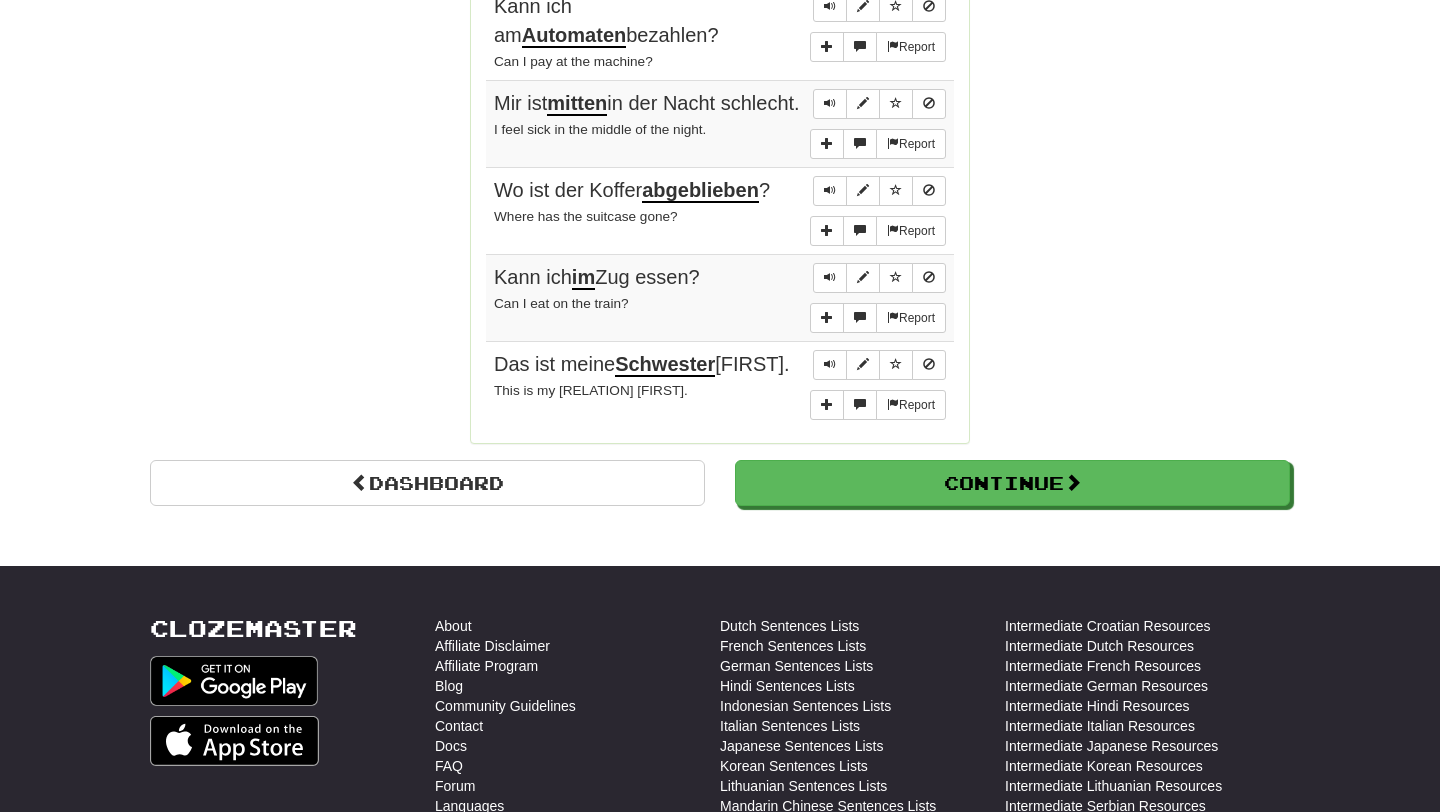 scroll, scrollTop: 1666, scrollLeft: 0, axis: vertical 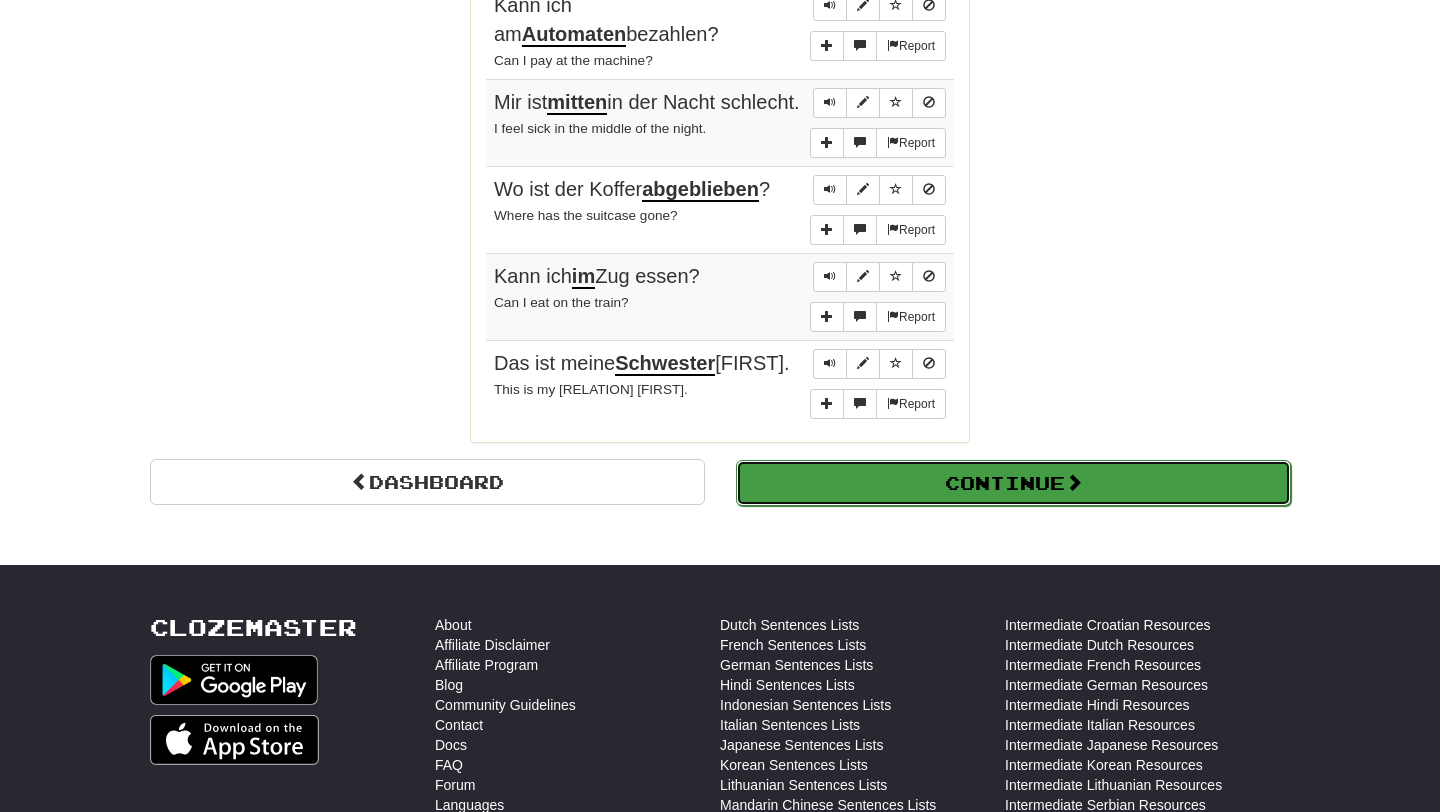click on "Continue" at bounding box center [1013, 483] 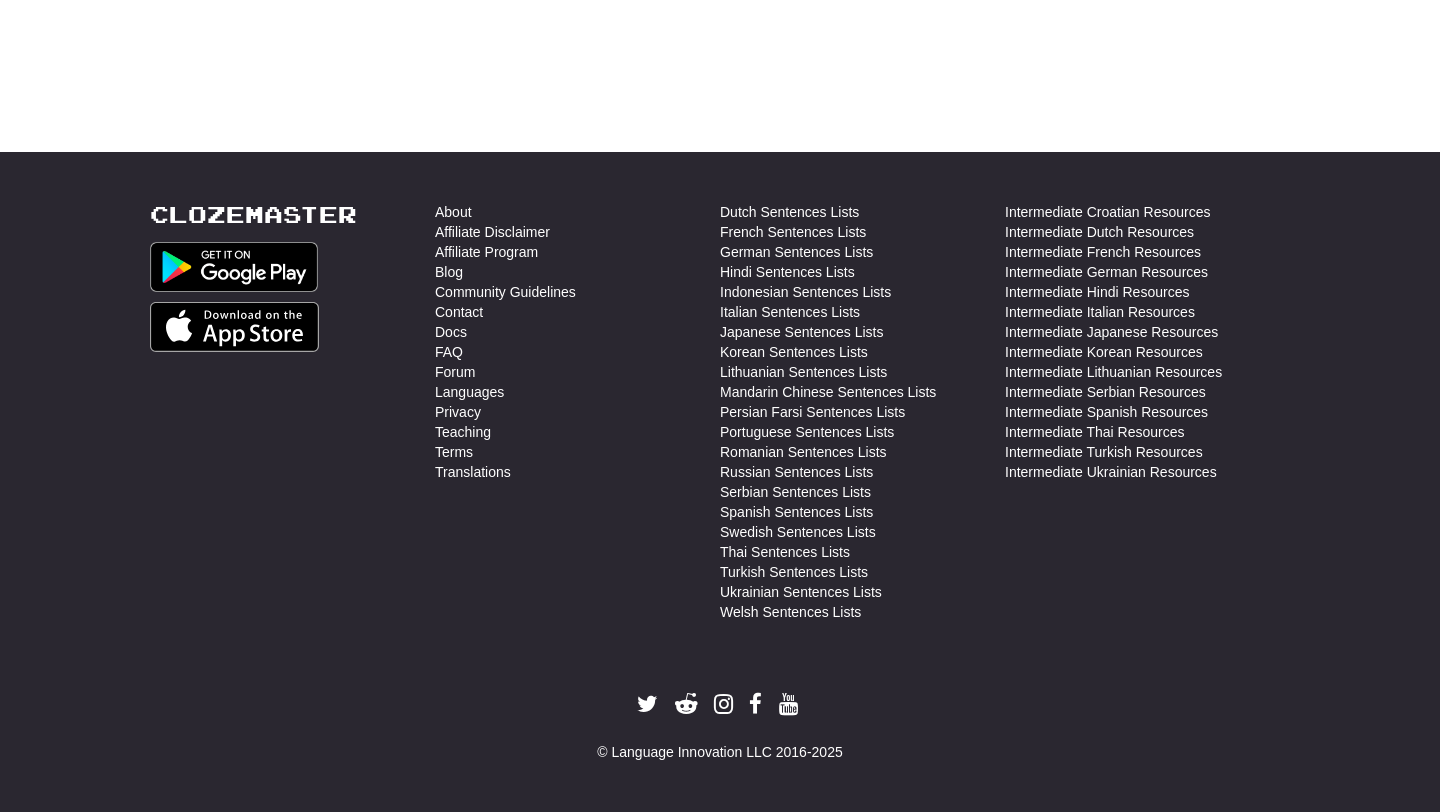 scroll, scrollTop: 0, scrollLeft: 0, axis: both 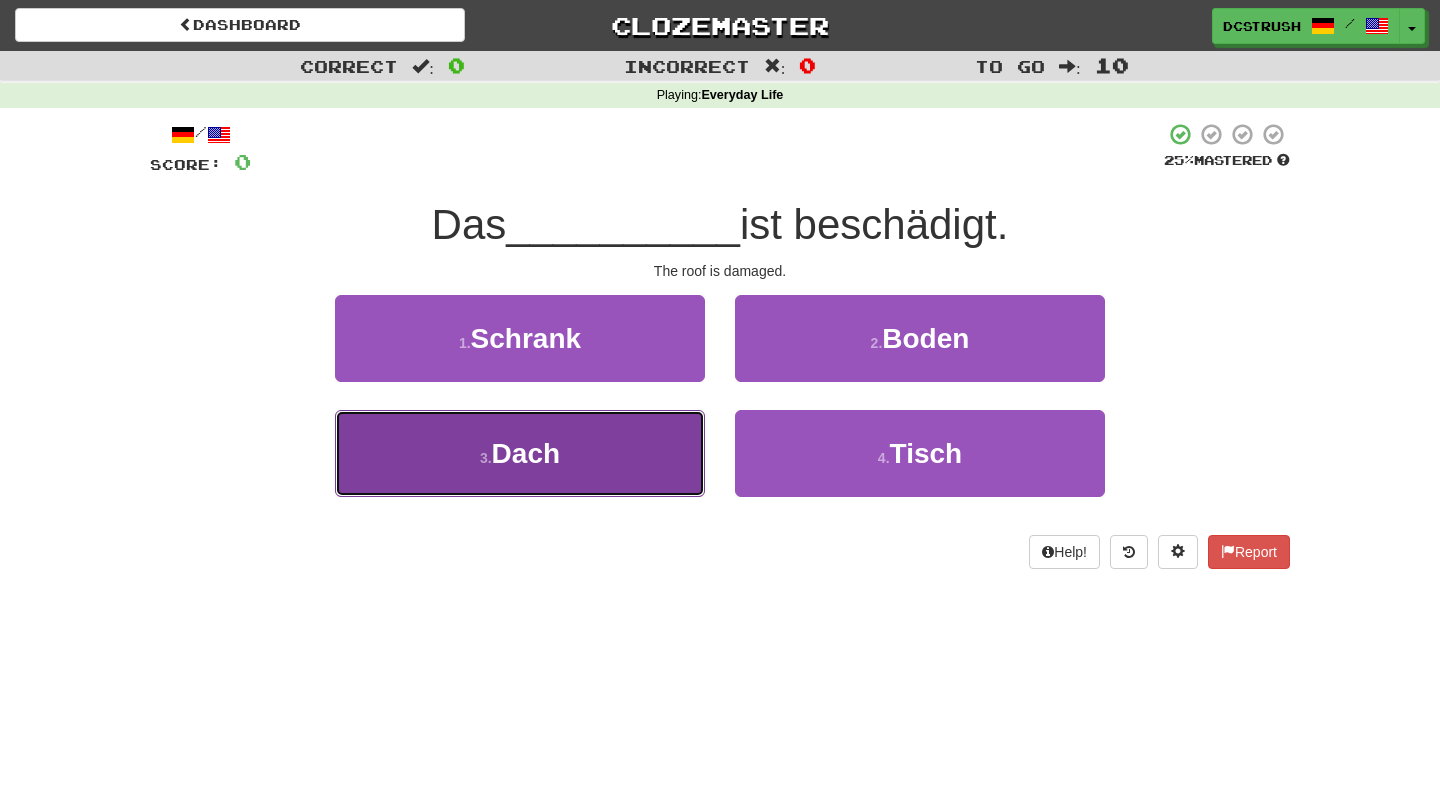 click on "3 .  Dach" at bounding box center [520, 453] 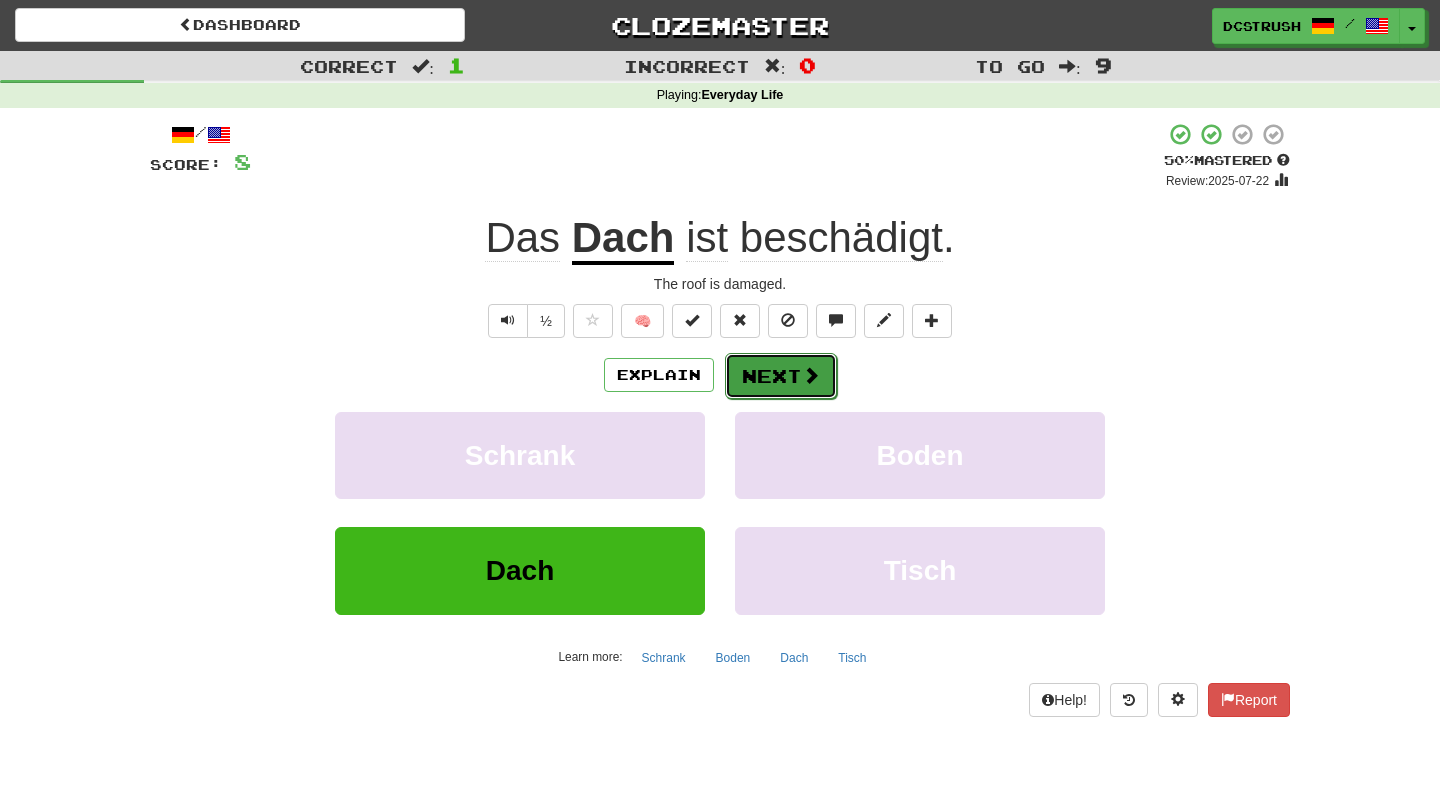 click on "Next" at bounding box center (781, 376) 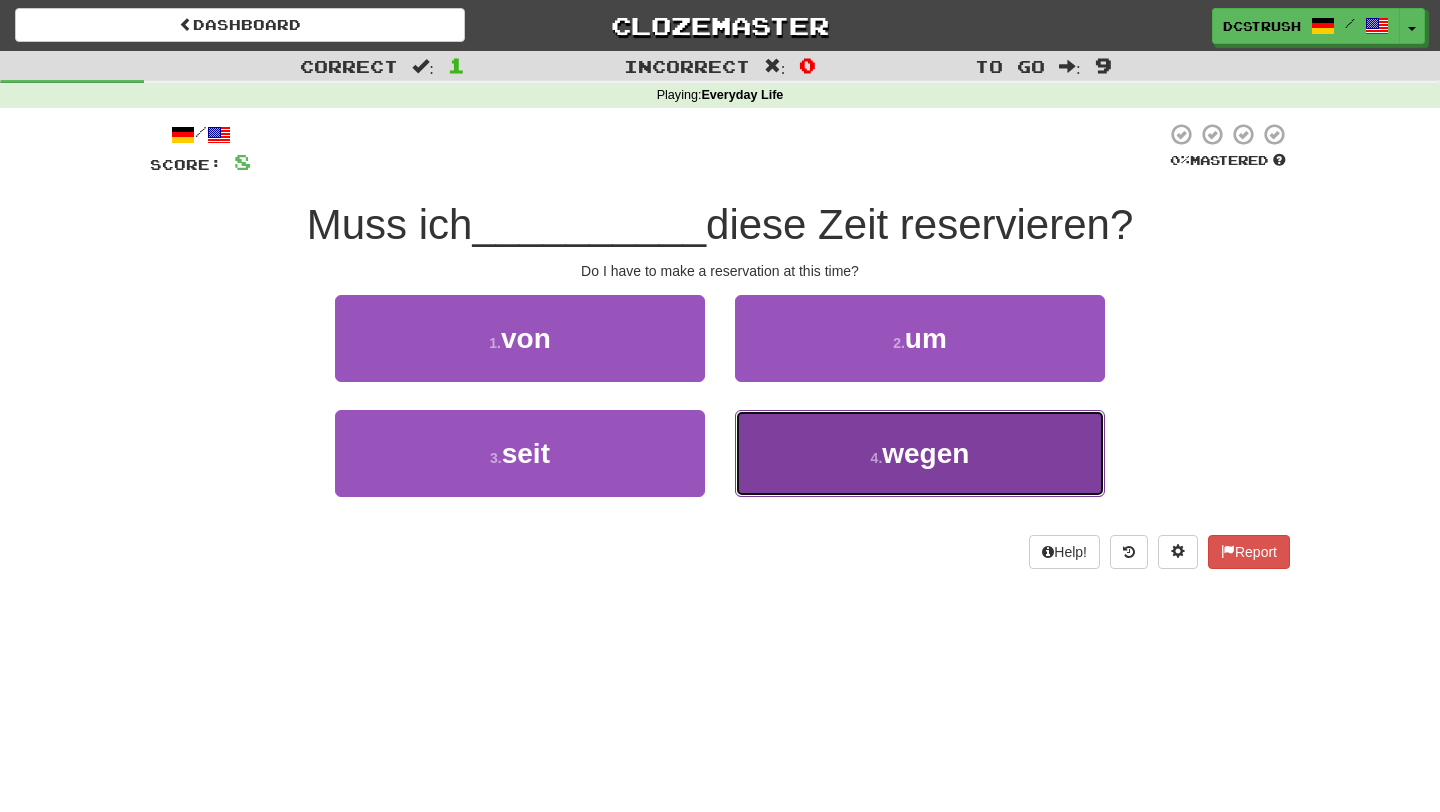click on "4 .  wegen" at bounding box center (920, 453) 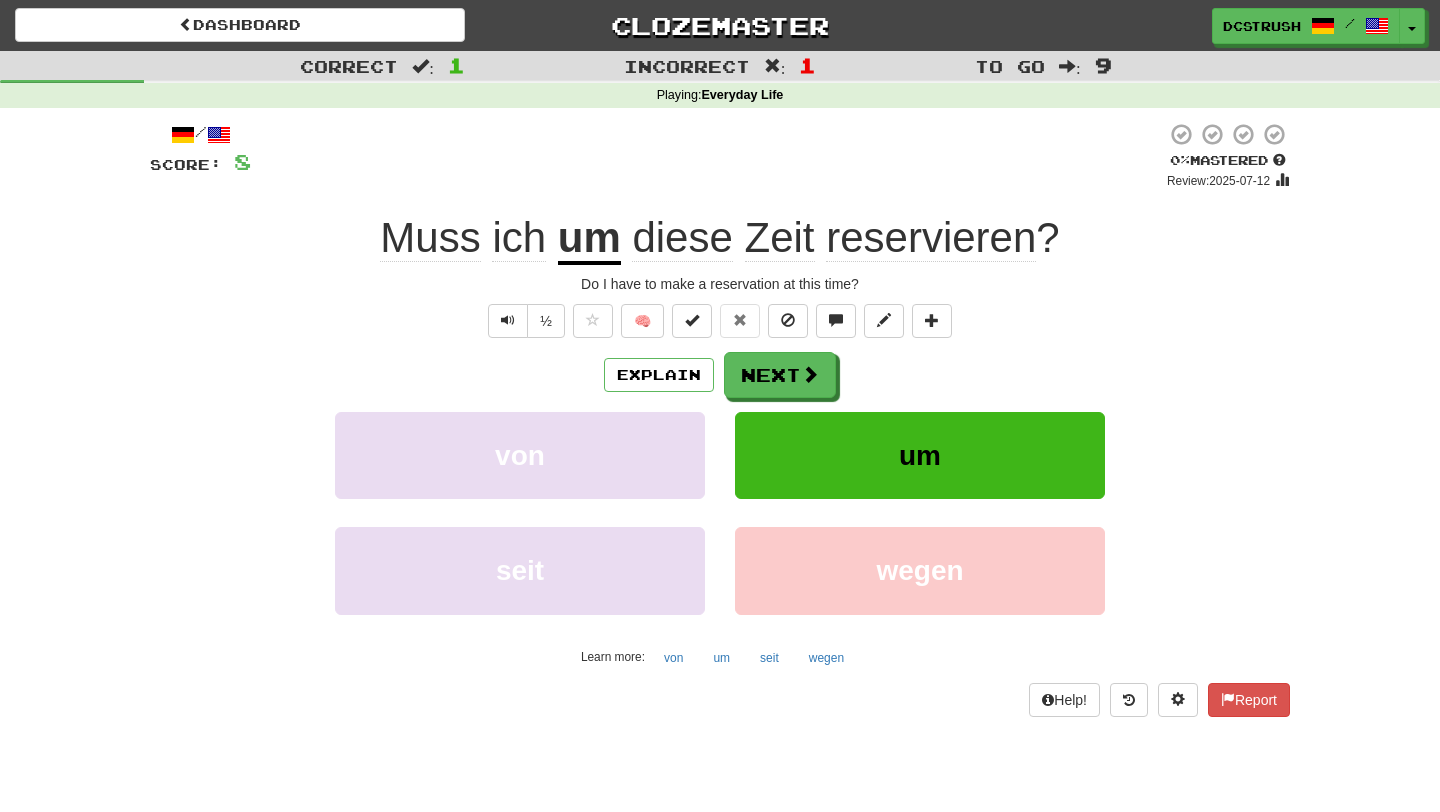 click on "um" at bounding box center (589, 239) 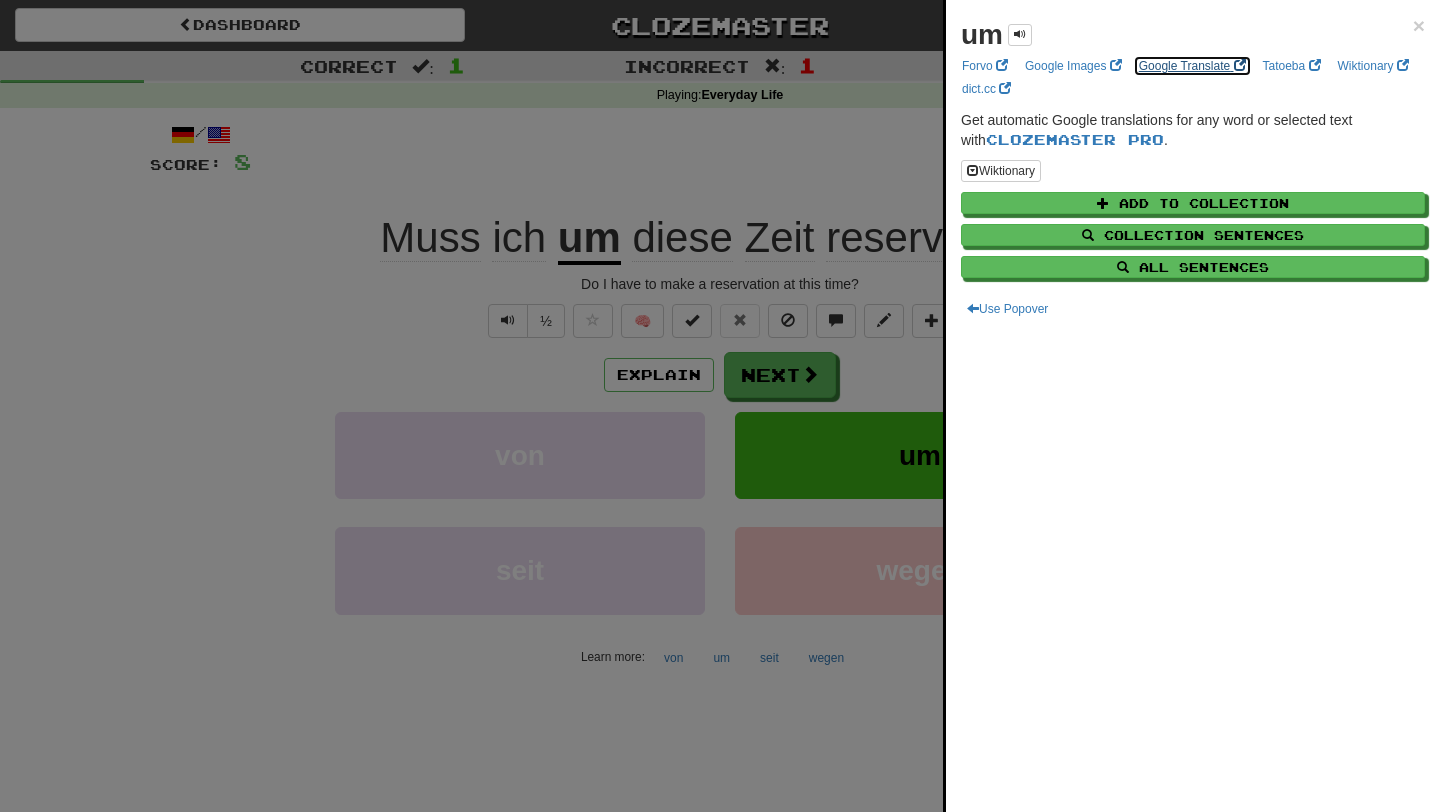 click on "Google Translate" at bounding box center (1192, 66) 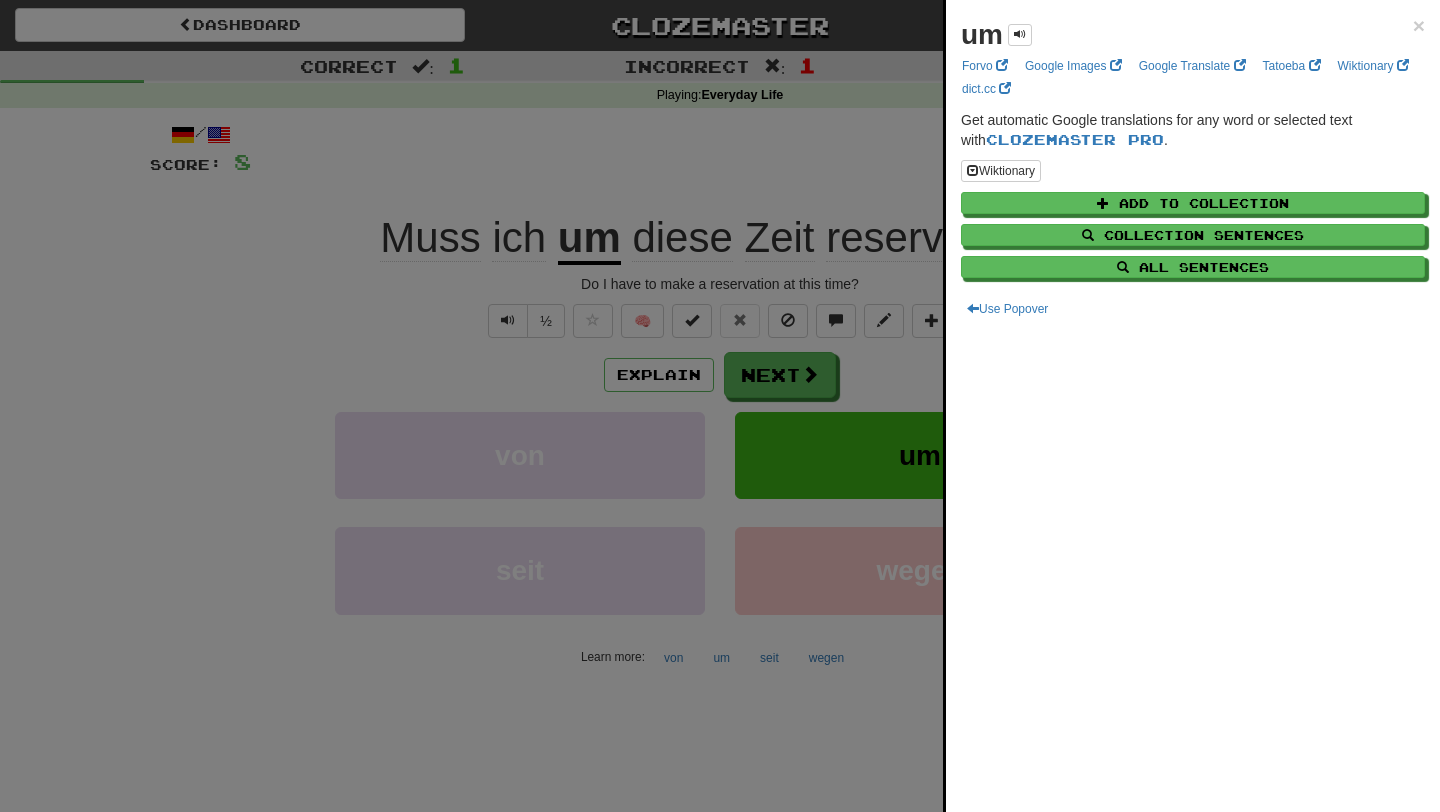click at bounding box center (720, 406) 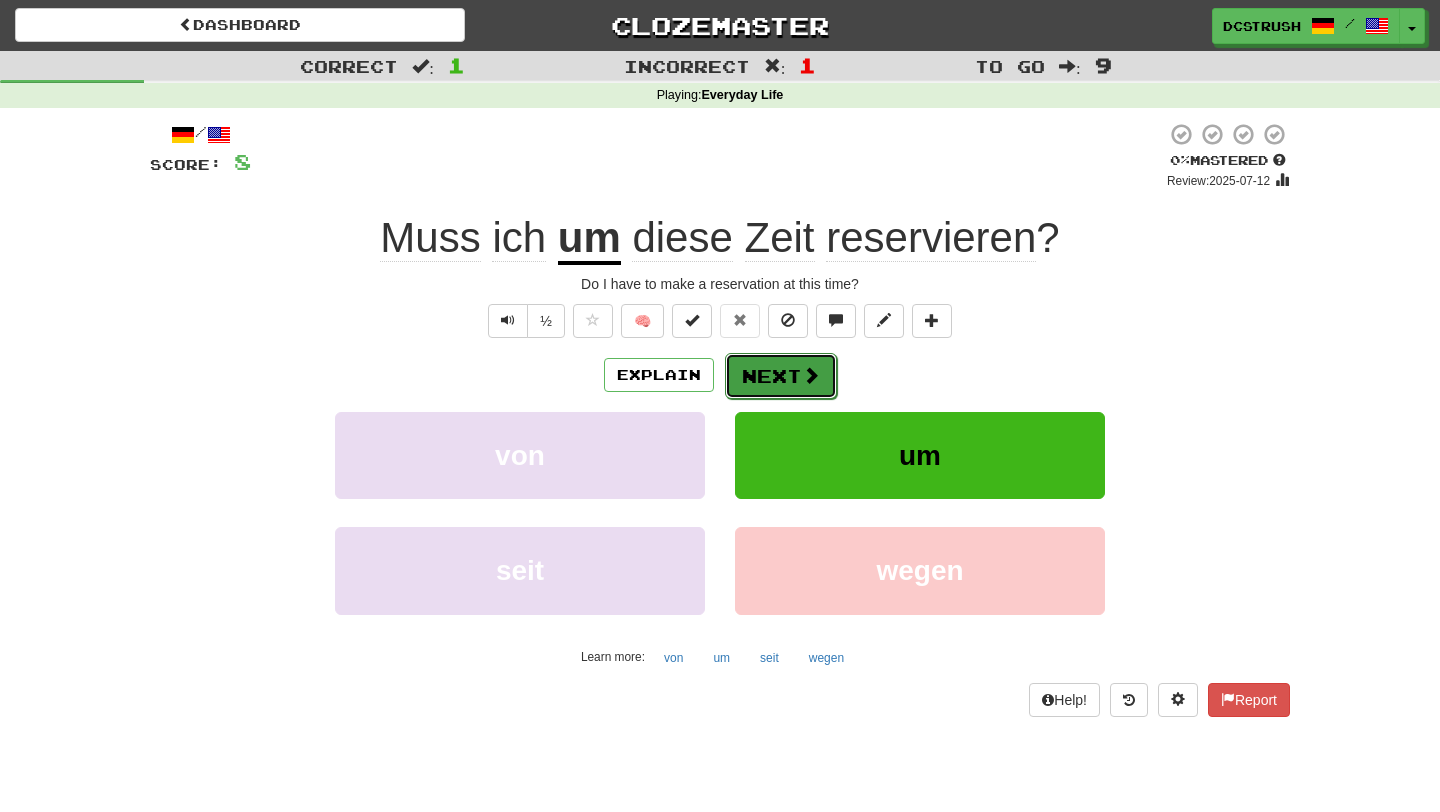 click on "Next" at bounding box center (781, 376) 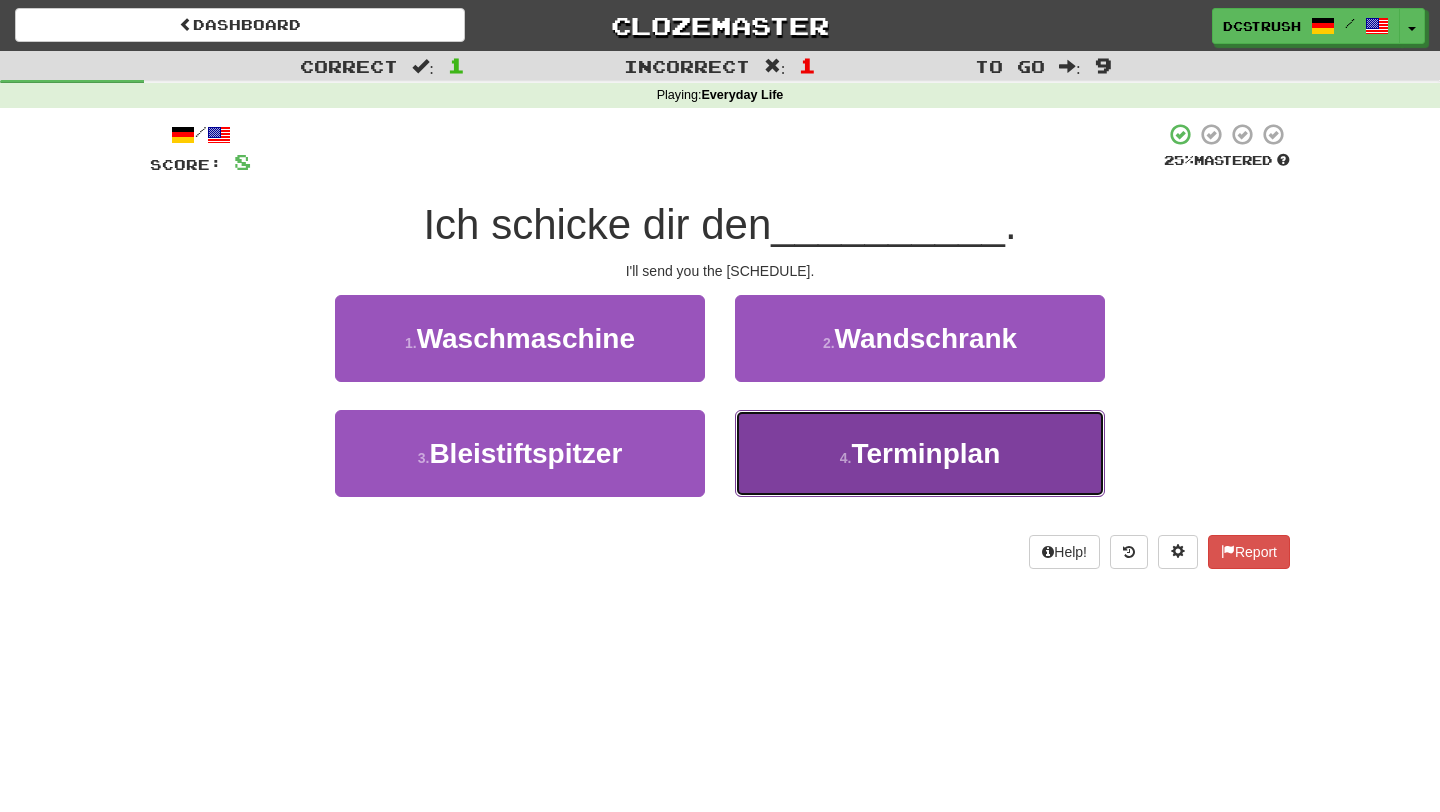 click on "Terminplan" at bounding box center [925, 453] 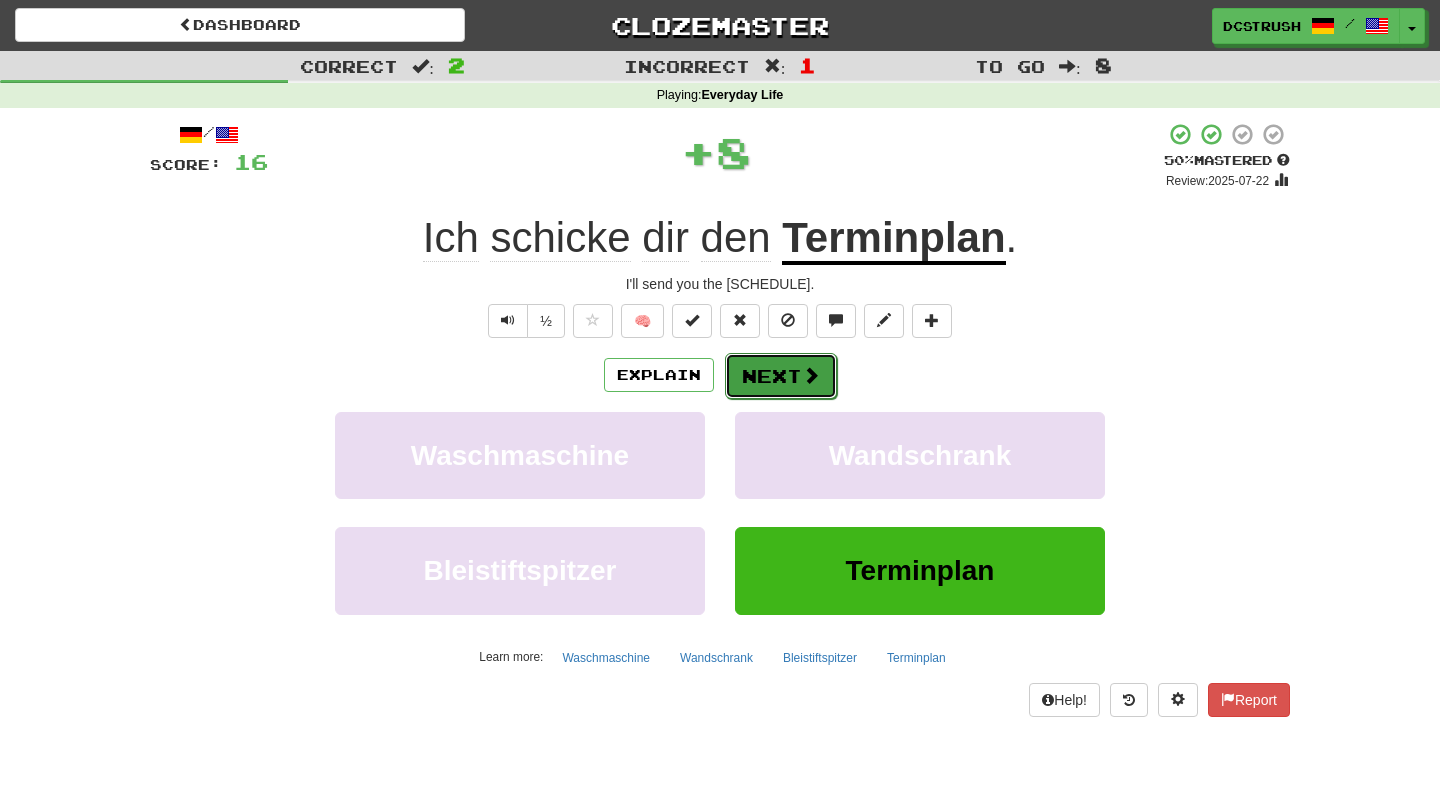 click at bounding box center [811, 375] 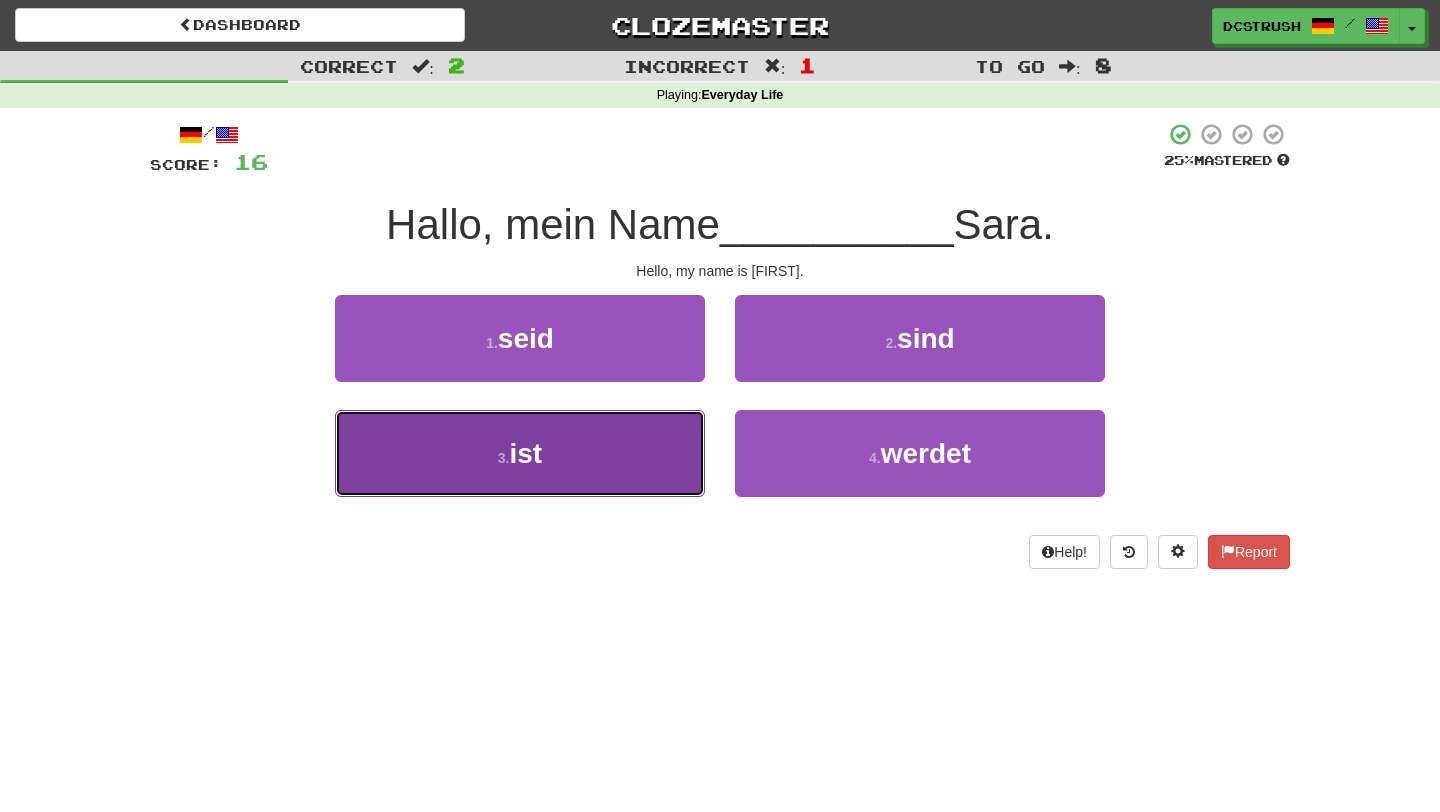 click on "3 .  ist" at bounding box center (520, 453) 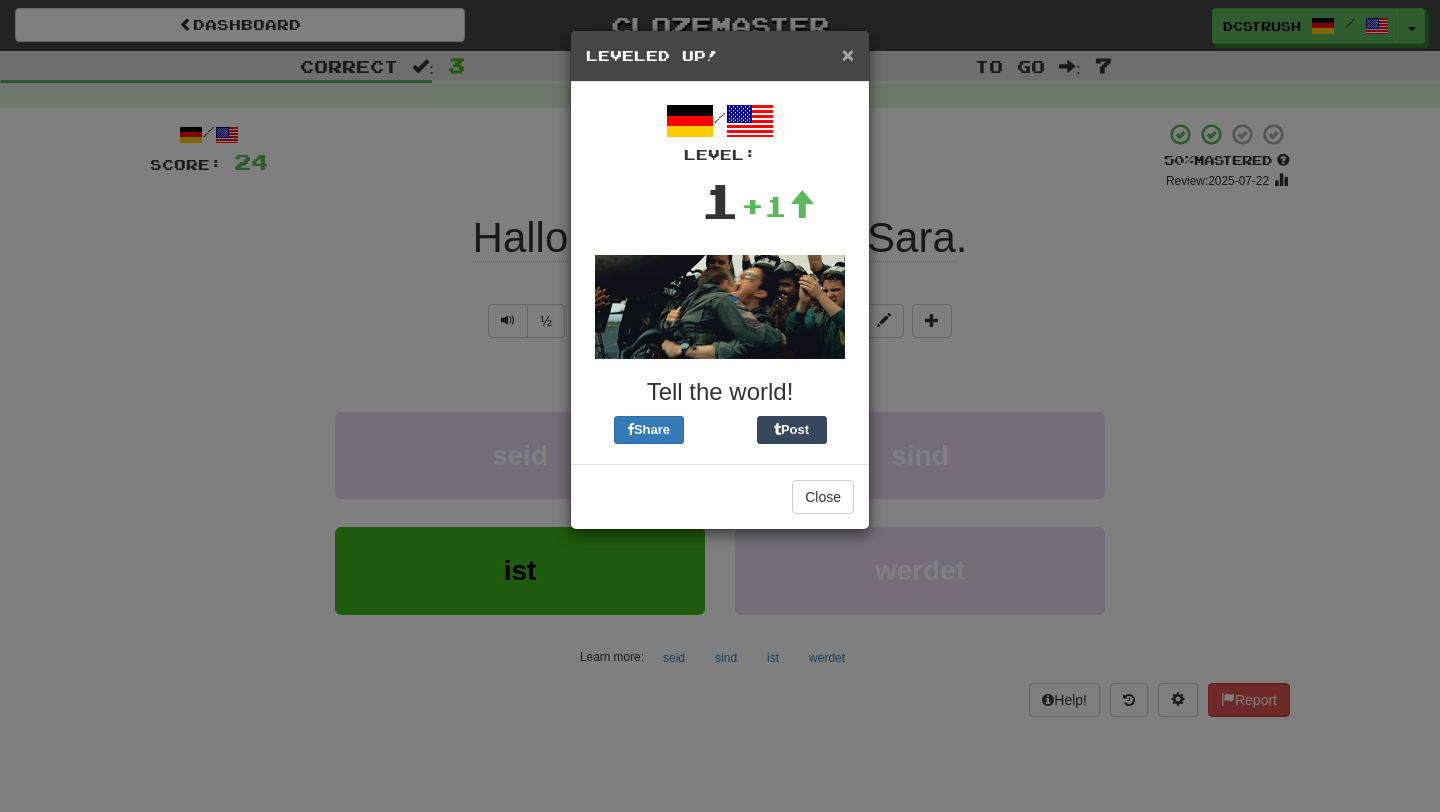 click on "×" at bounding box center [848, 54] 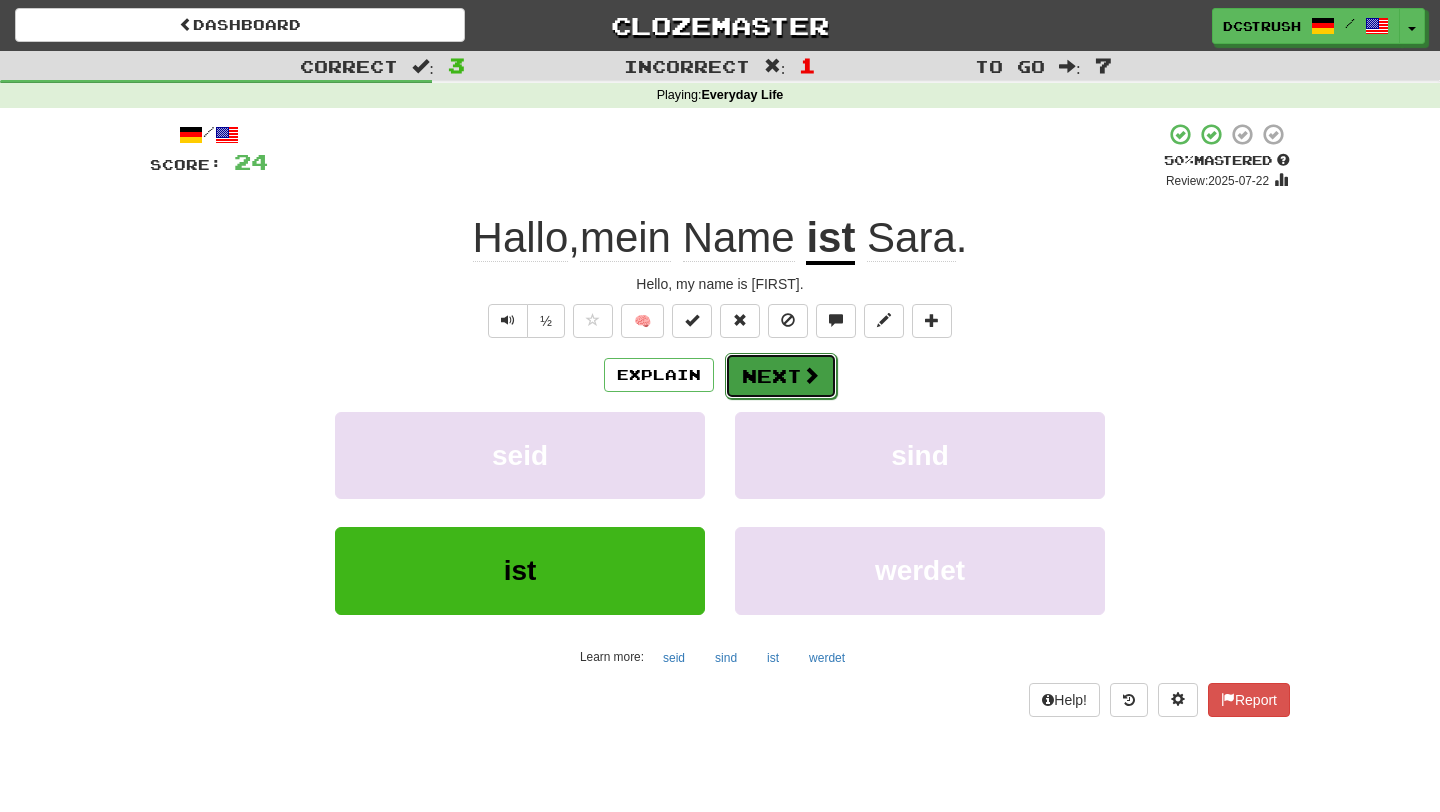 click on "Next" at bounding box center (781, 376) 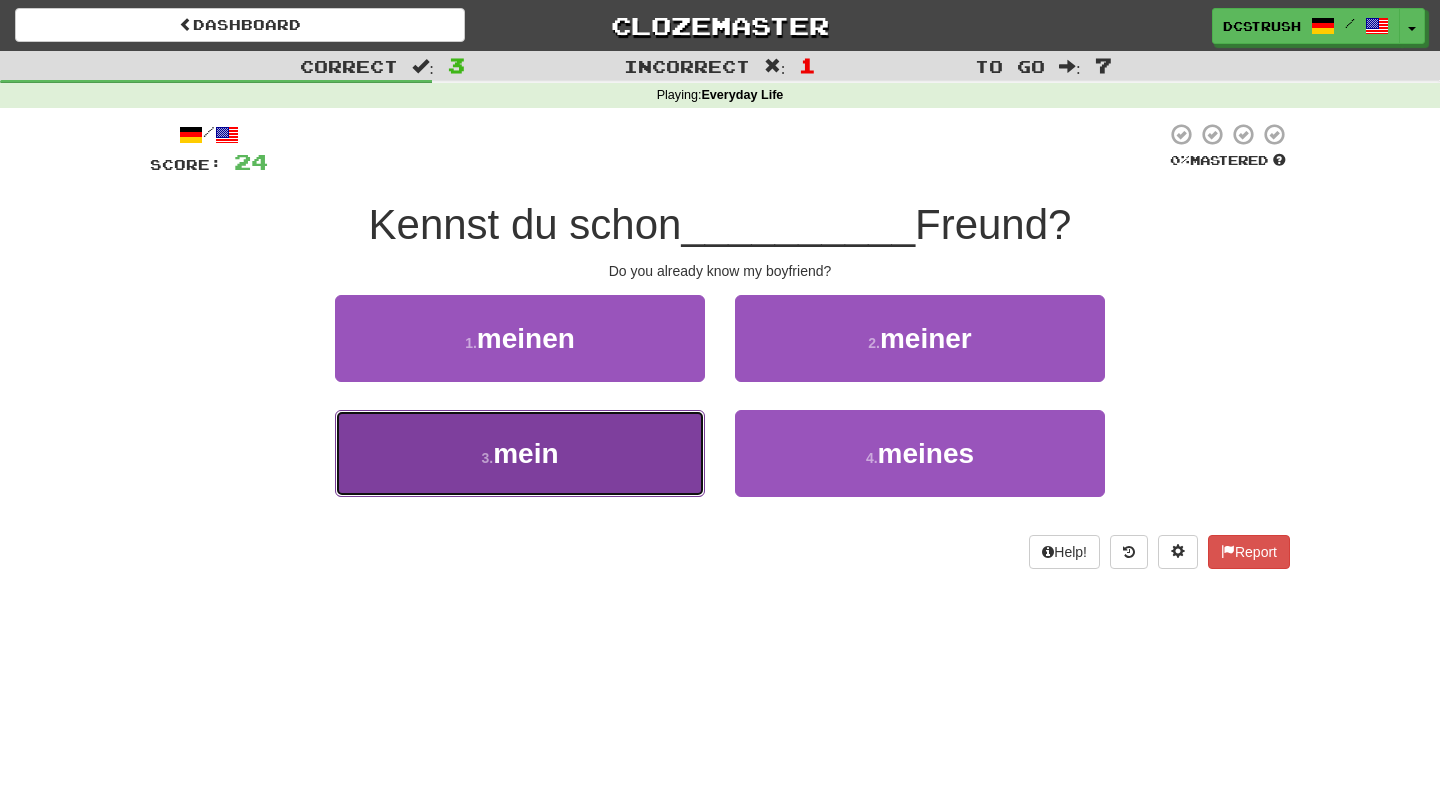 click on "mein" at bounding box center [525, 453] 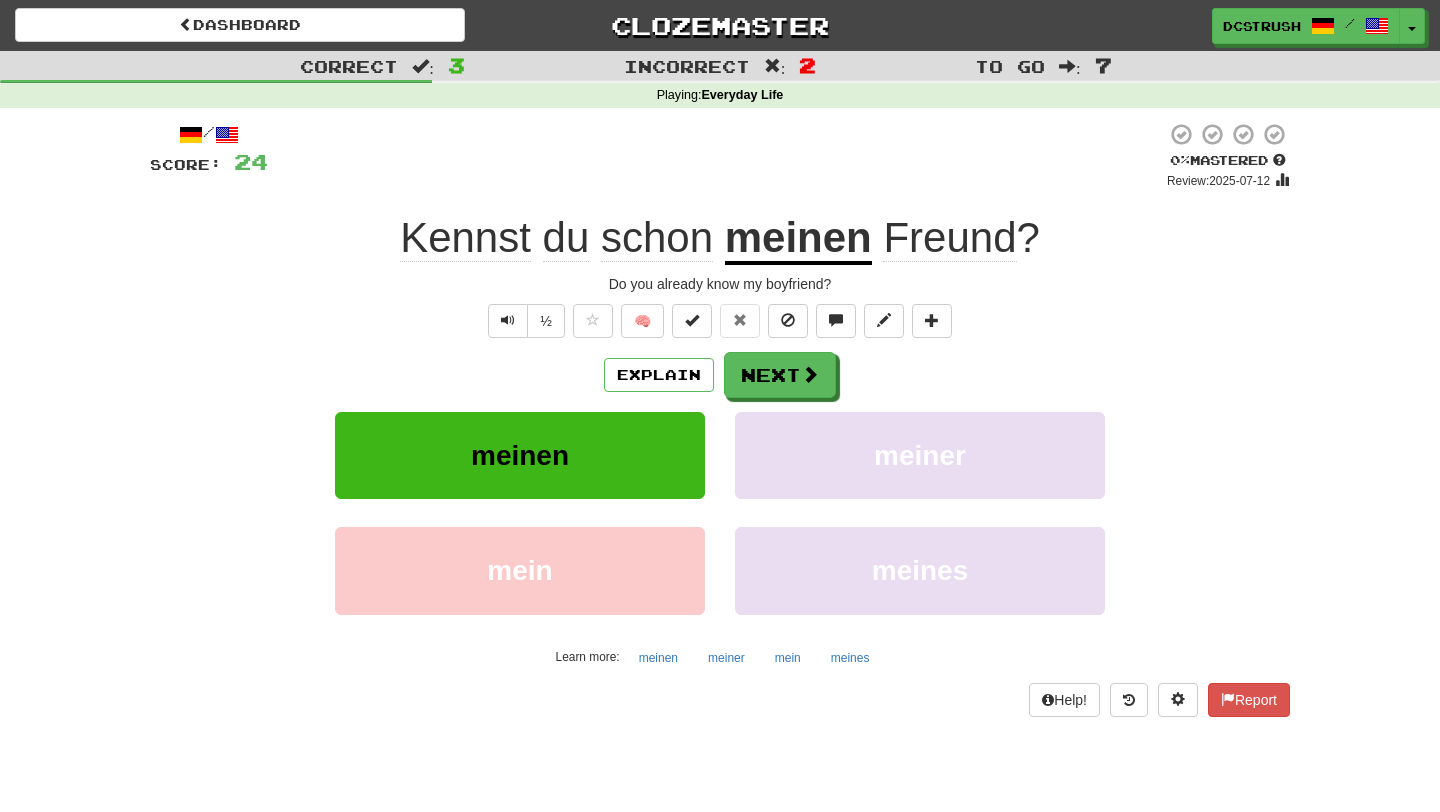 click on "meinen" at bounding box center [798, 239] 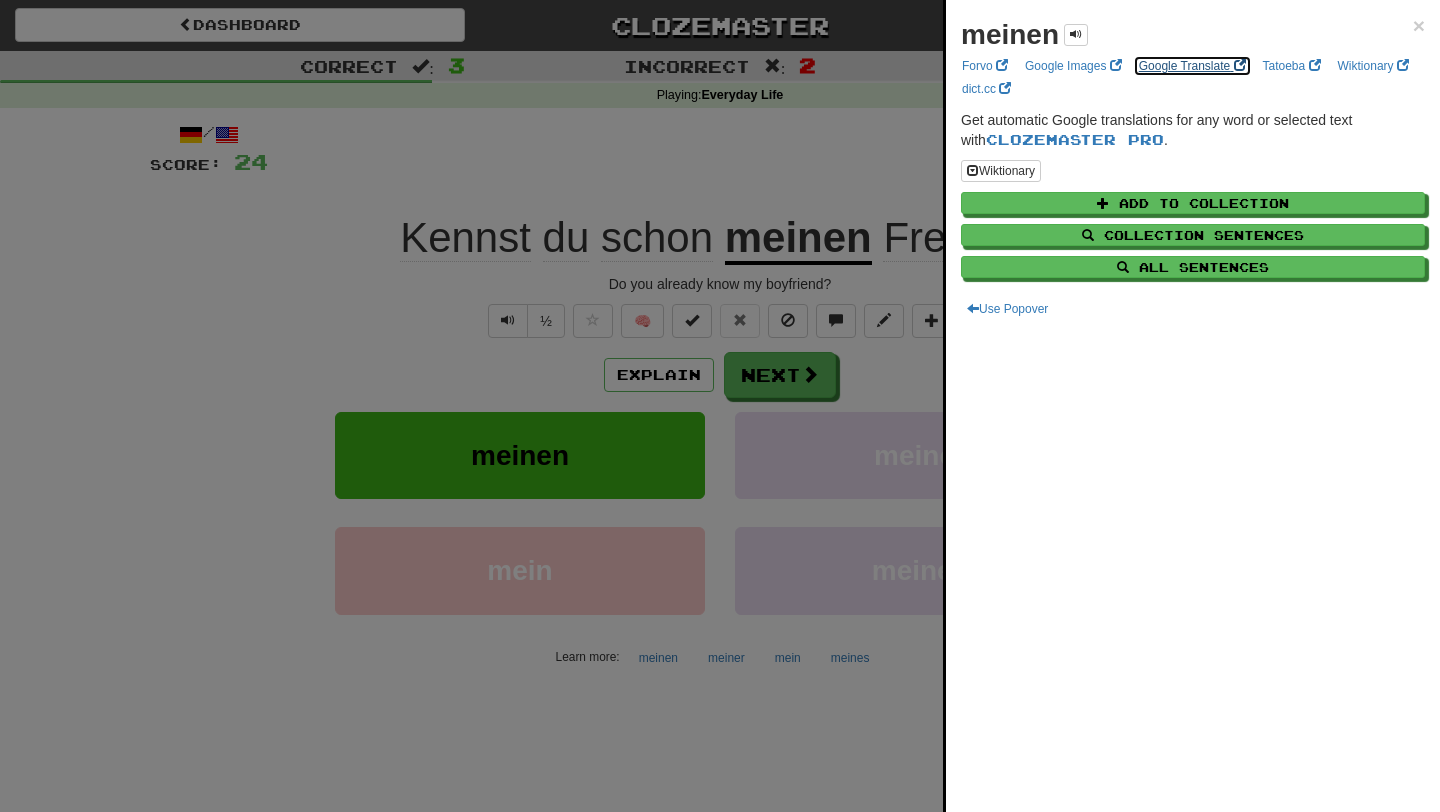 click on "Google Translate" at bounding box center (1192, 66) 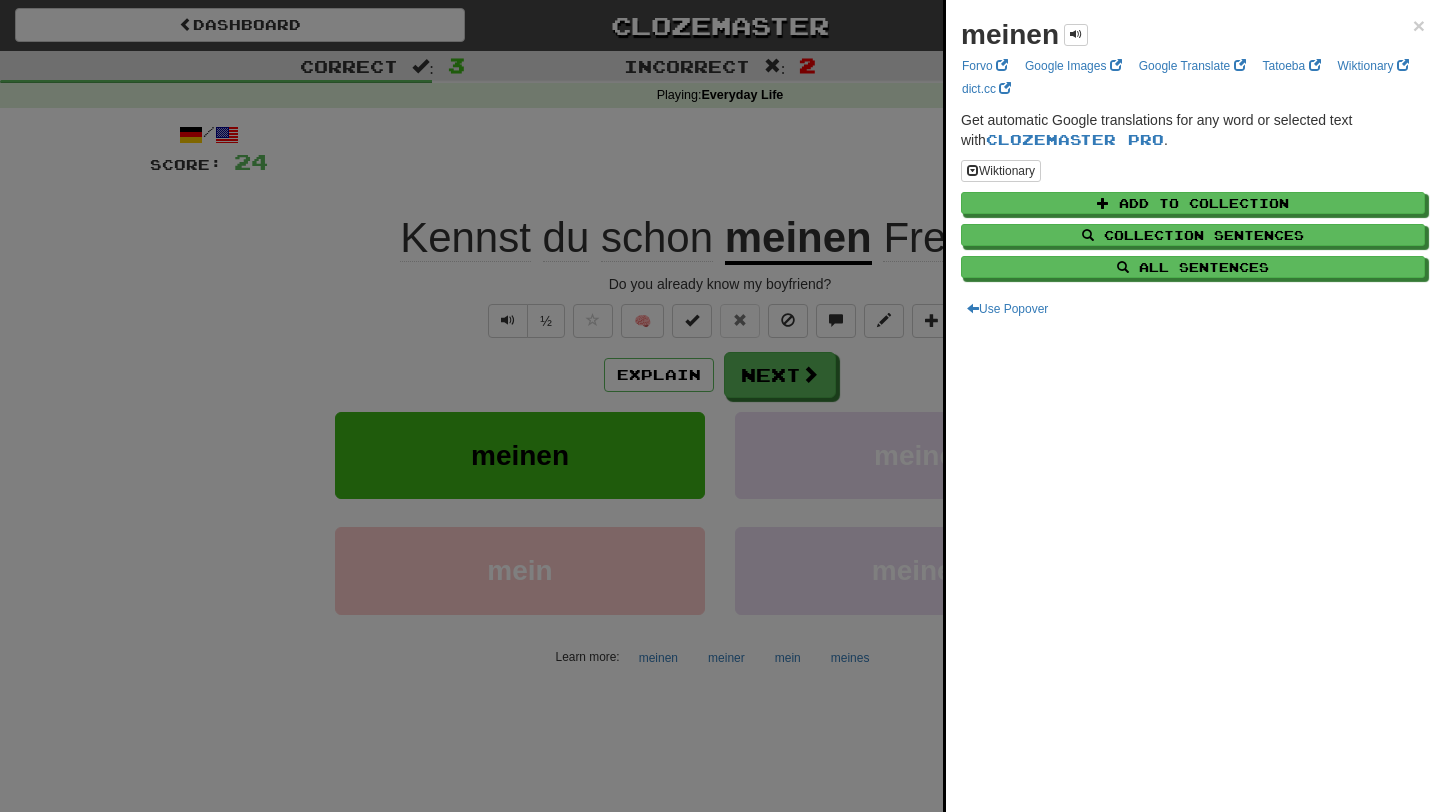 click at bounding box center [720, 406] 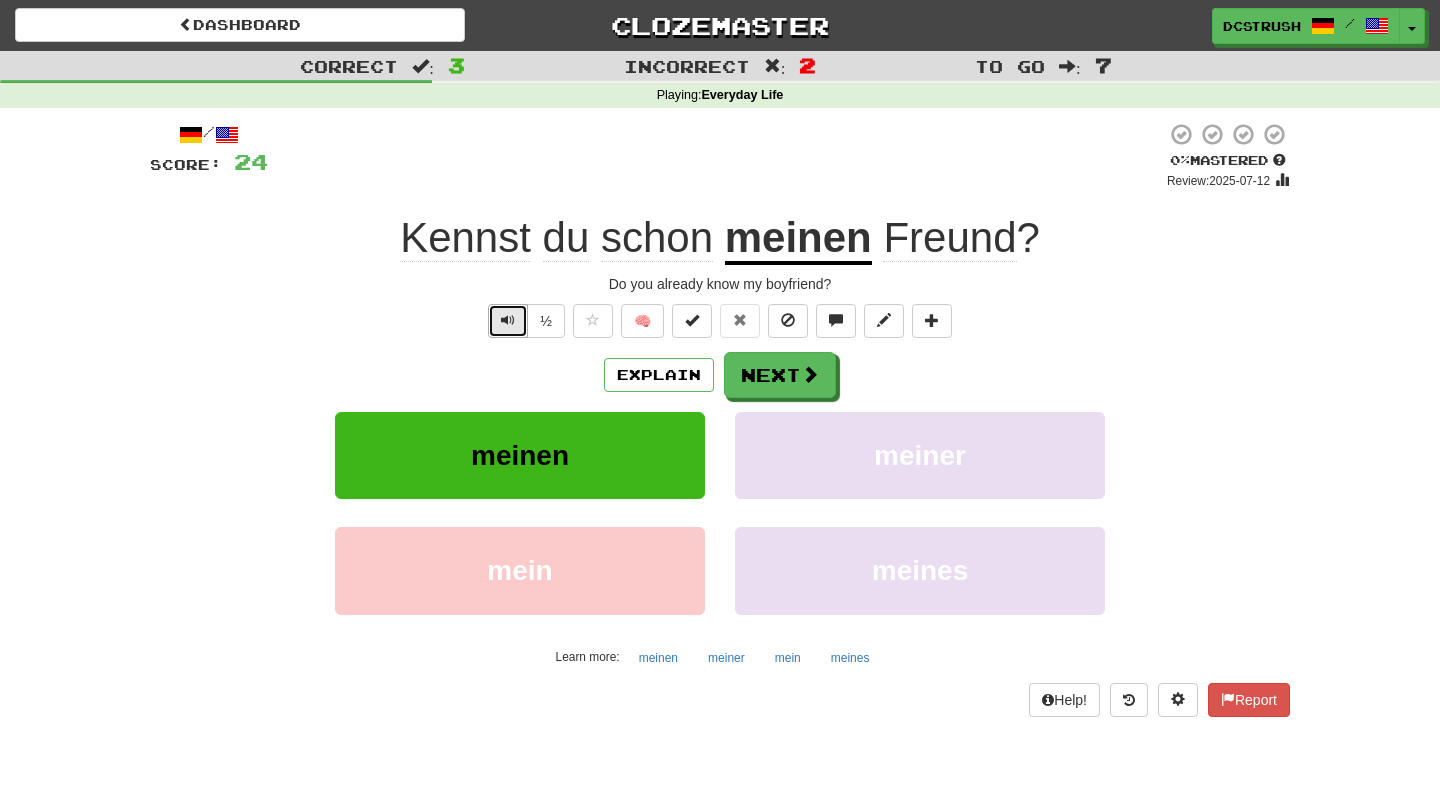 click at bounding box center [508, 320] 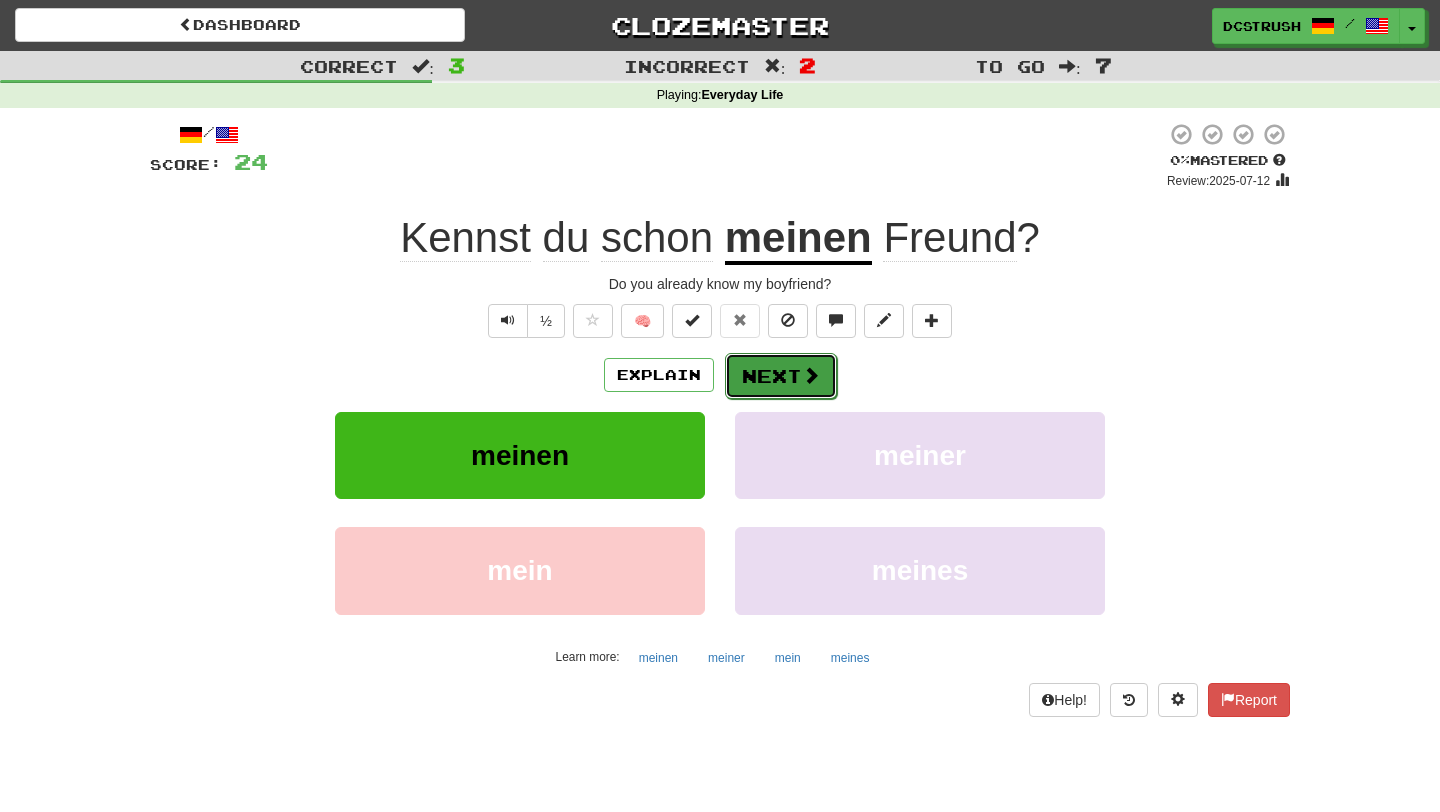 click on "Next" at bounding box center (781, 376) 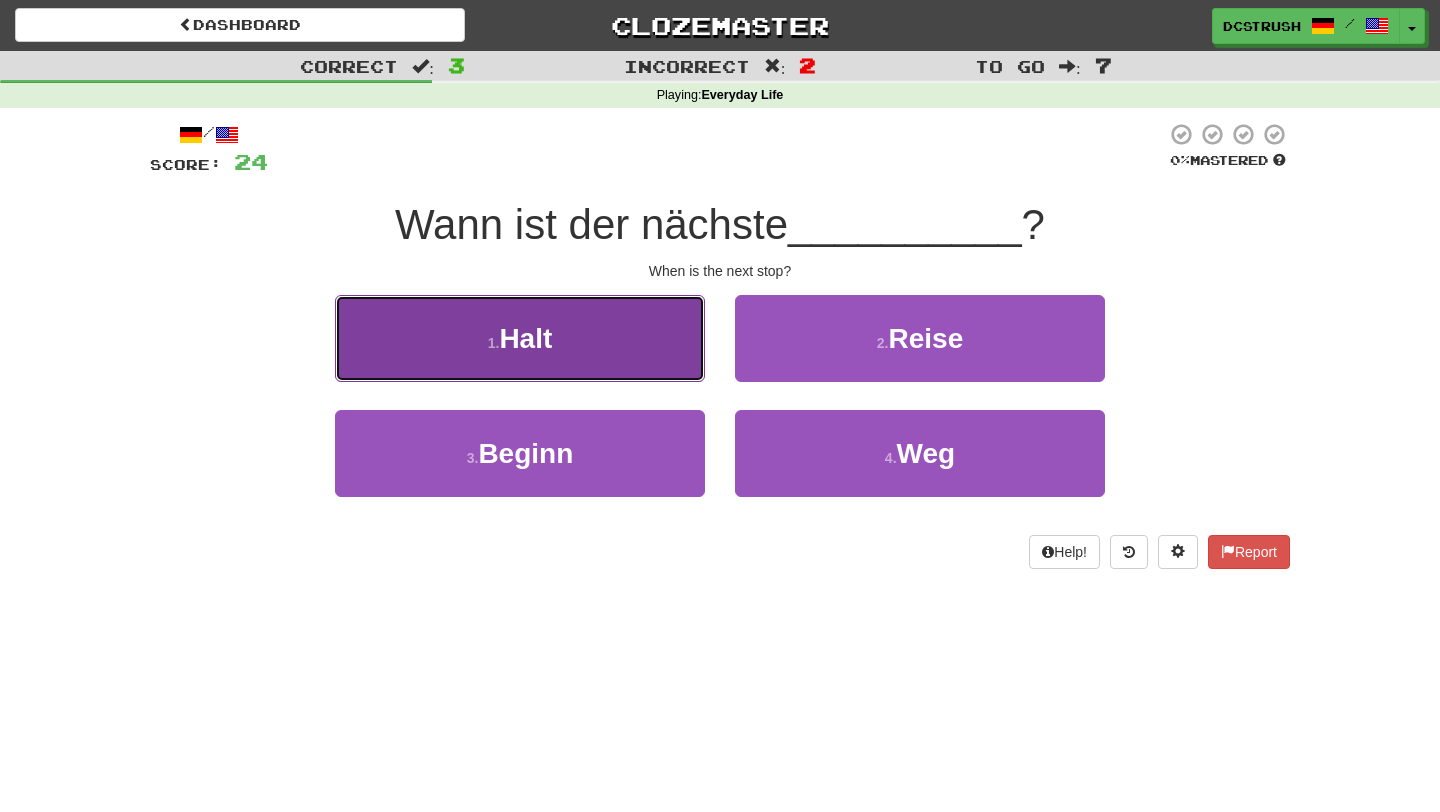 click on "1 .  Halt" at bounding box center [520, 338] 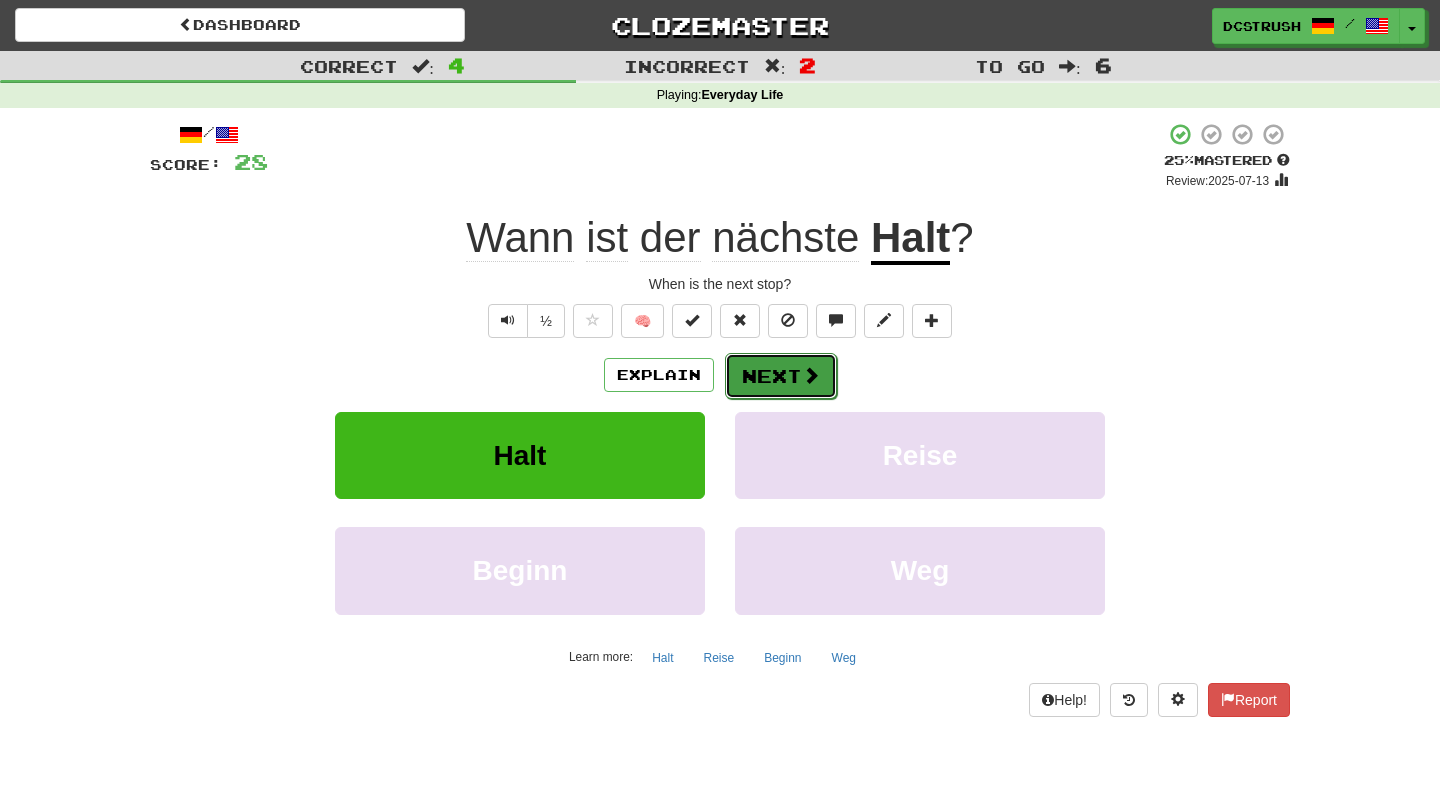 click on "Next" at bounding box center [781, 376] 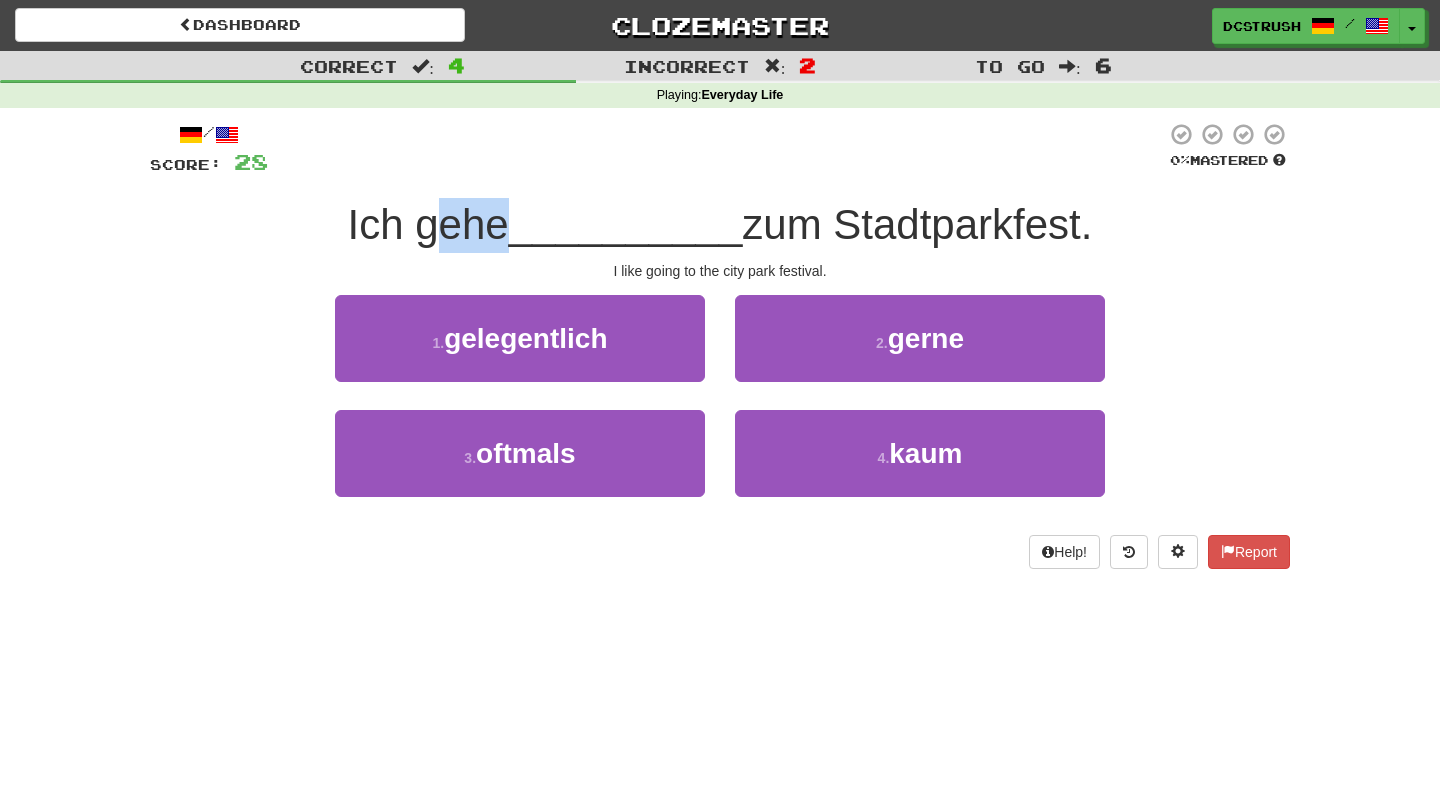 drag, startPoint x: 507, startPoint y: 227, endPoint x: 427, endPoint y: 221, distance: 80.224686 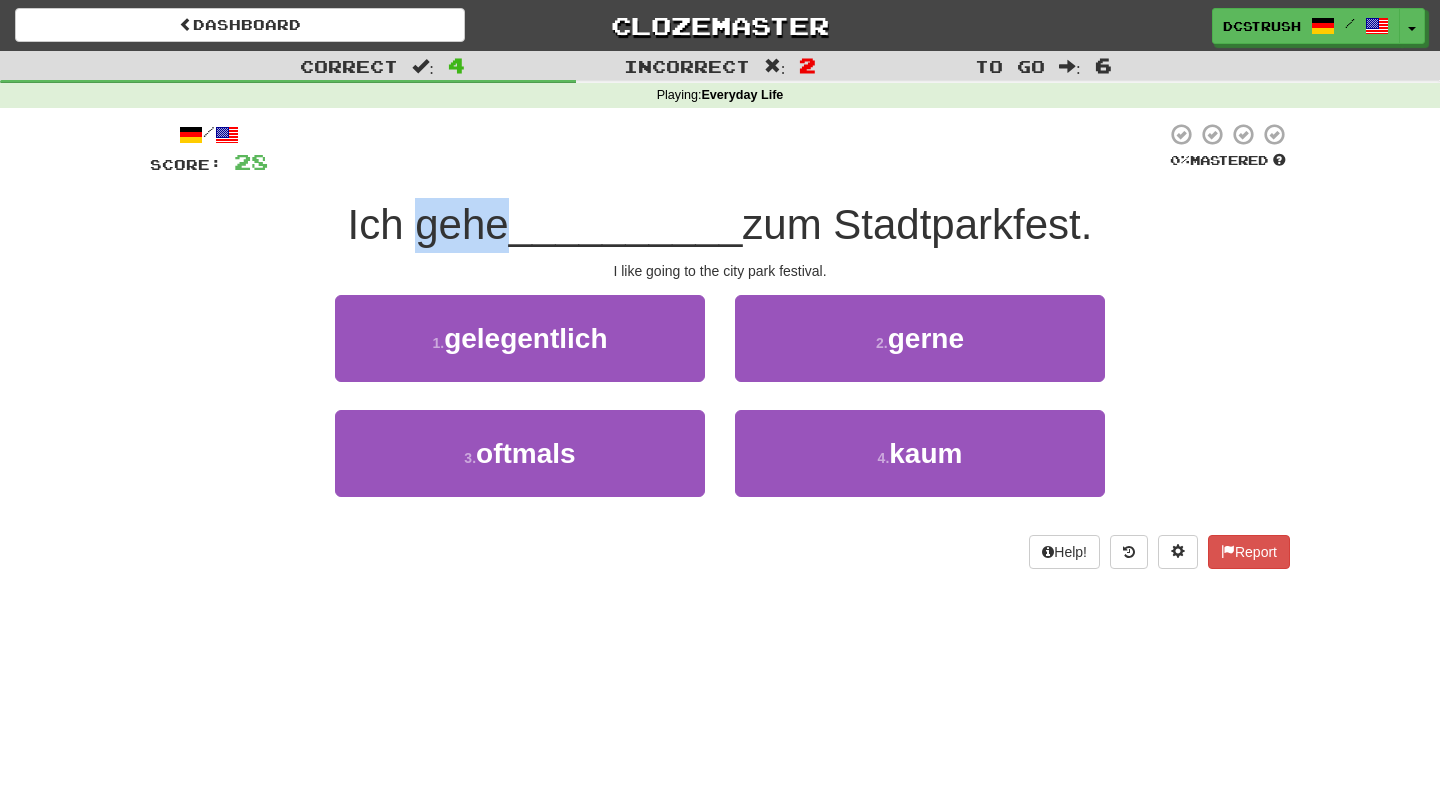 drag, startPoint x: 506, startPoint y: 228, endPoint x: 421, endPoint y: 228, distance: 85 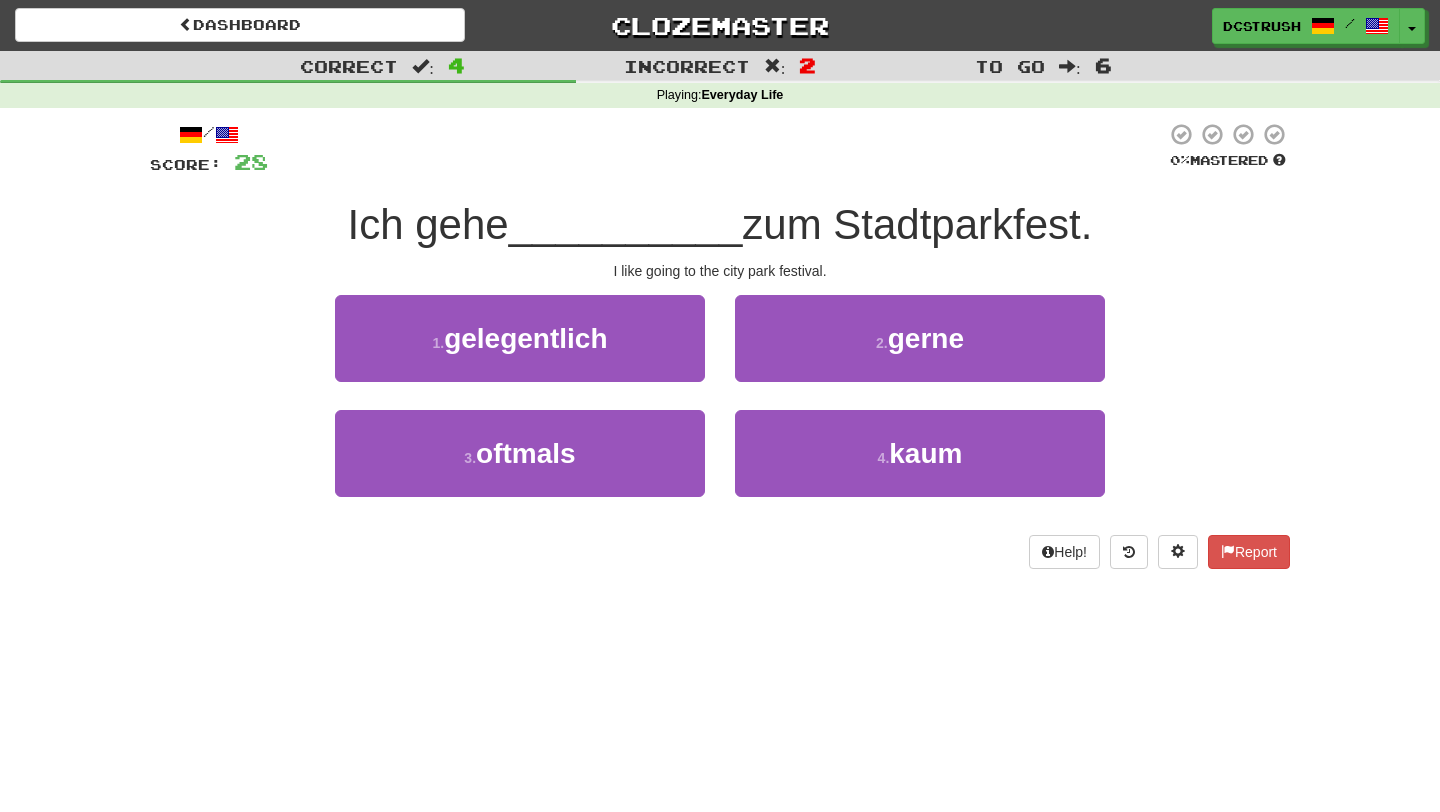 click on "1 .  gelegentlich 2 .  gerne" at bounding box center [720, 352] 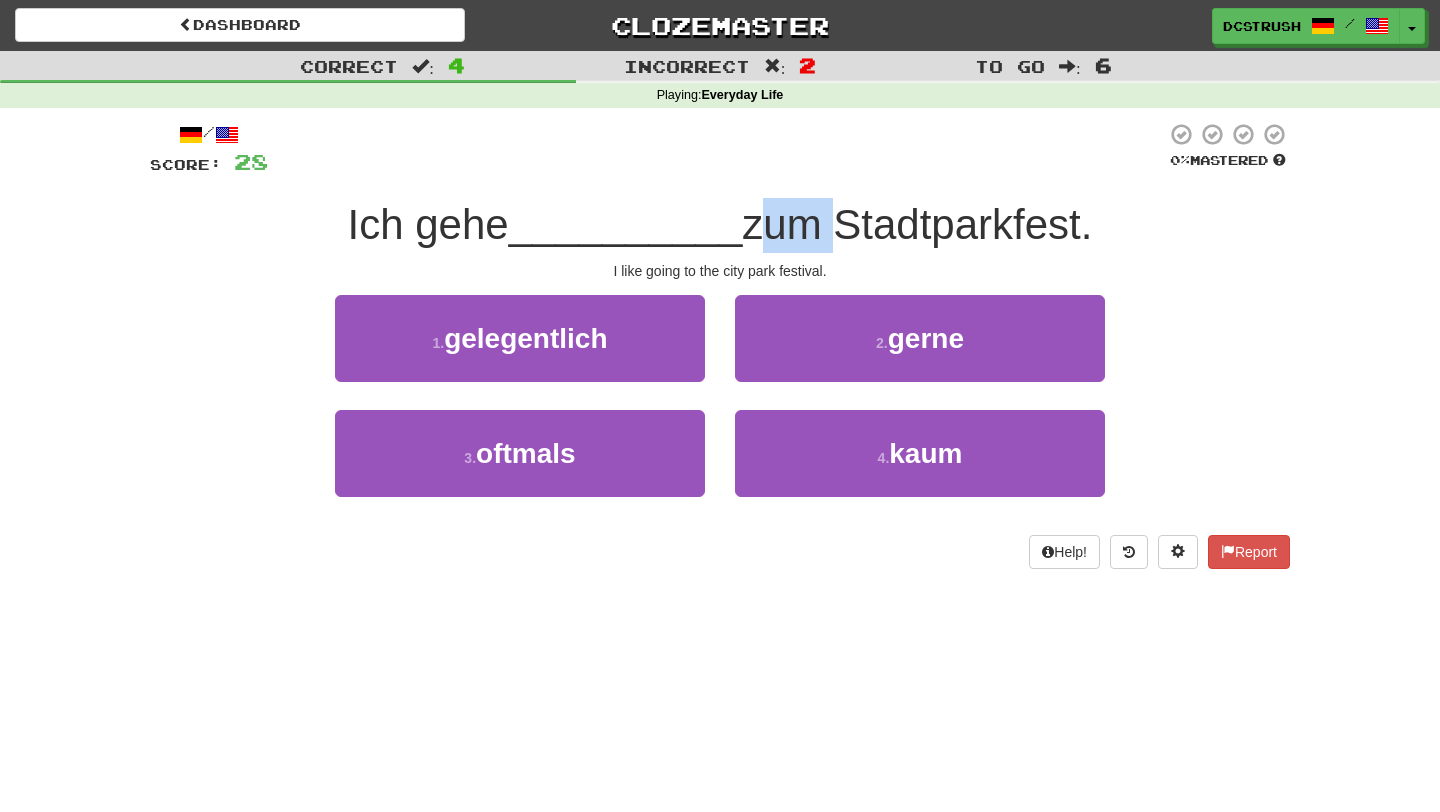 drag, startPoint x: 814, startPoint y: 228, endPoint x: 741, endPoint y: 222, distance: 73.24616 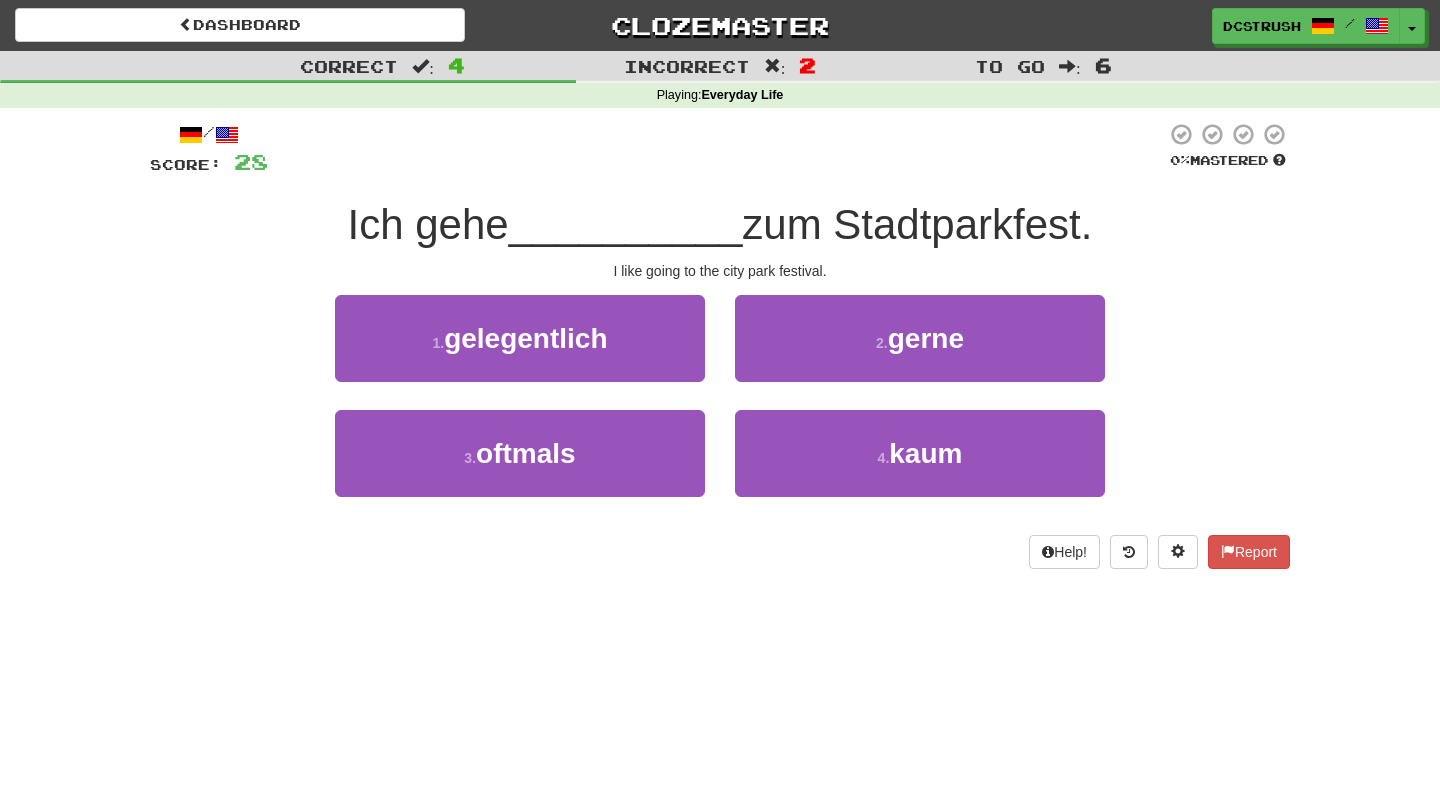 click at bounding box center [717, 149] 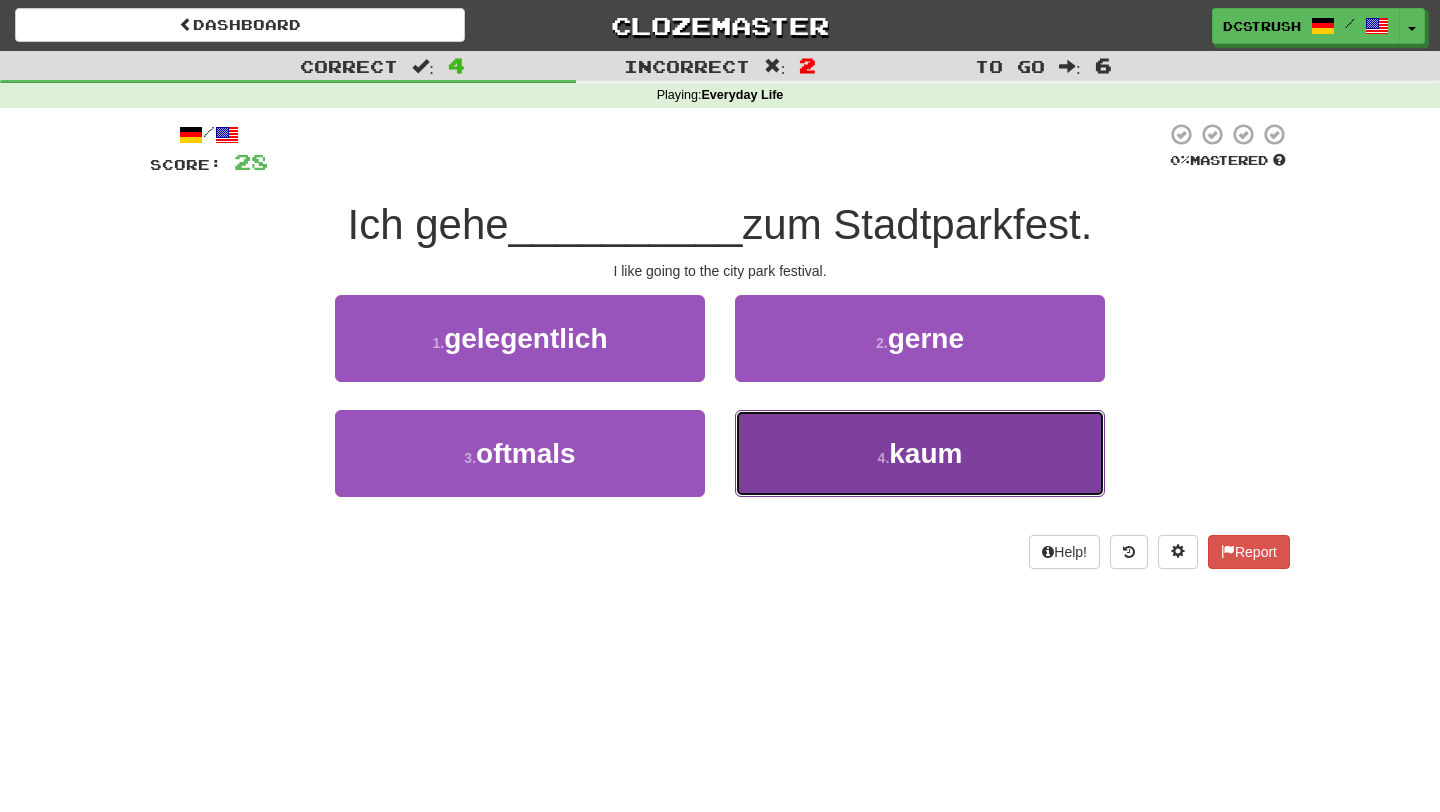click on "4 .  kaum" at bounding box center [920, 453] 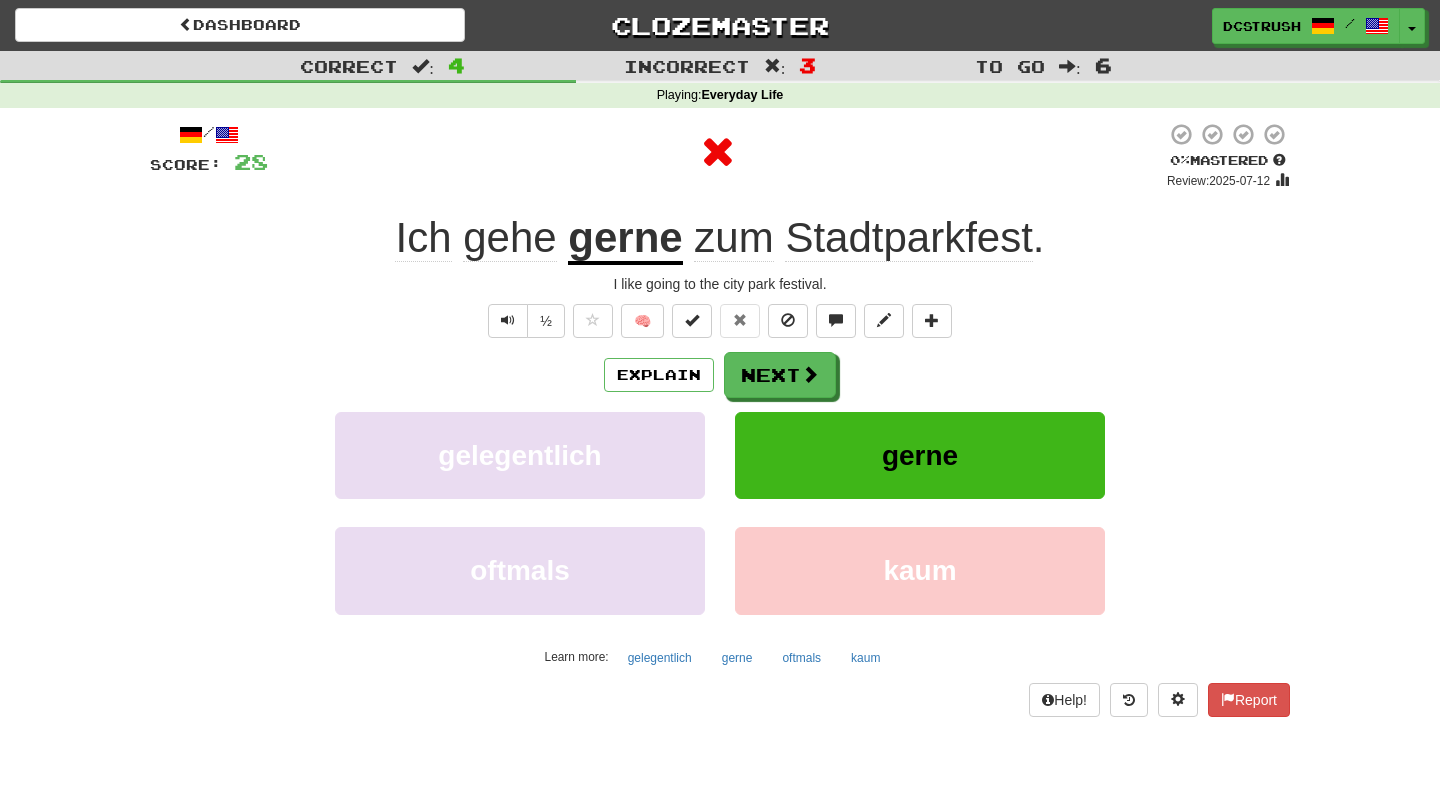 click on "gerne" at bounding box center (625, 239) 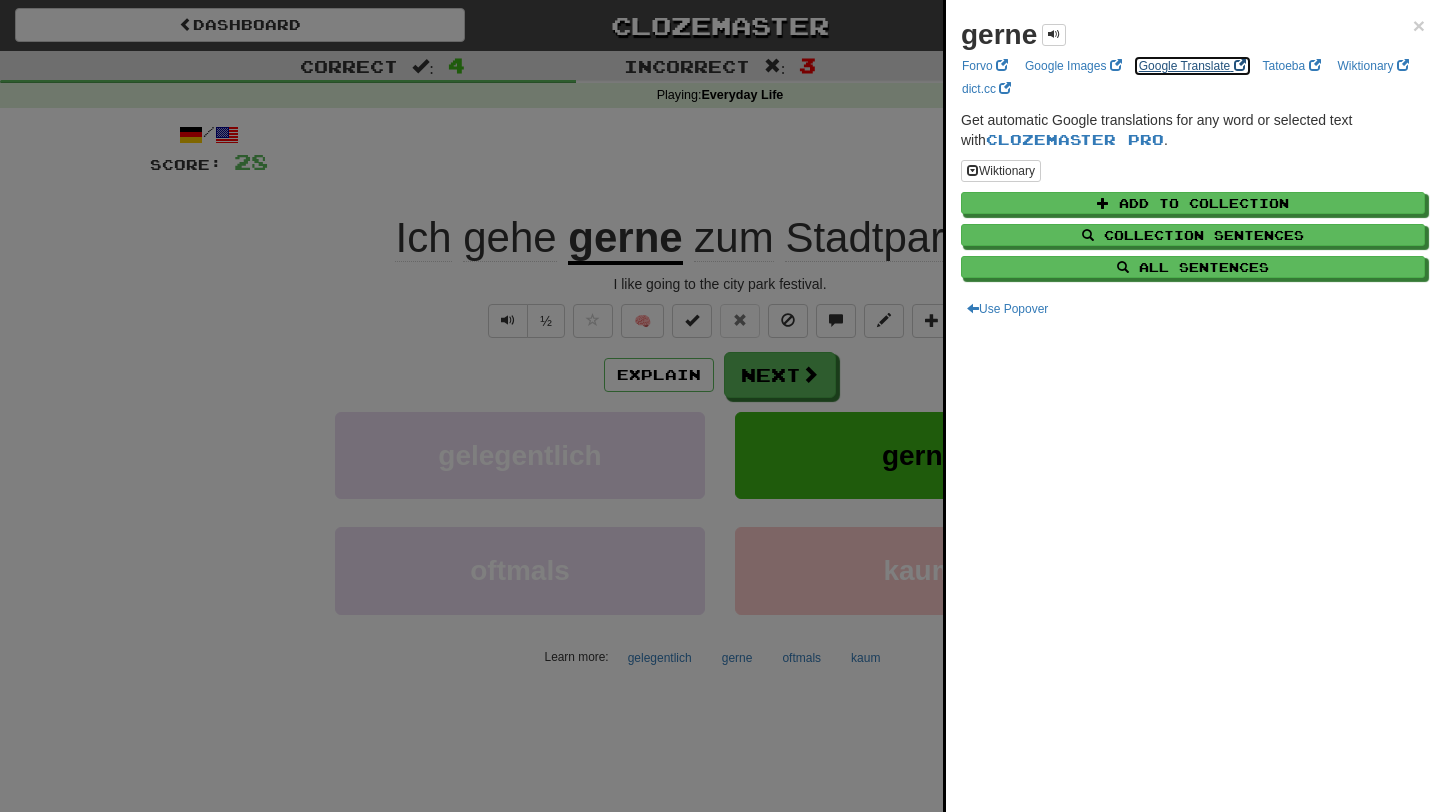 click on "Google Translate" at bounding box center (1192, 66) 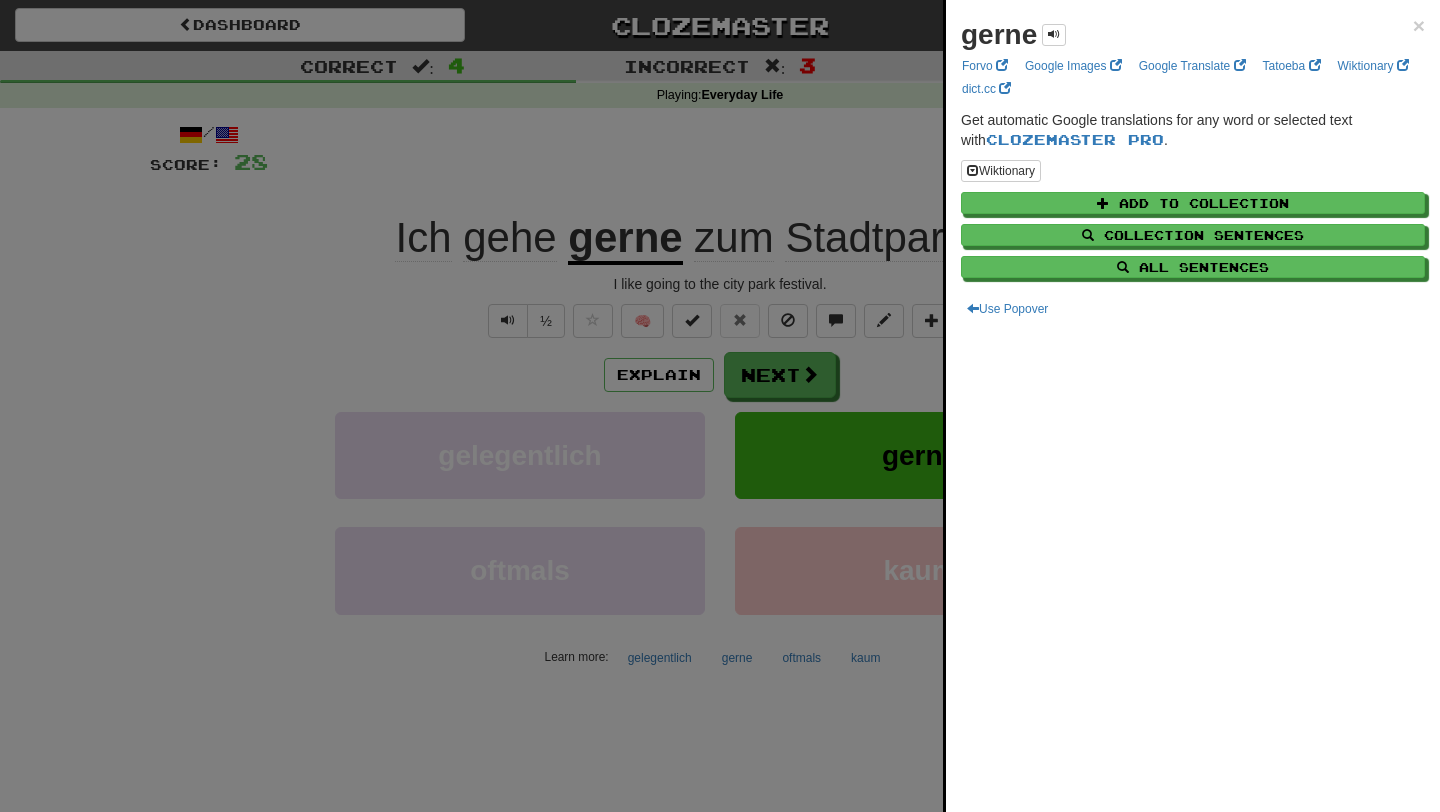 click at bounding box center [720, 406] 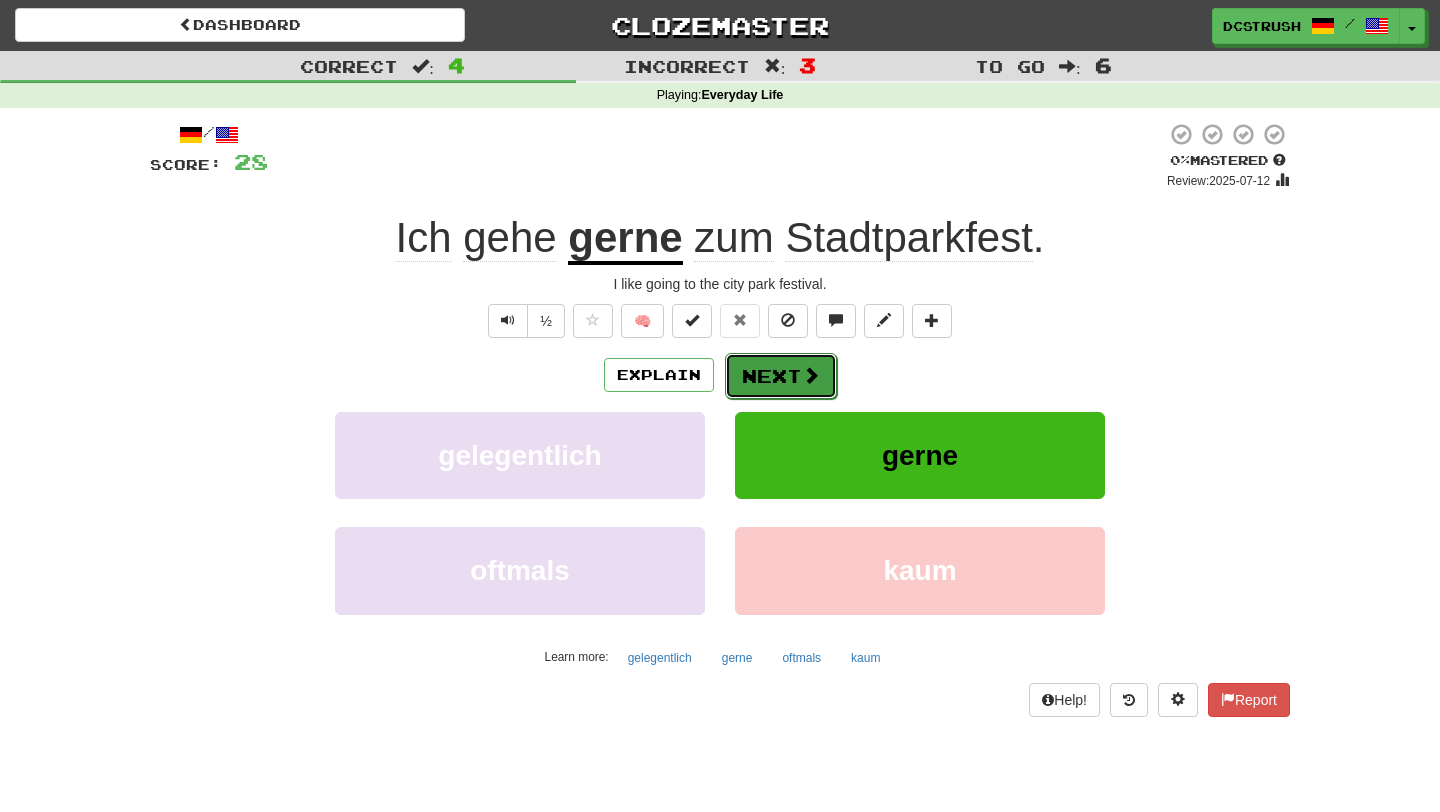 click on "Next" at bounding box center [781, 376] 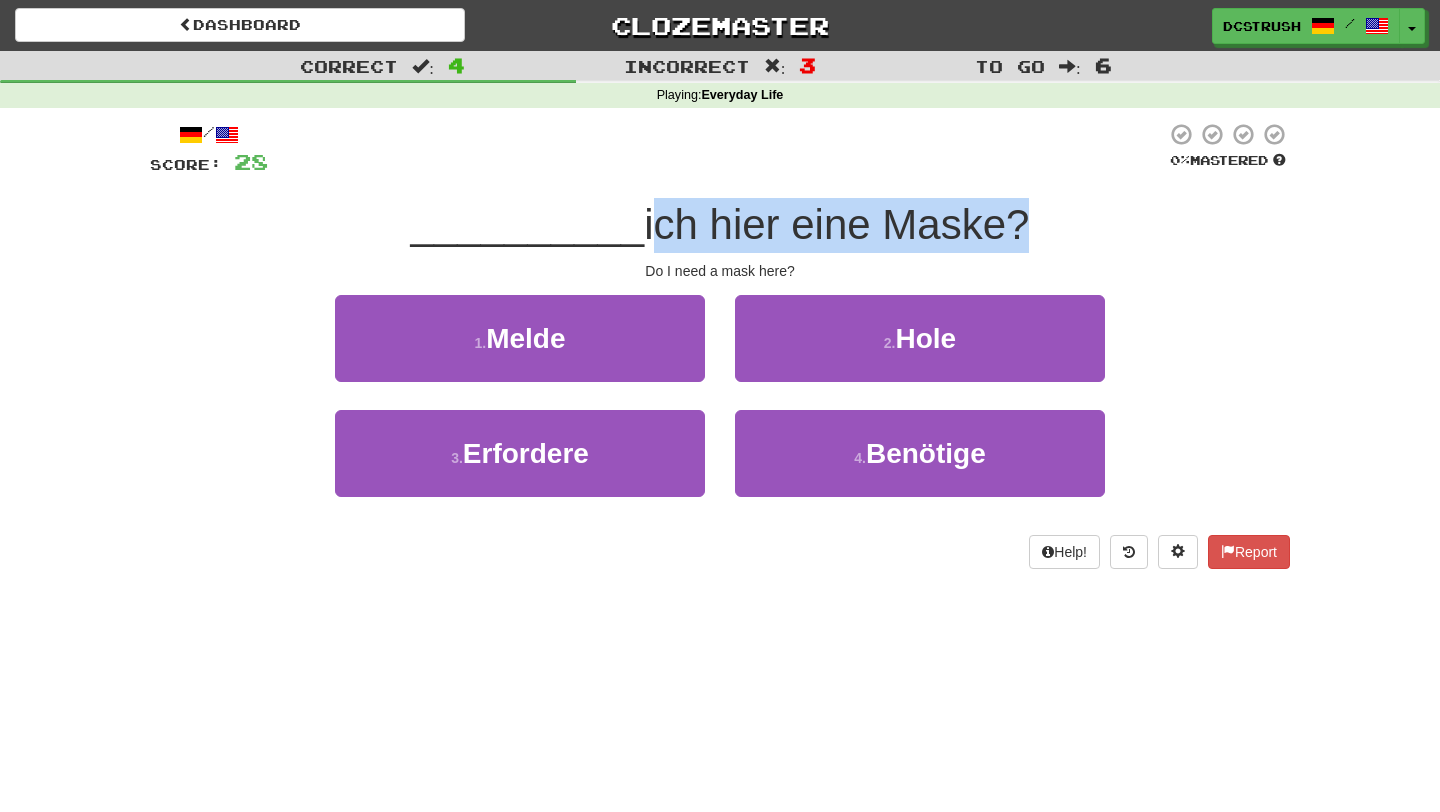 drag, startPoint x: 637, startPoint y: 228, endPoint x: 998, endPoint y: 220, distance: 361.08862 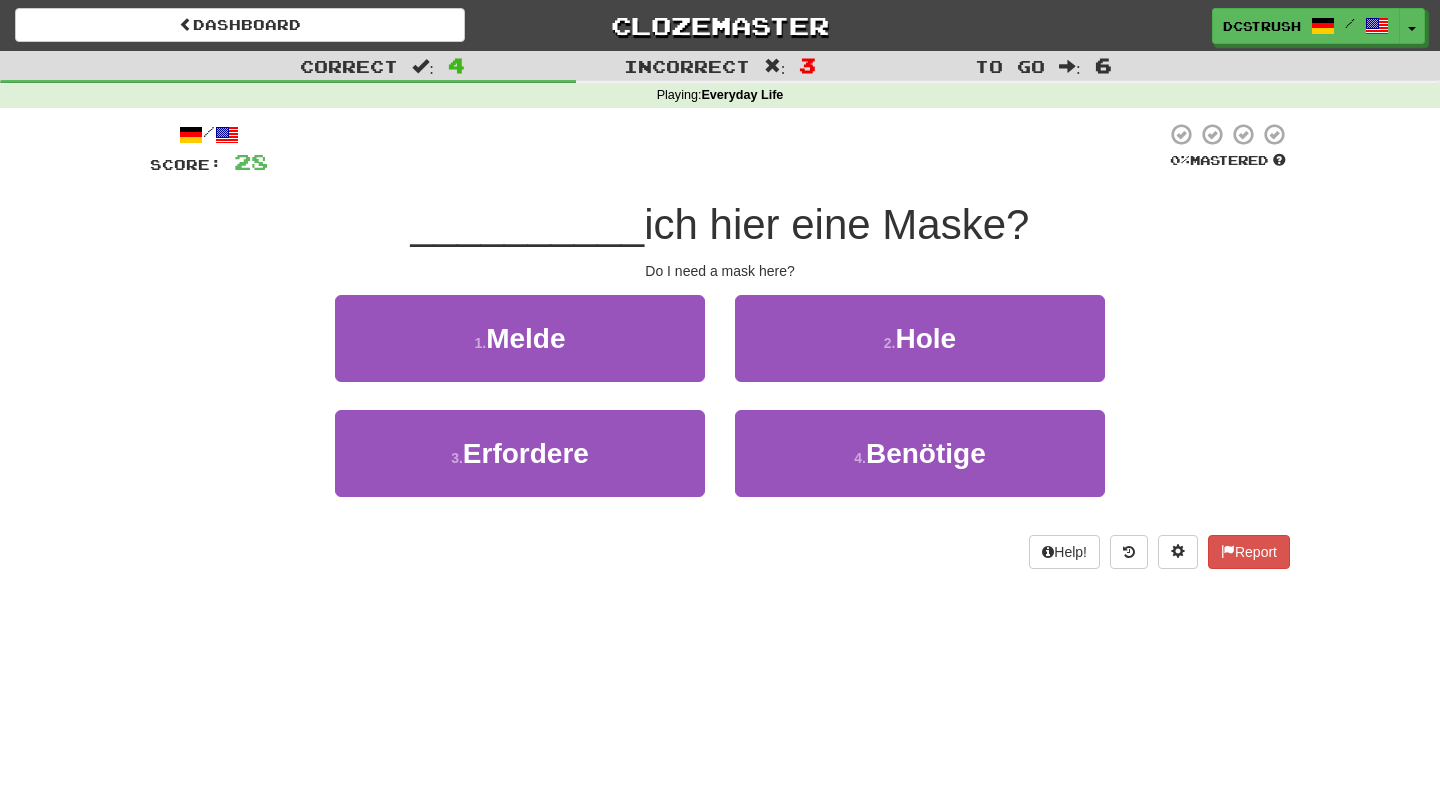 click at bounding box center (717, 149) 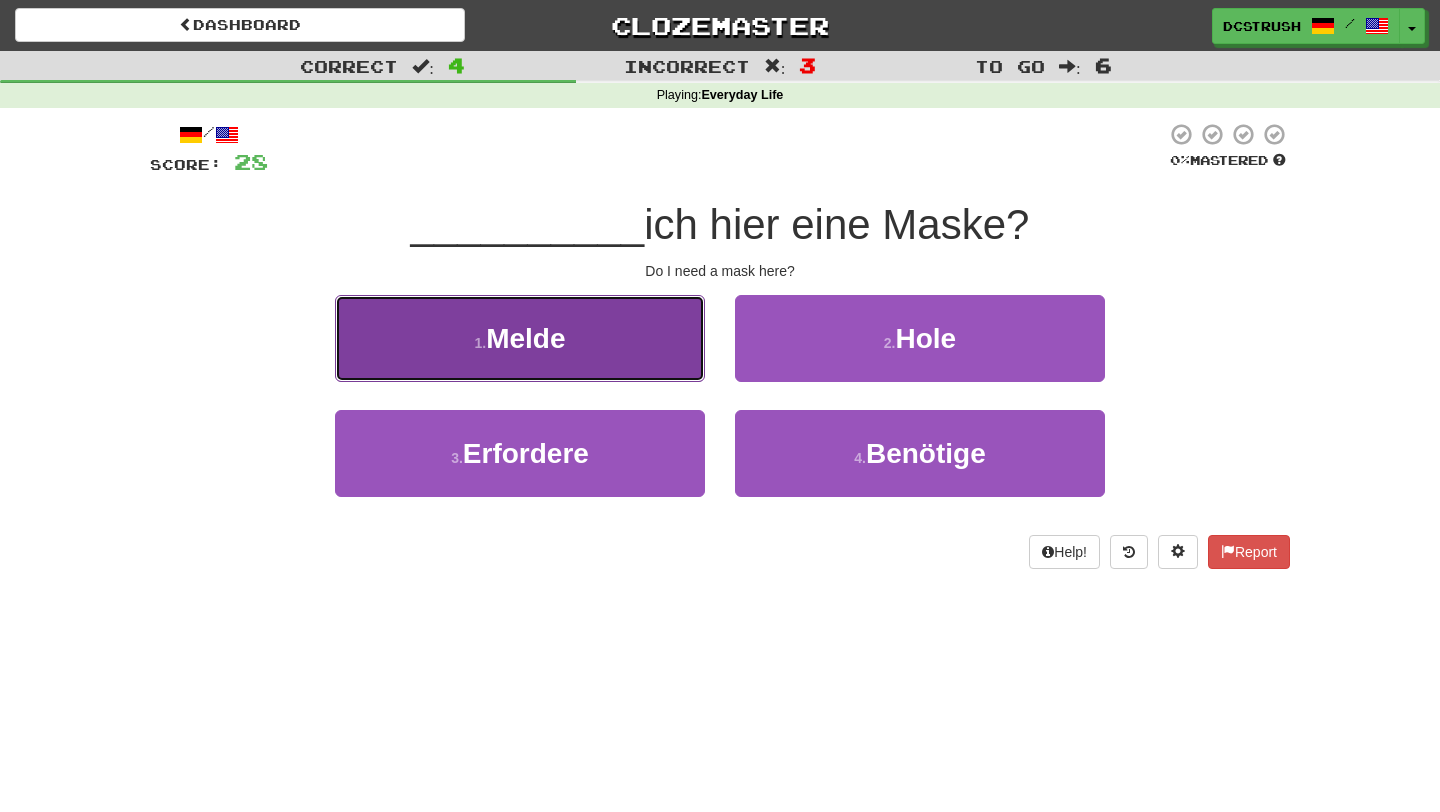 click on "1 .  Melde" at bounding box center [520, 338] 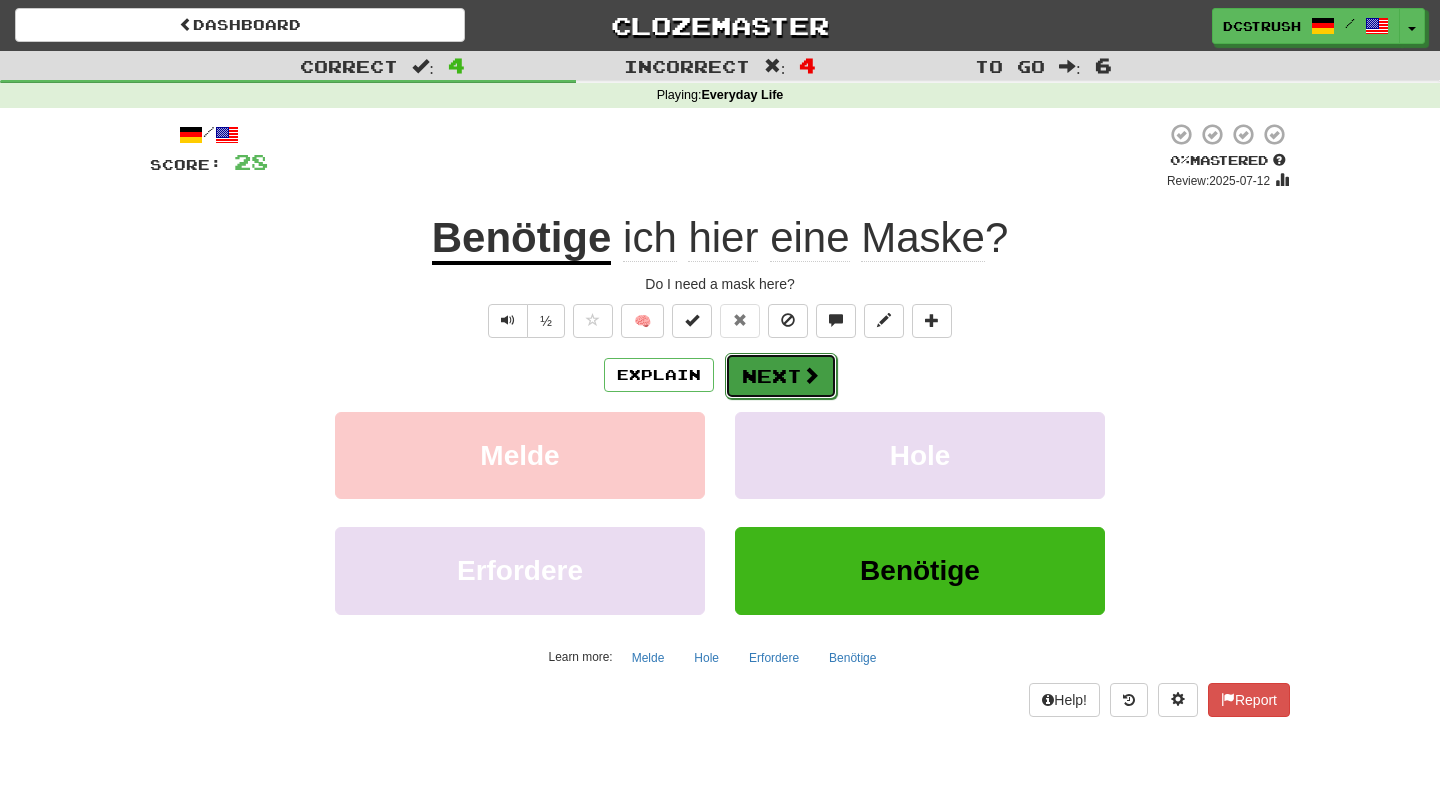 click on "Next" at bounding box center (781, 376) 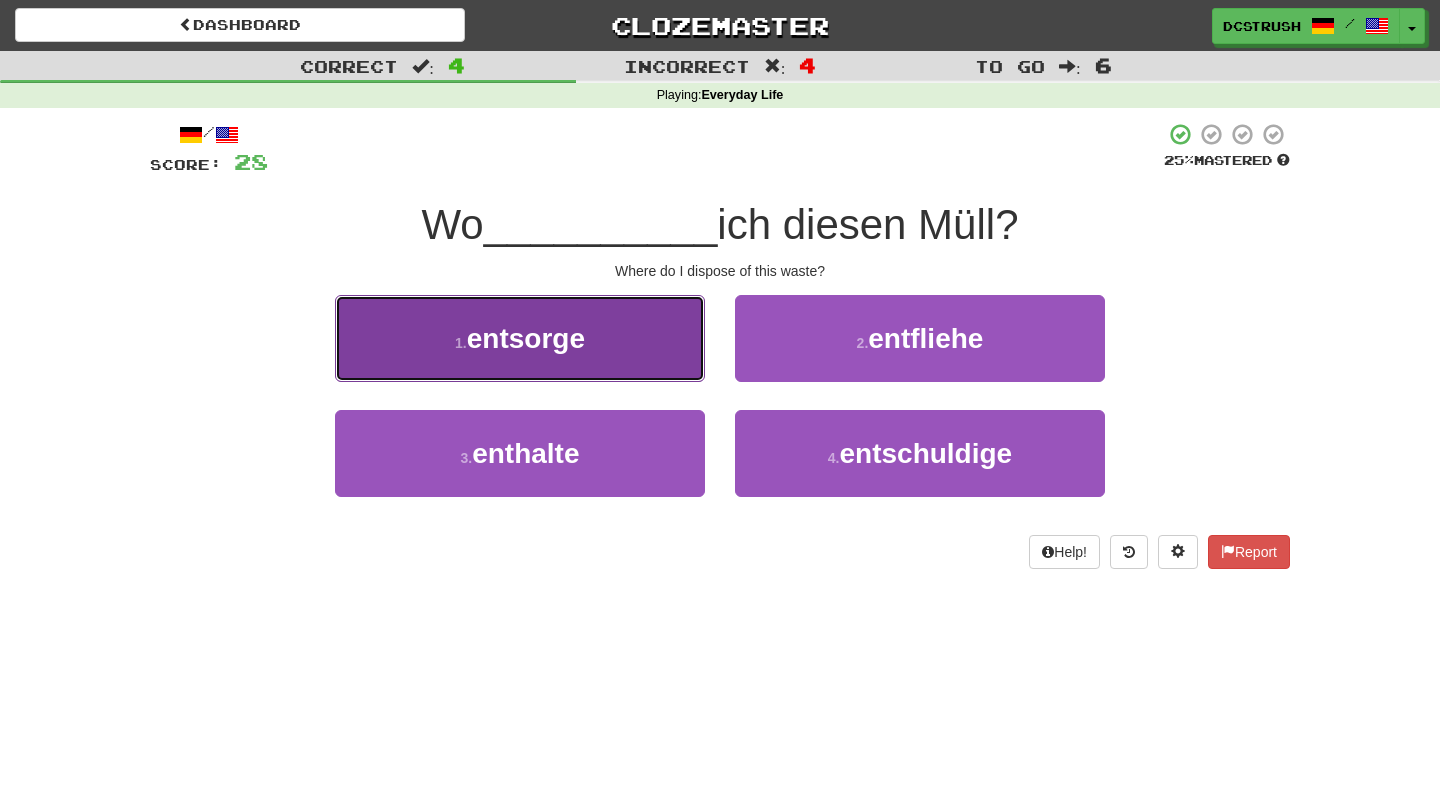 click on "entsorge" at bounding box center [526, 338] 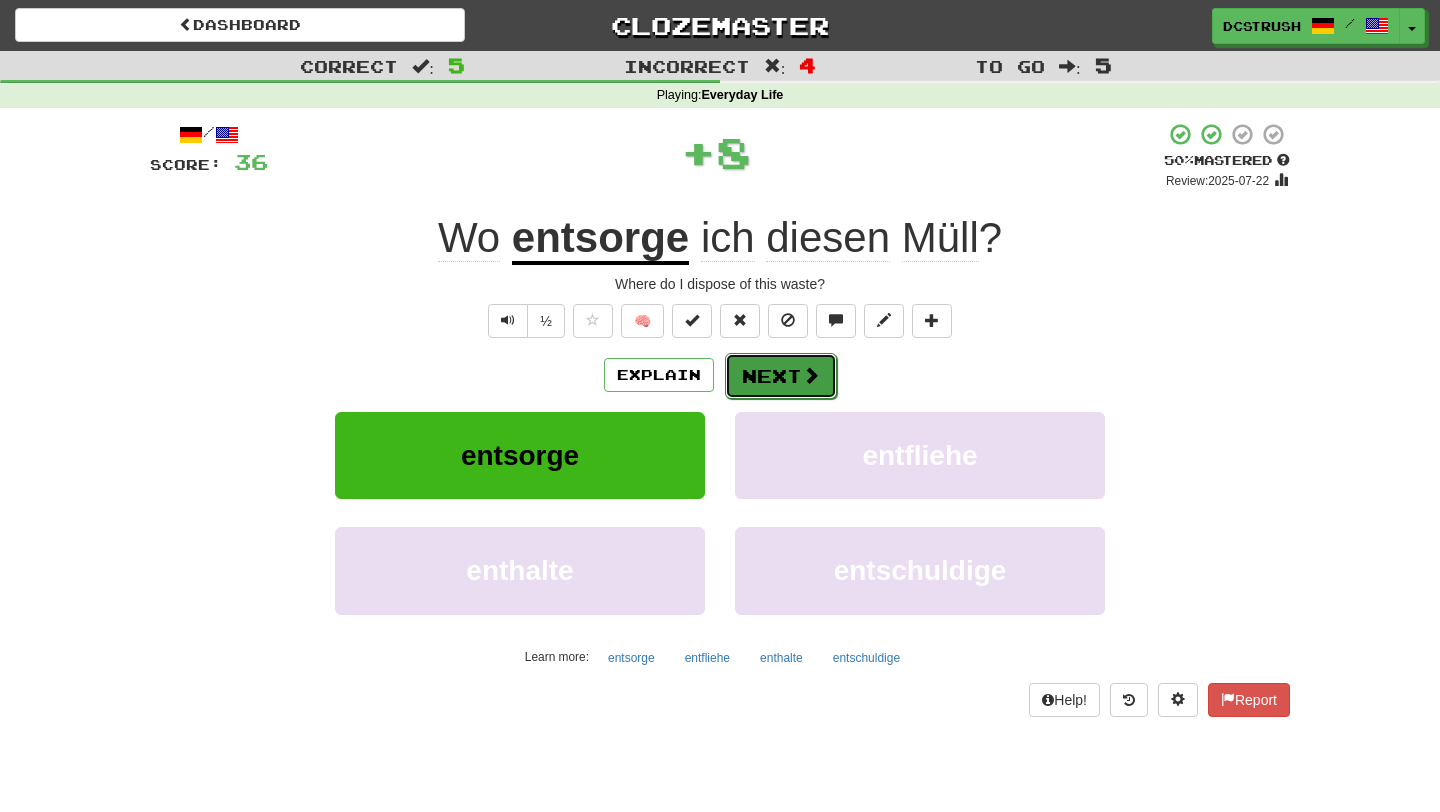 click on "Next" at bounding box center (781, 376) 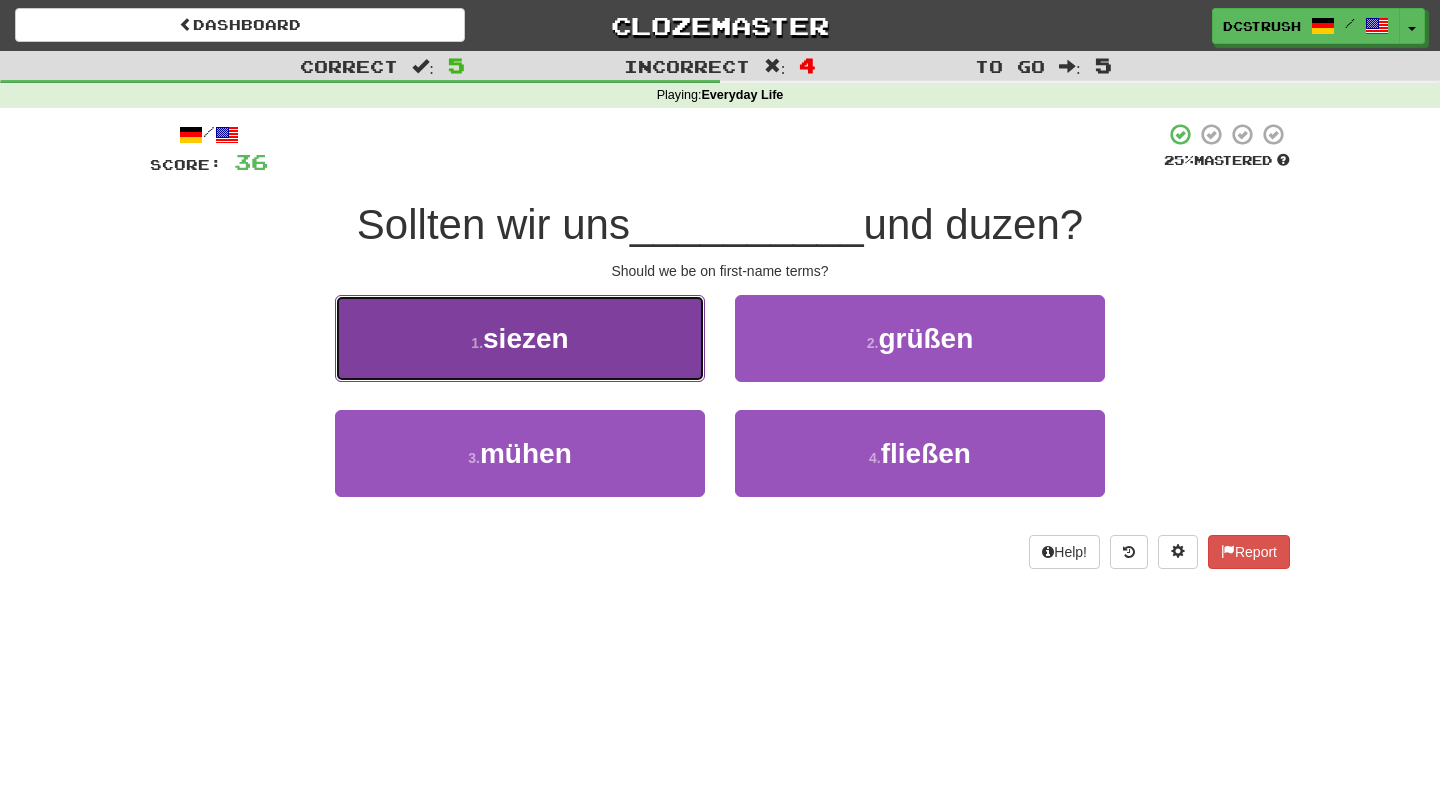 click on "1 .  siezen" at bounding box center [520, 338] 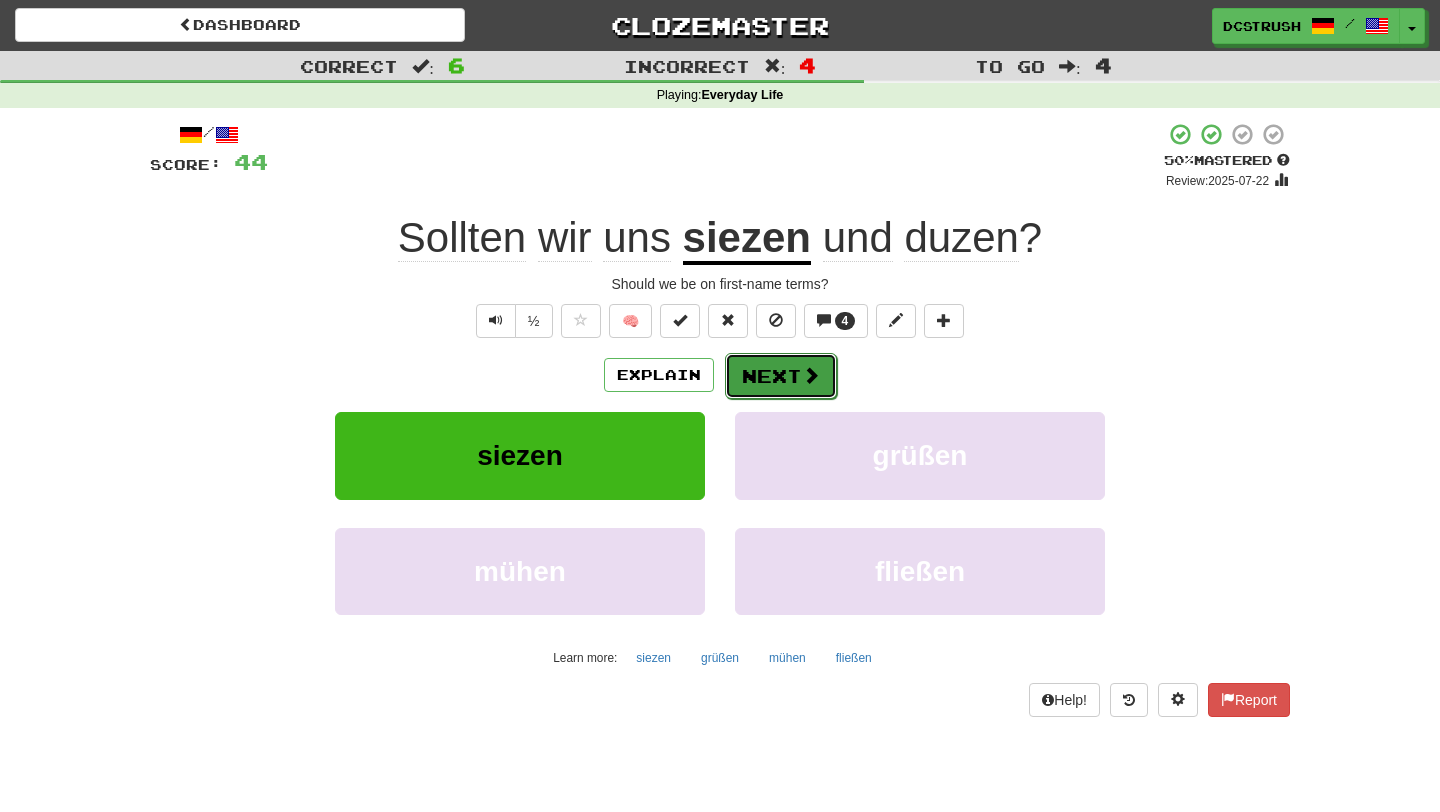click on "Next" at bounding box center [781, 376] 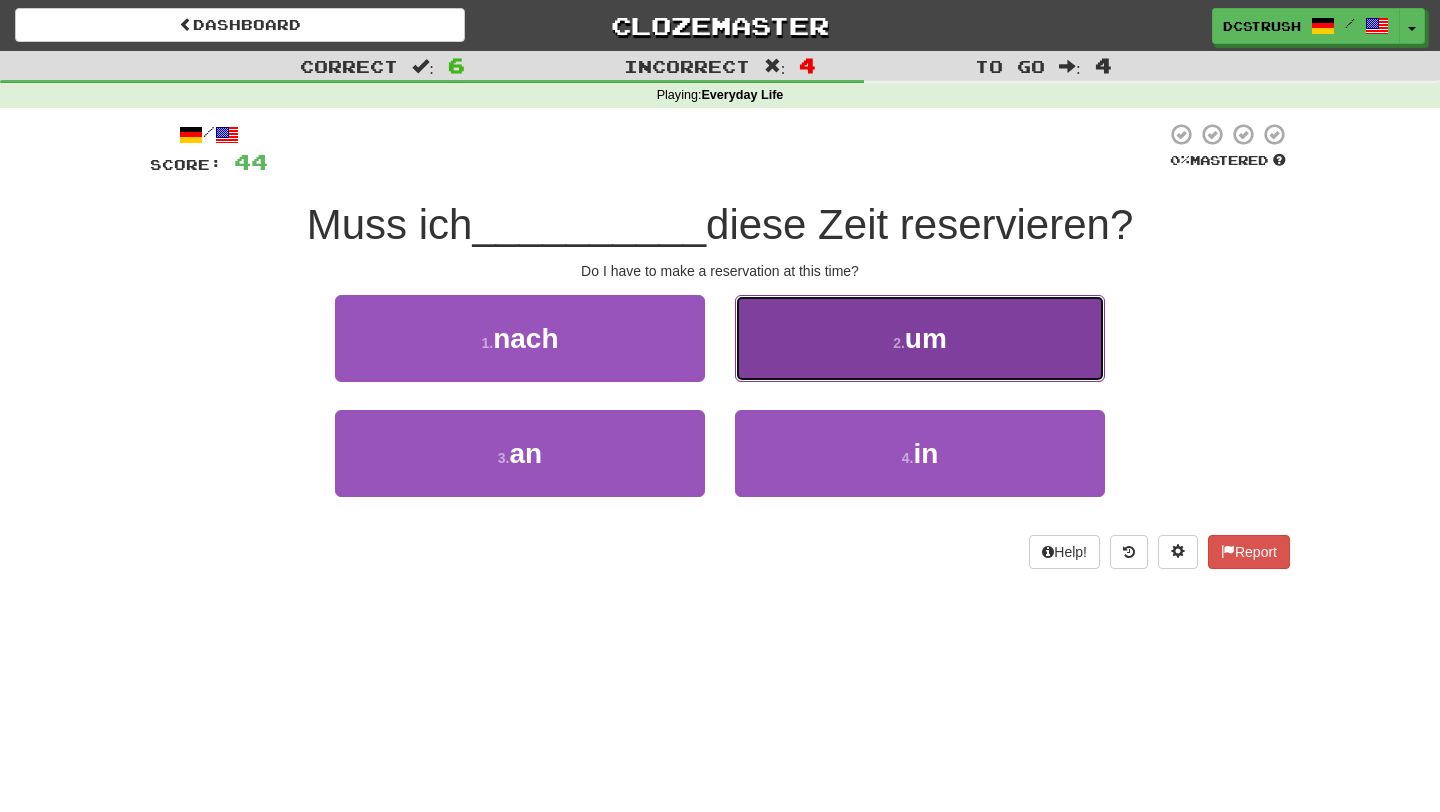 click on "2 .  um" at bounding box center (920, 338) 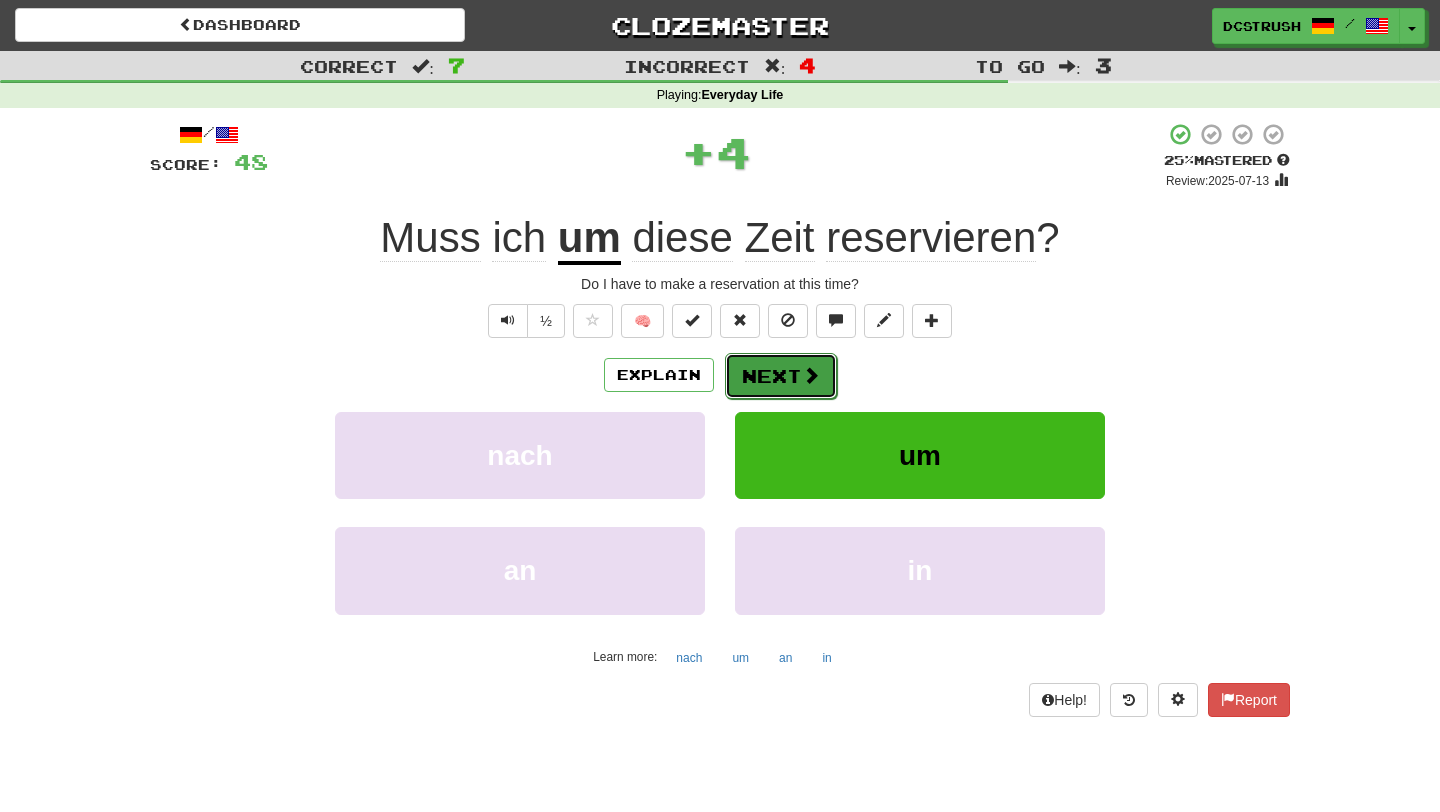 click on "Next" at bounding box center [781, 376] 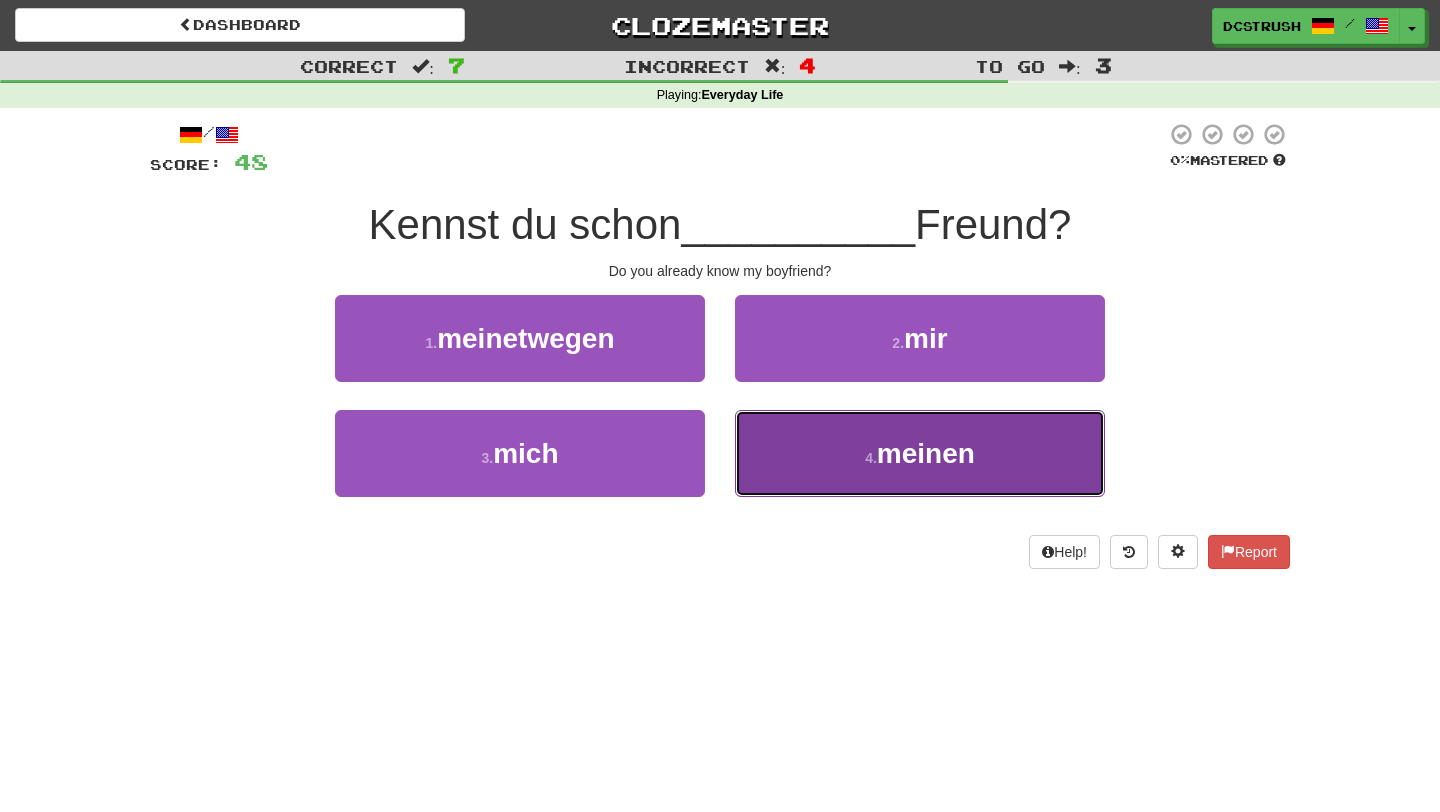 click on "4 .  meinen" at bounding box center (920, 453) 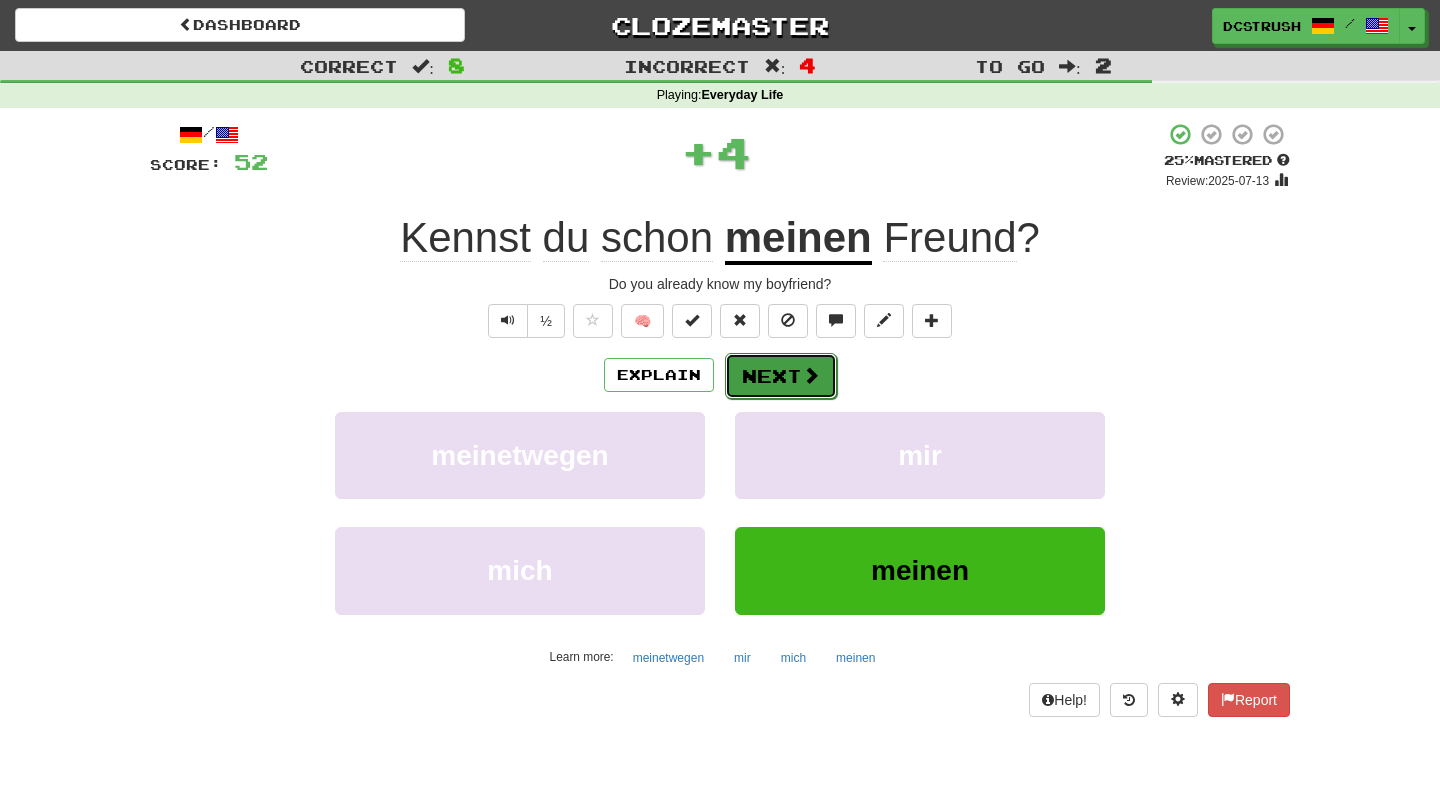 click on "Next" at bounding box center [781, 376] 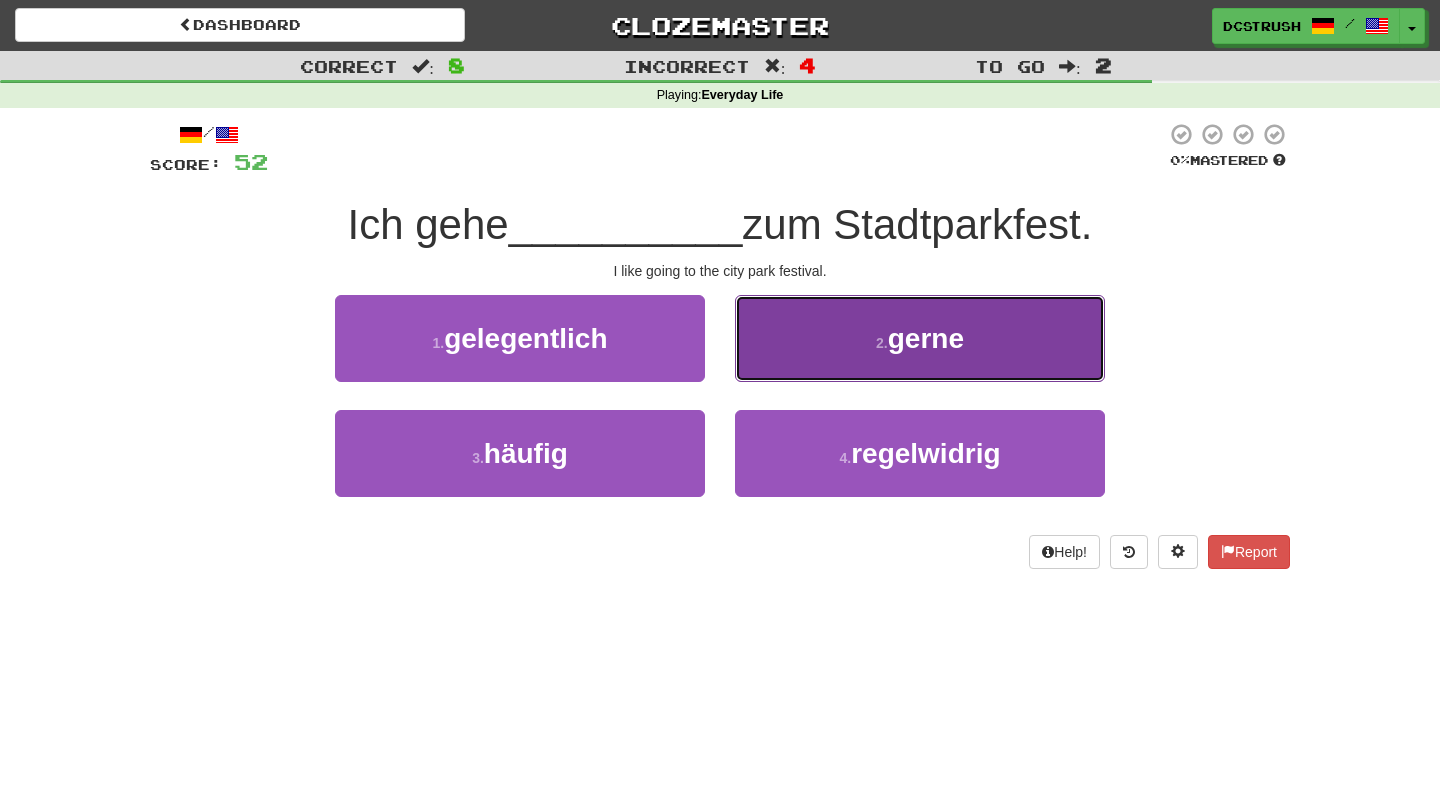 click on "2 .  gerne" at bounding box center (920, 338) 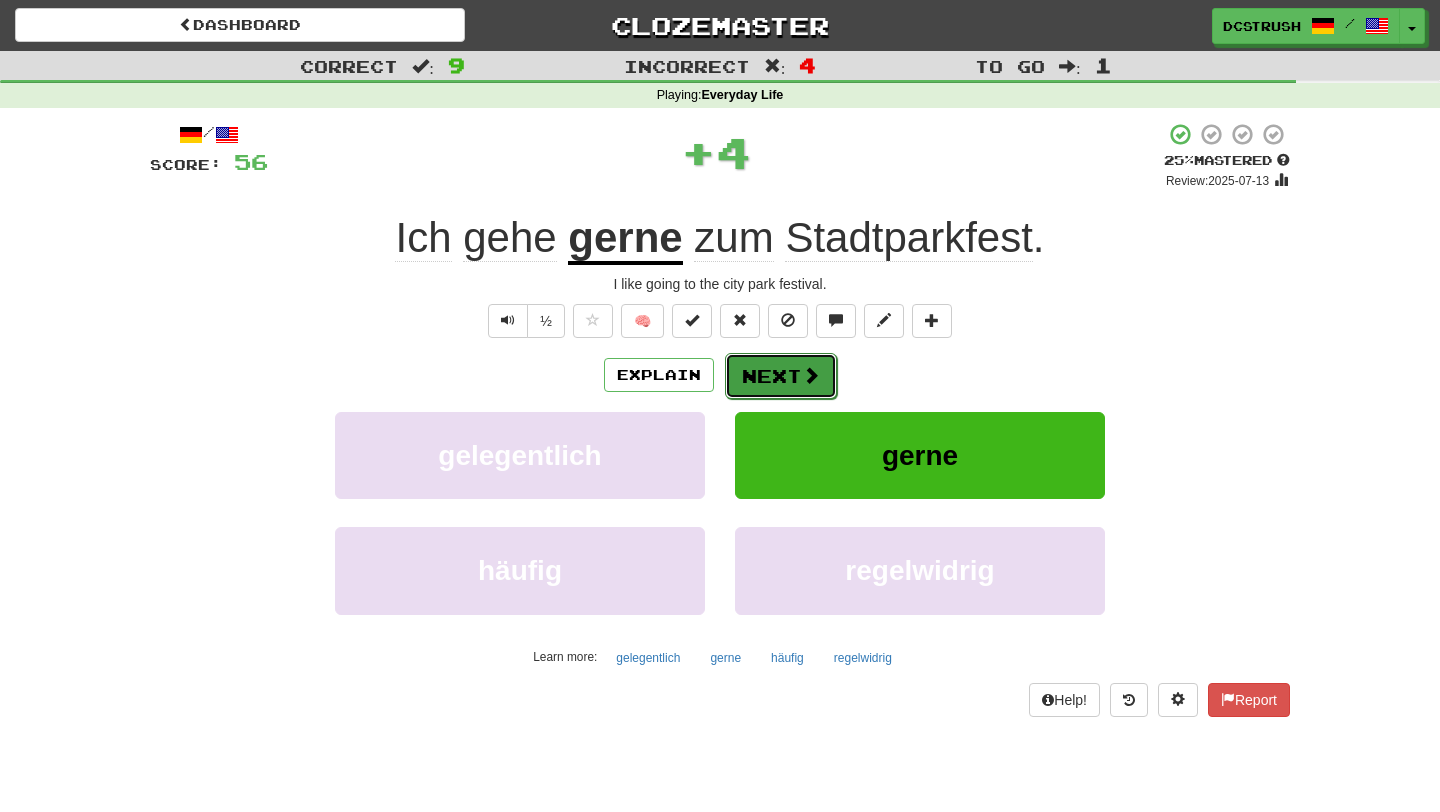 click on "Next" at bounding box center (781, 376) 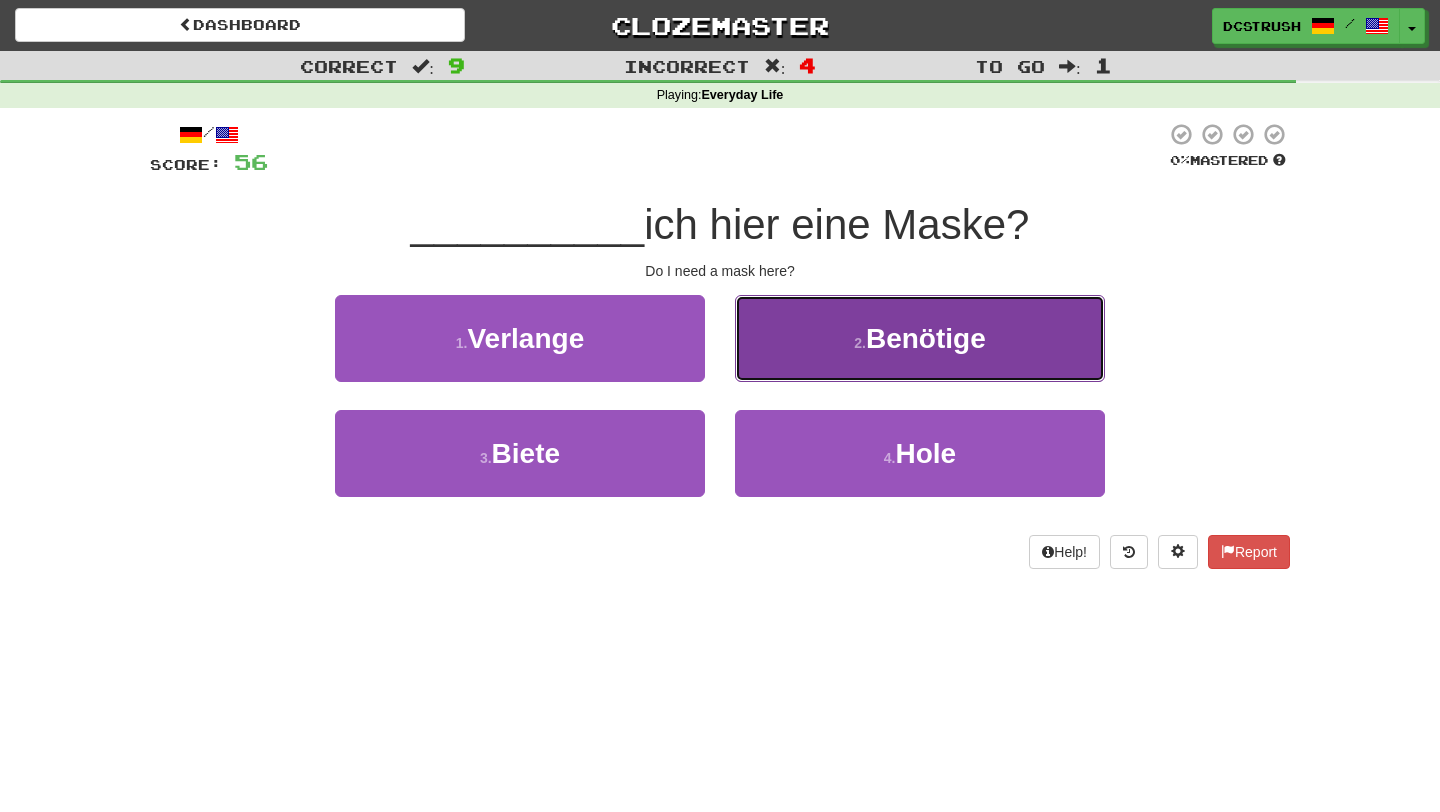 click on "2 .  Benötige" at bounding box center [920, 338] 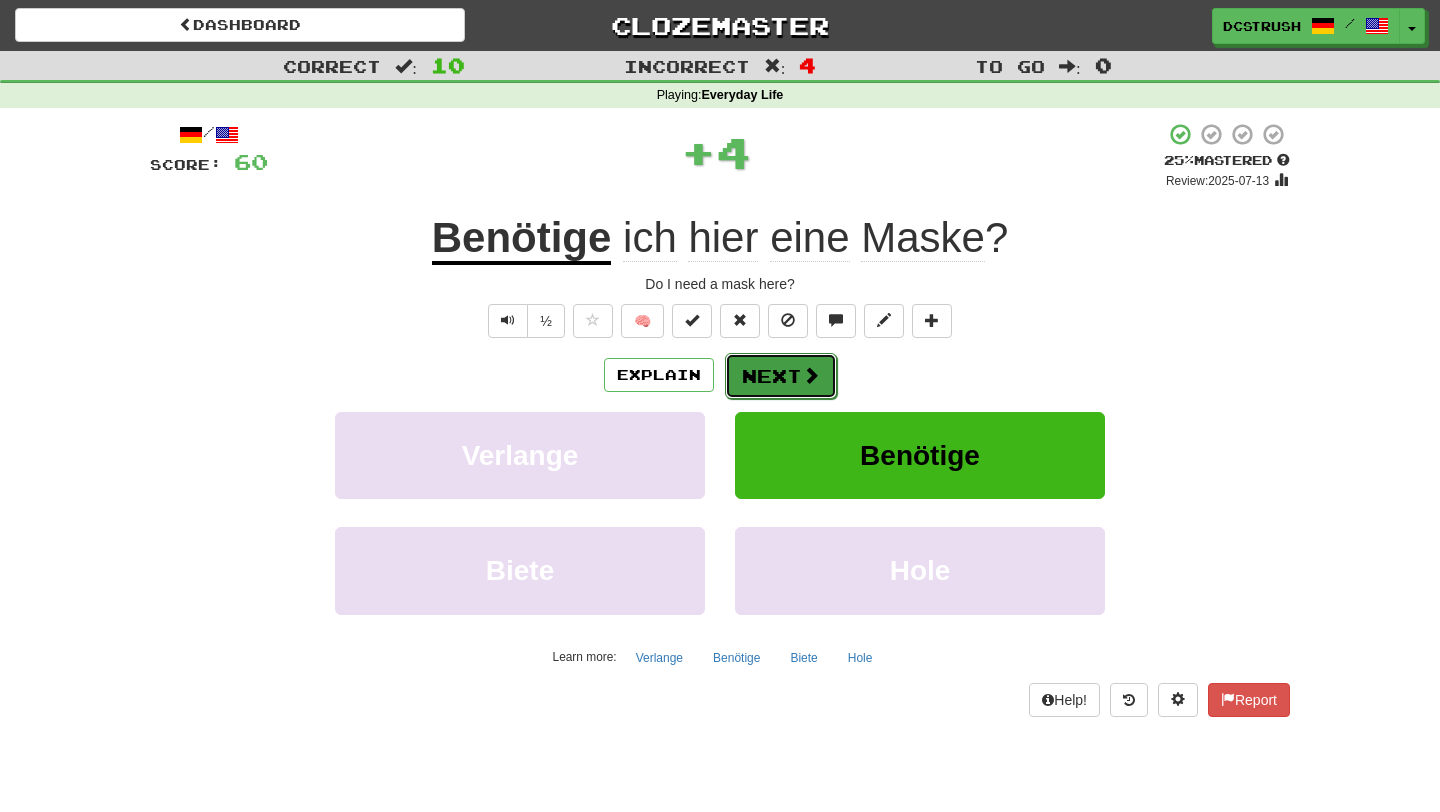 click at bounding box center (811, 375) 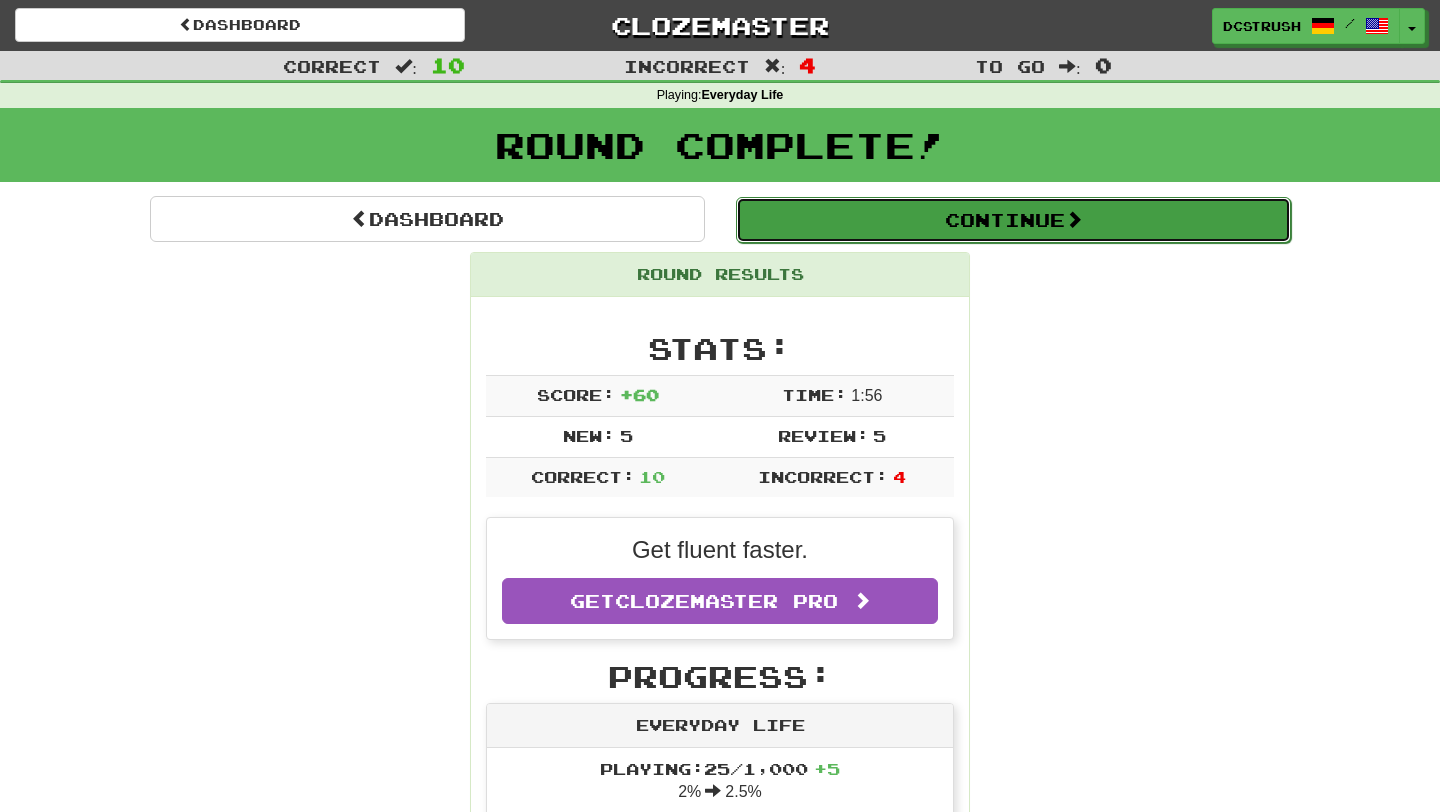 click on "Continue" at bounding box center (1013, 220) 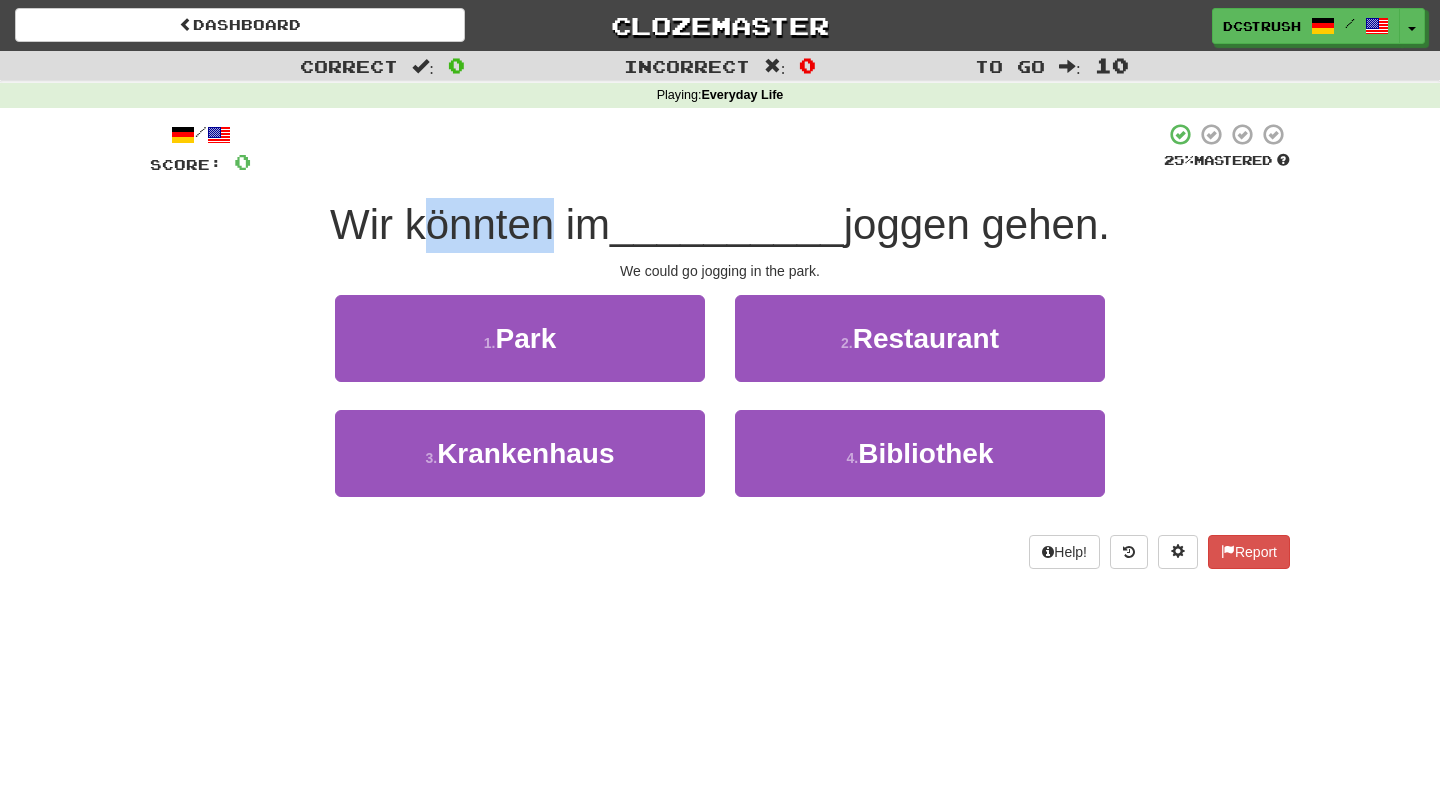drag, startPoint x: 550, startPoint y: 222, endPoint x: 414, endPoint y: 222, distance: 136 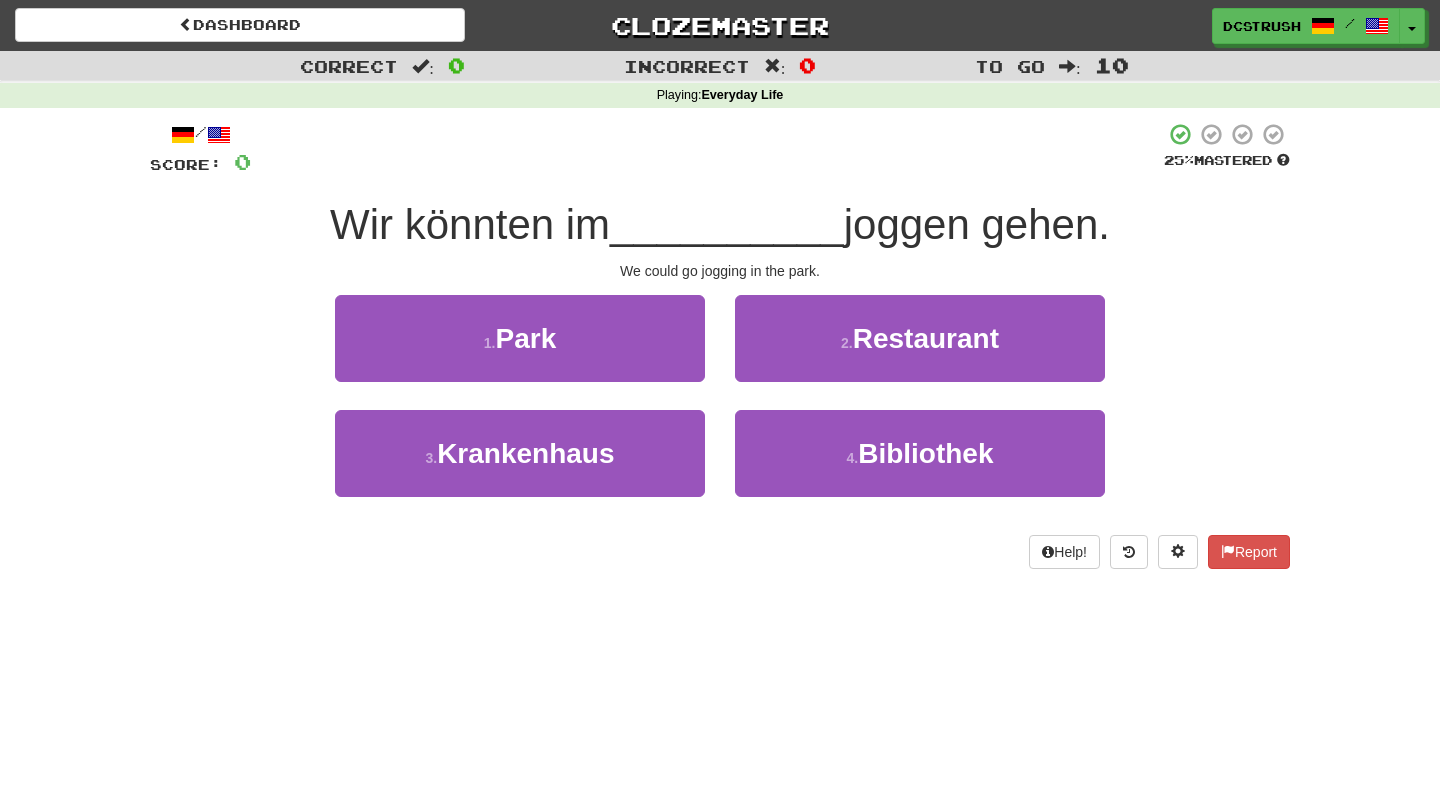 click on "/  Score:   0 25 %  Mastered Wir könnten im  __________  joggen gehen. We could go jogging in the park. 1 .  Park 2 .  Restaurant 3 .  Krankenhaus 4 .  Bibliothek  Help!  Report" at bounding box center [720, 345] 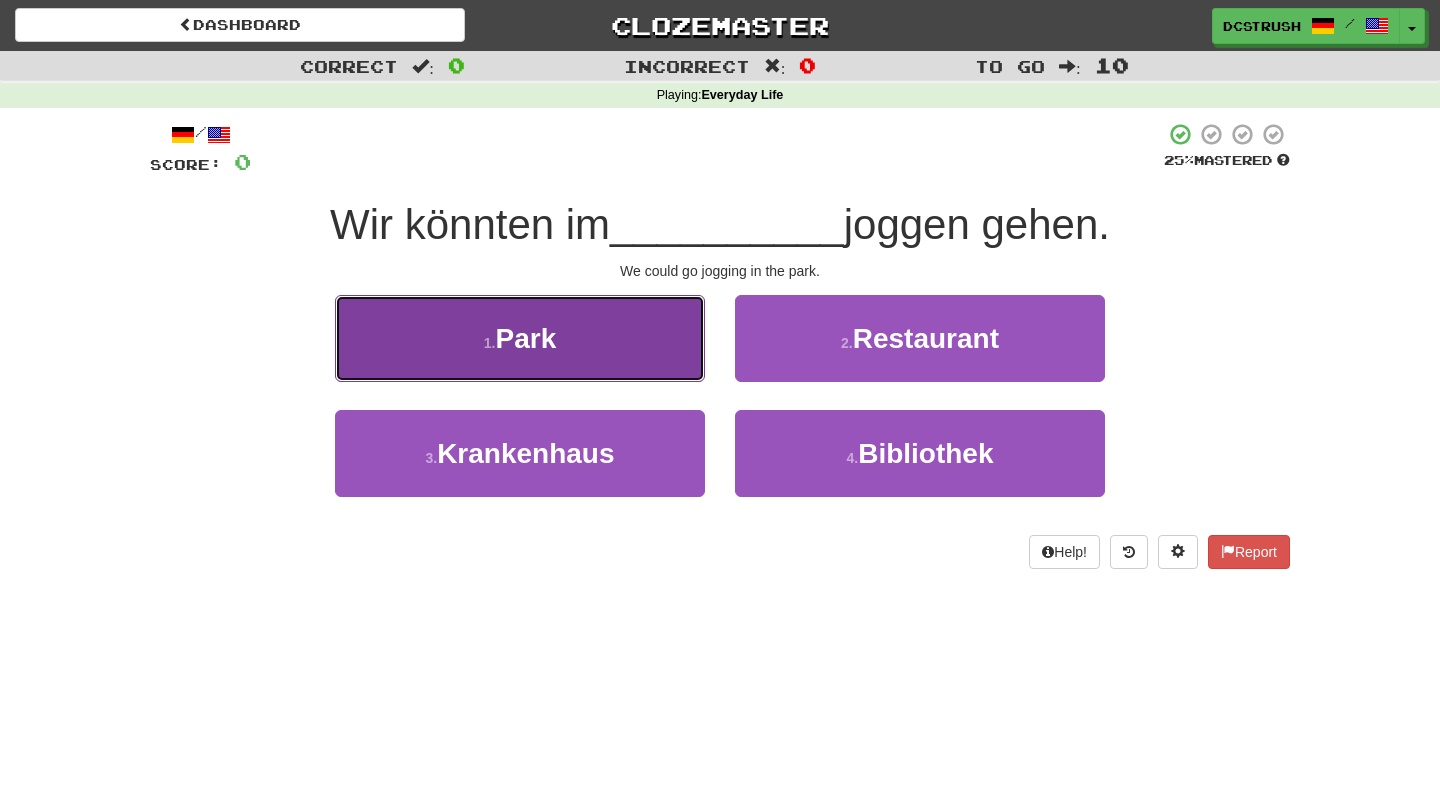 click on "Park" at bounding box center (525, 338) 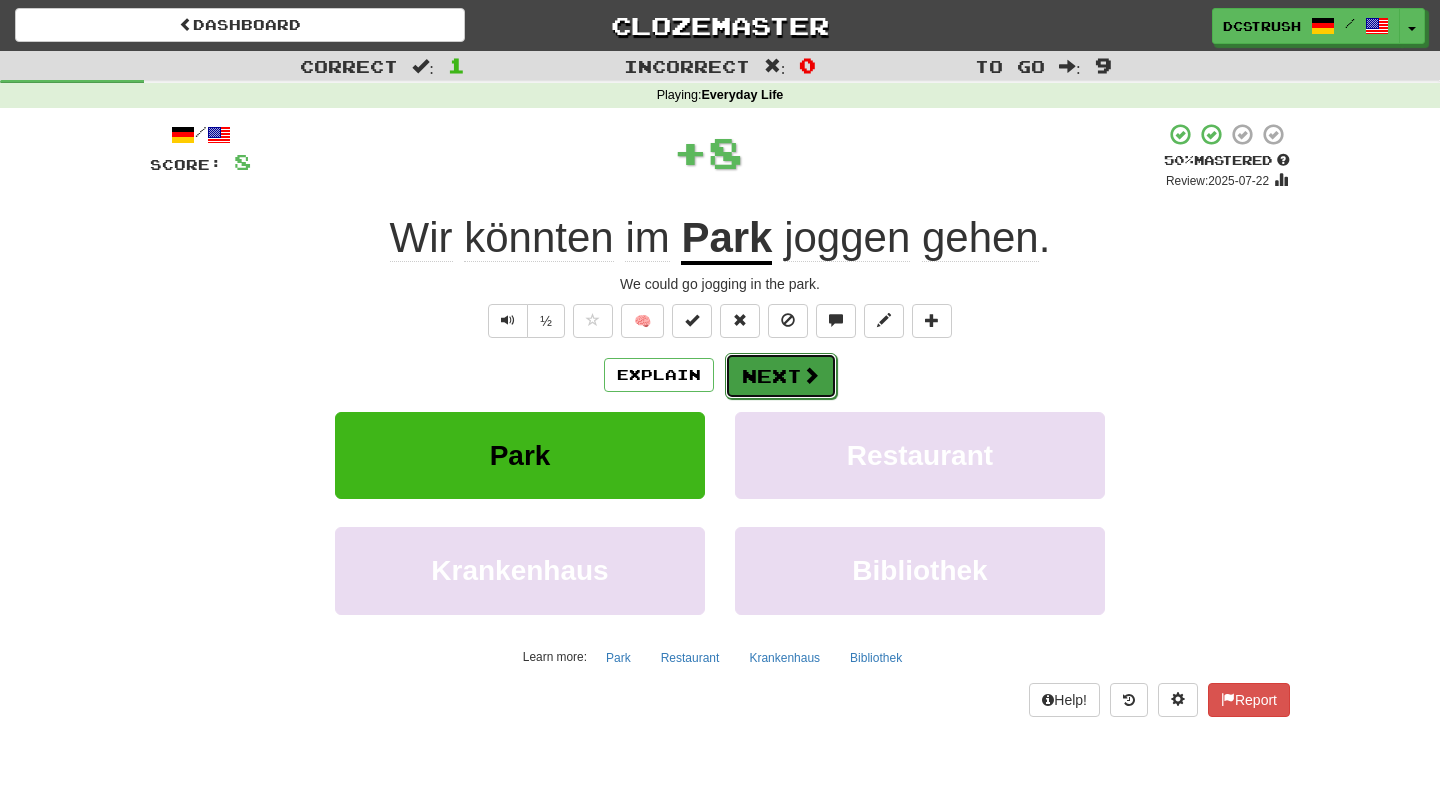 click at bounding box center (811, 375) 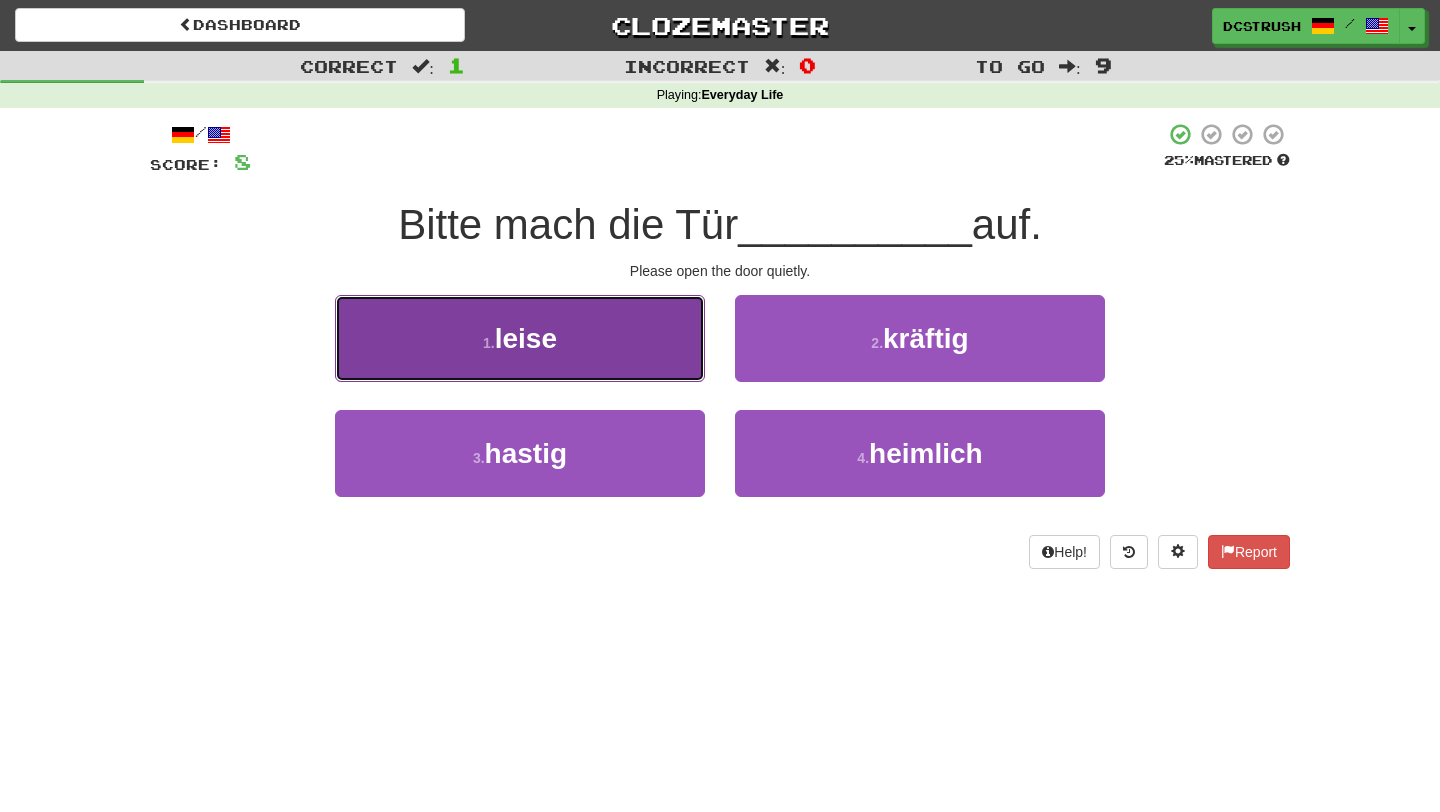 click on "1 .  leise" at bounding box center (520, 338) 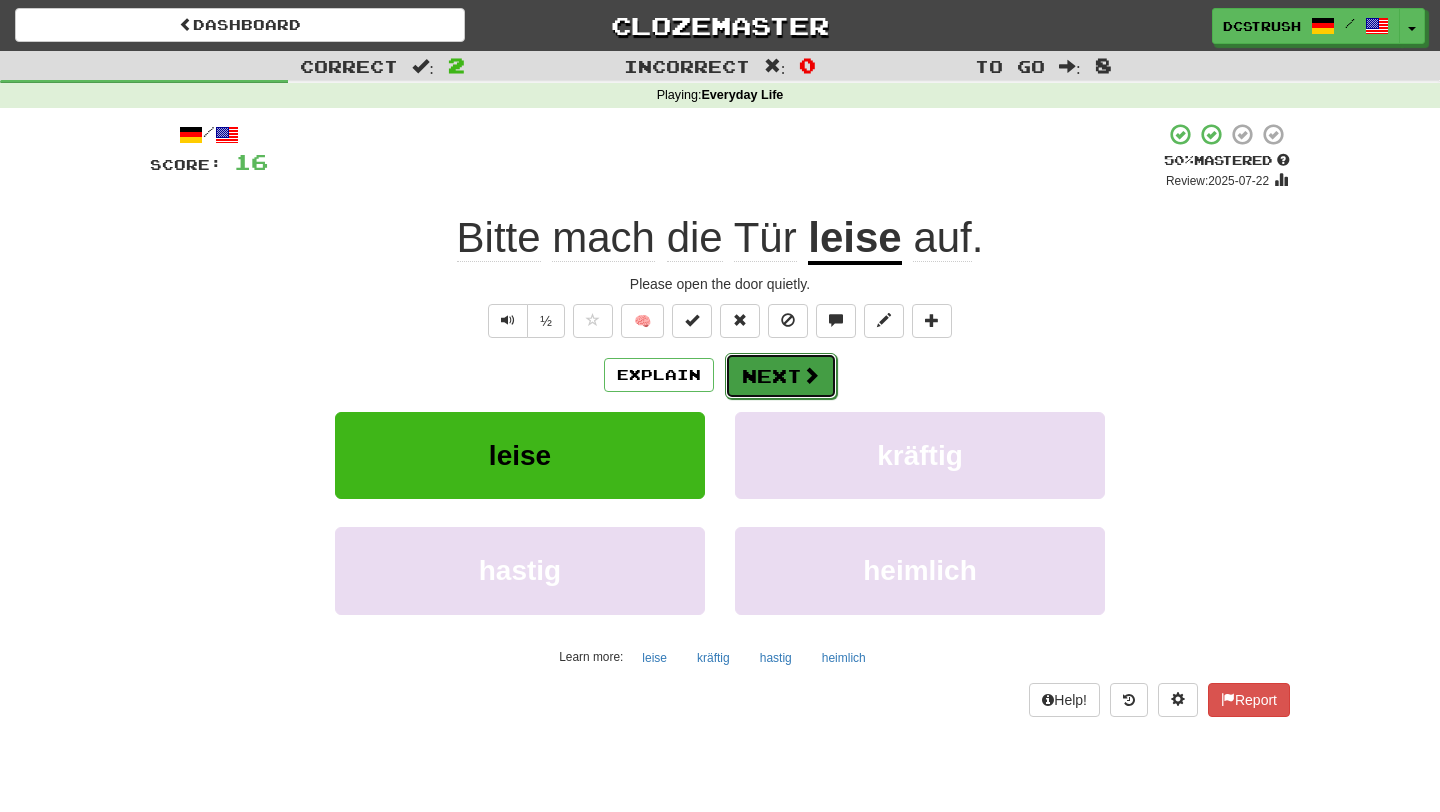 click on "Next" at bounding box center (781, 376) 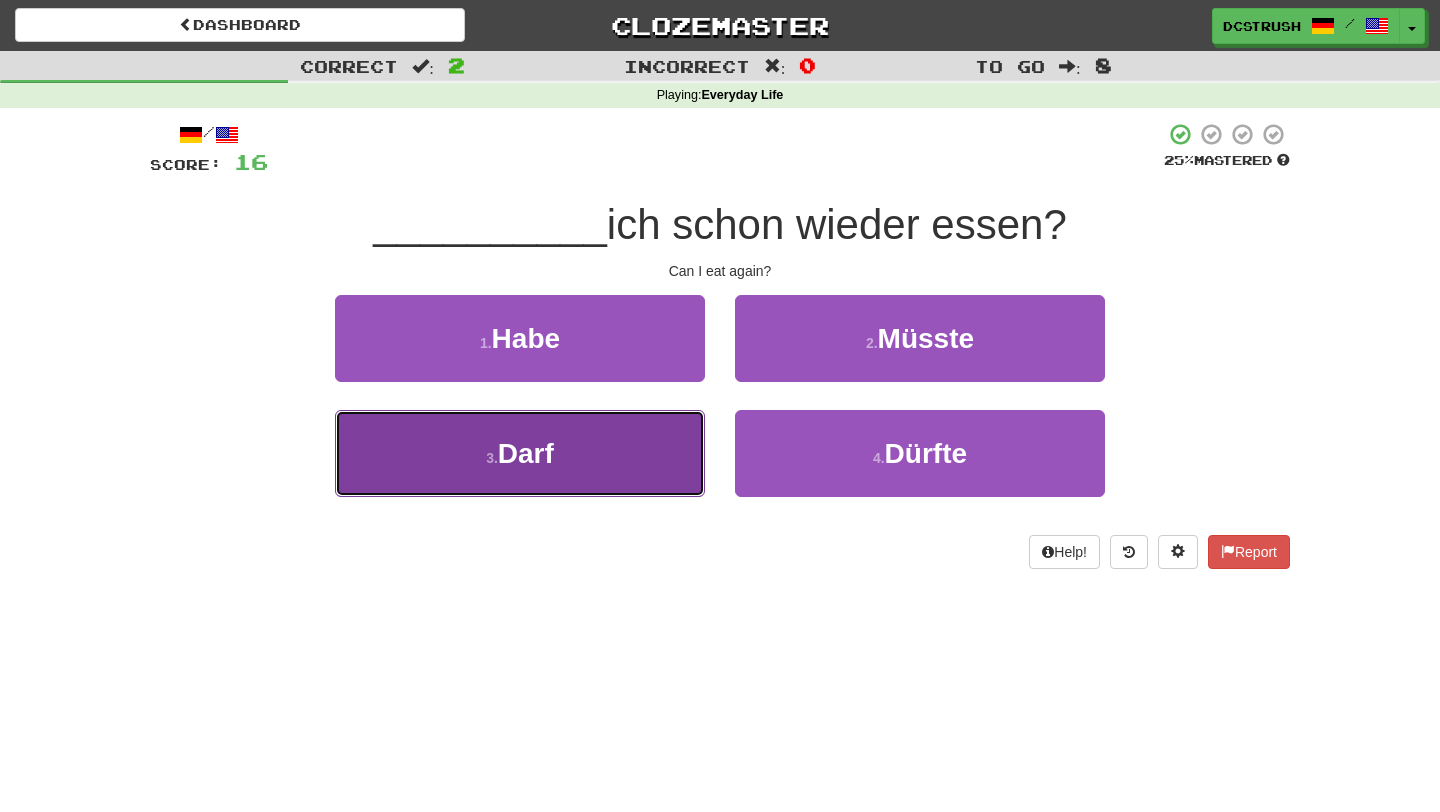 click on "3 .  Darf" at bounding box center (520, 453) 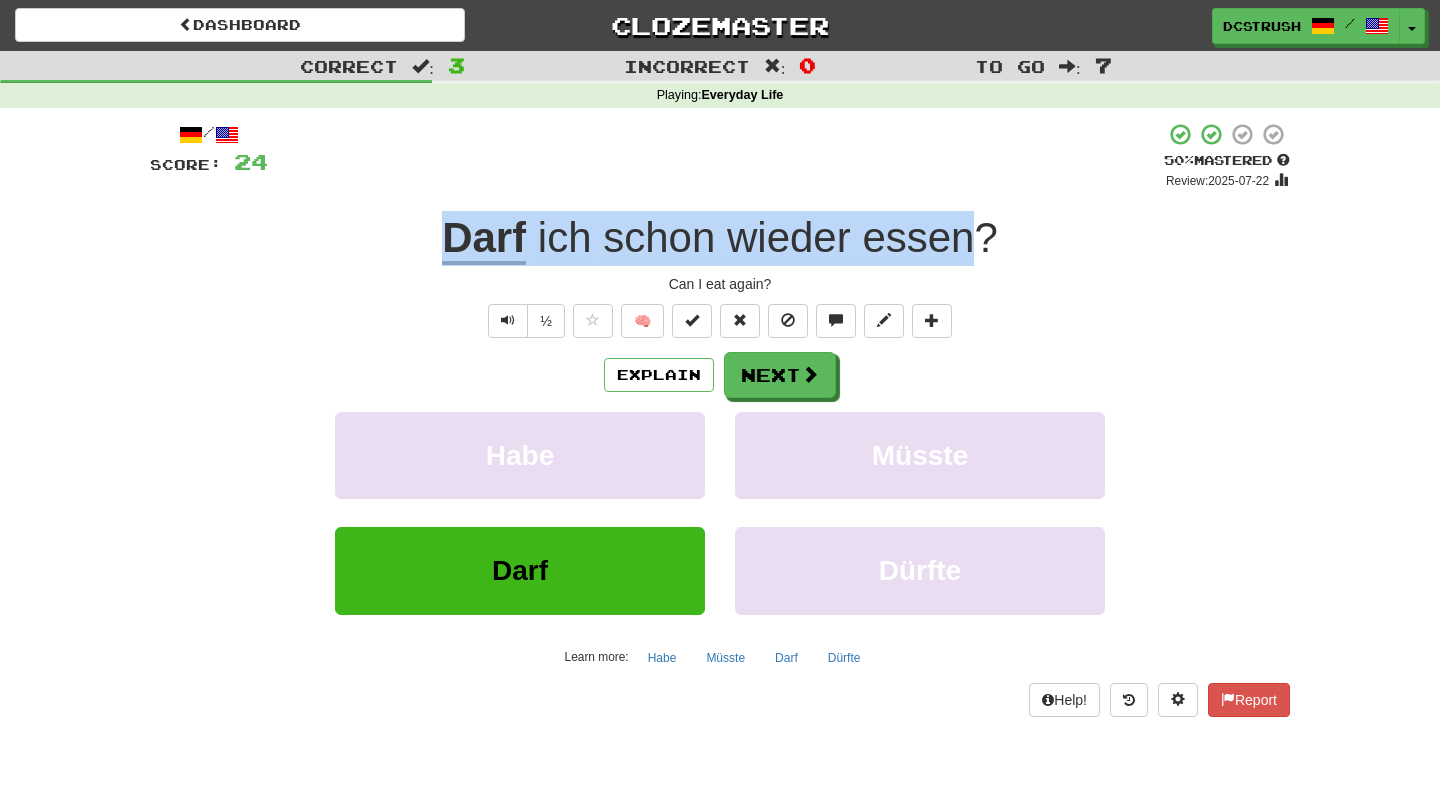 drag, startPoint x: 982, startPoint y: 246, endPoint x: 440, endPoint y: 236, distance: 542.0922 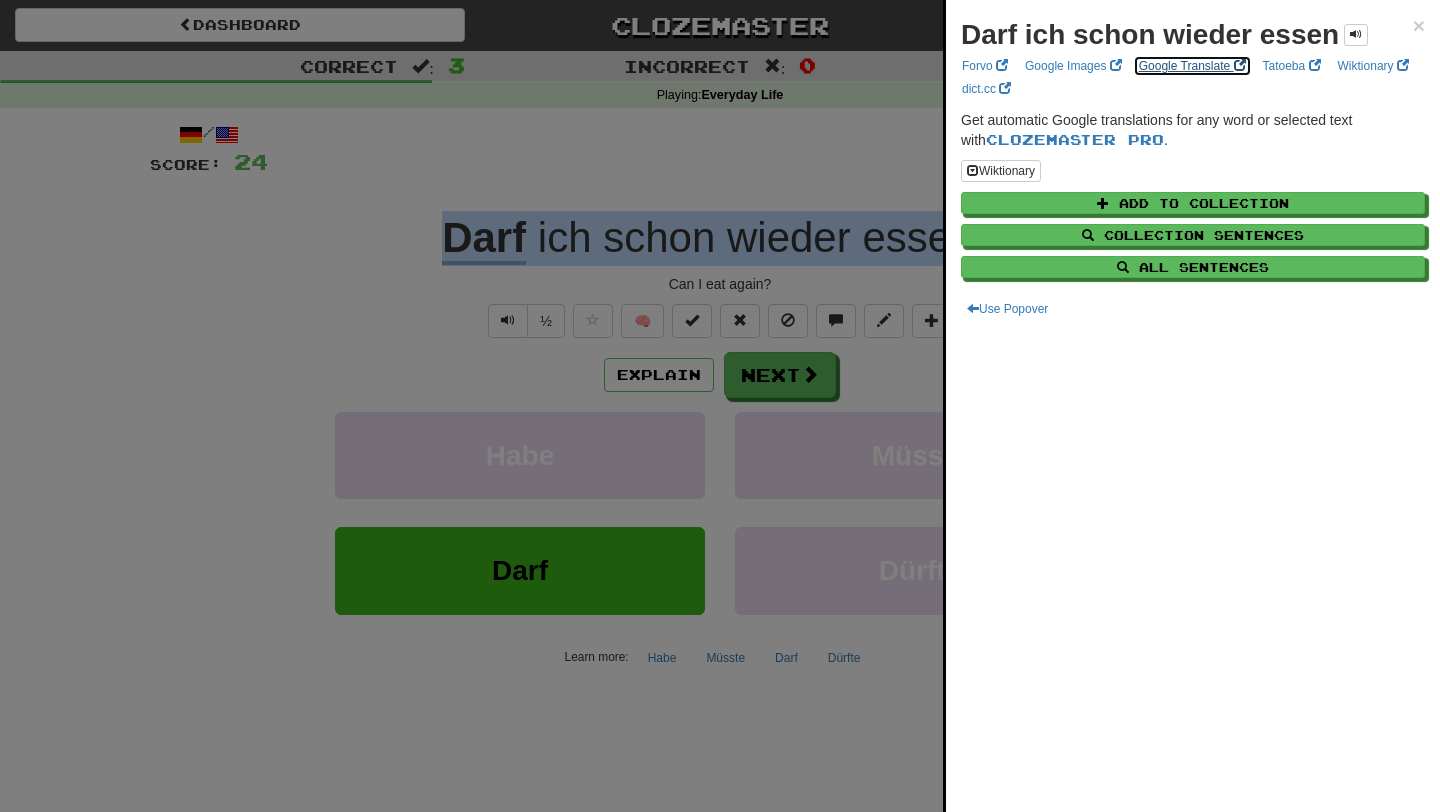 click on "Google Translate" at bounding box center [1192, 66] 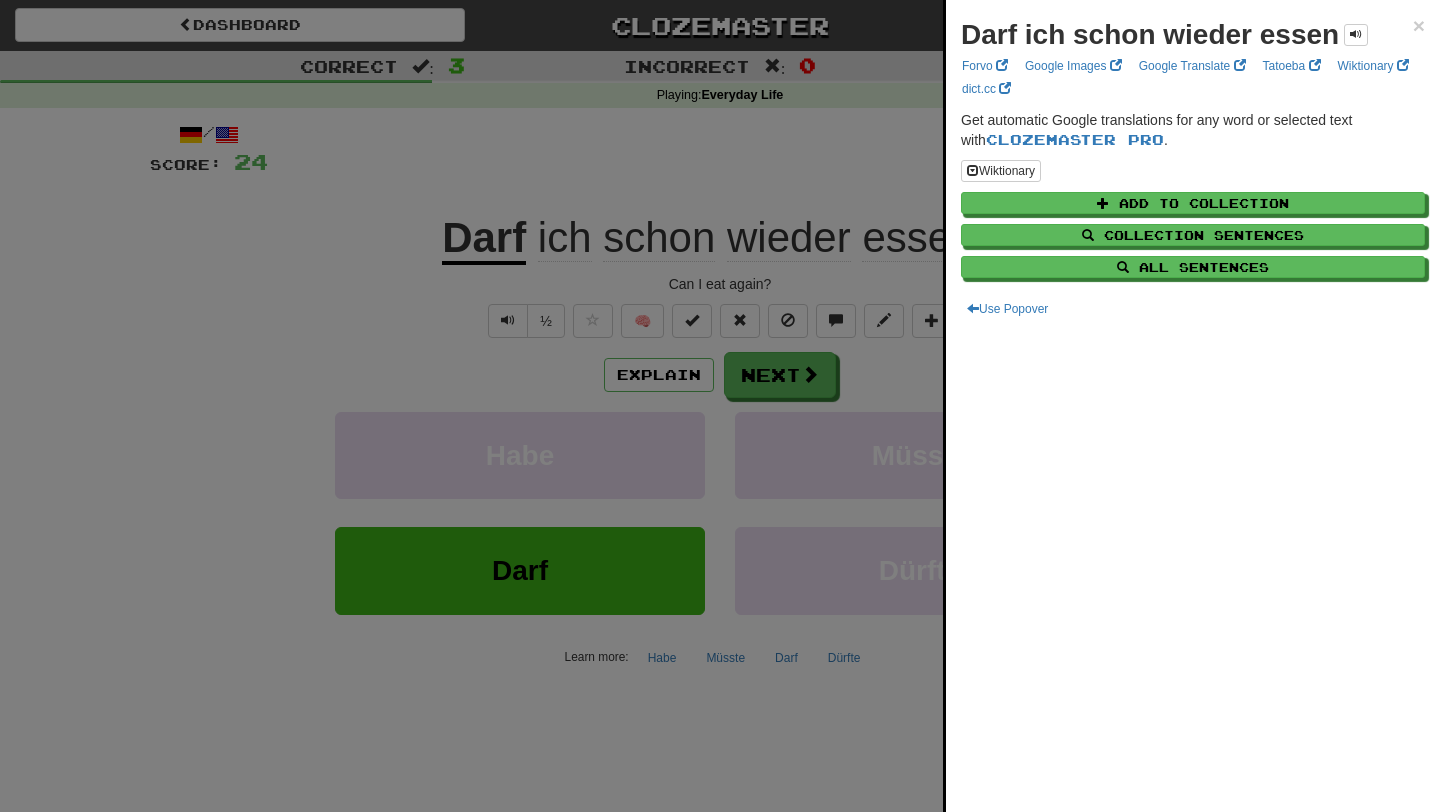 click at bounding box center (720, 406) 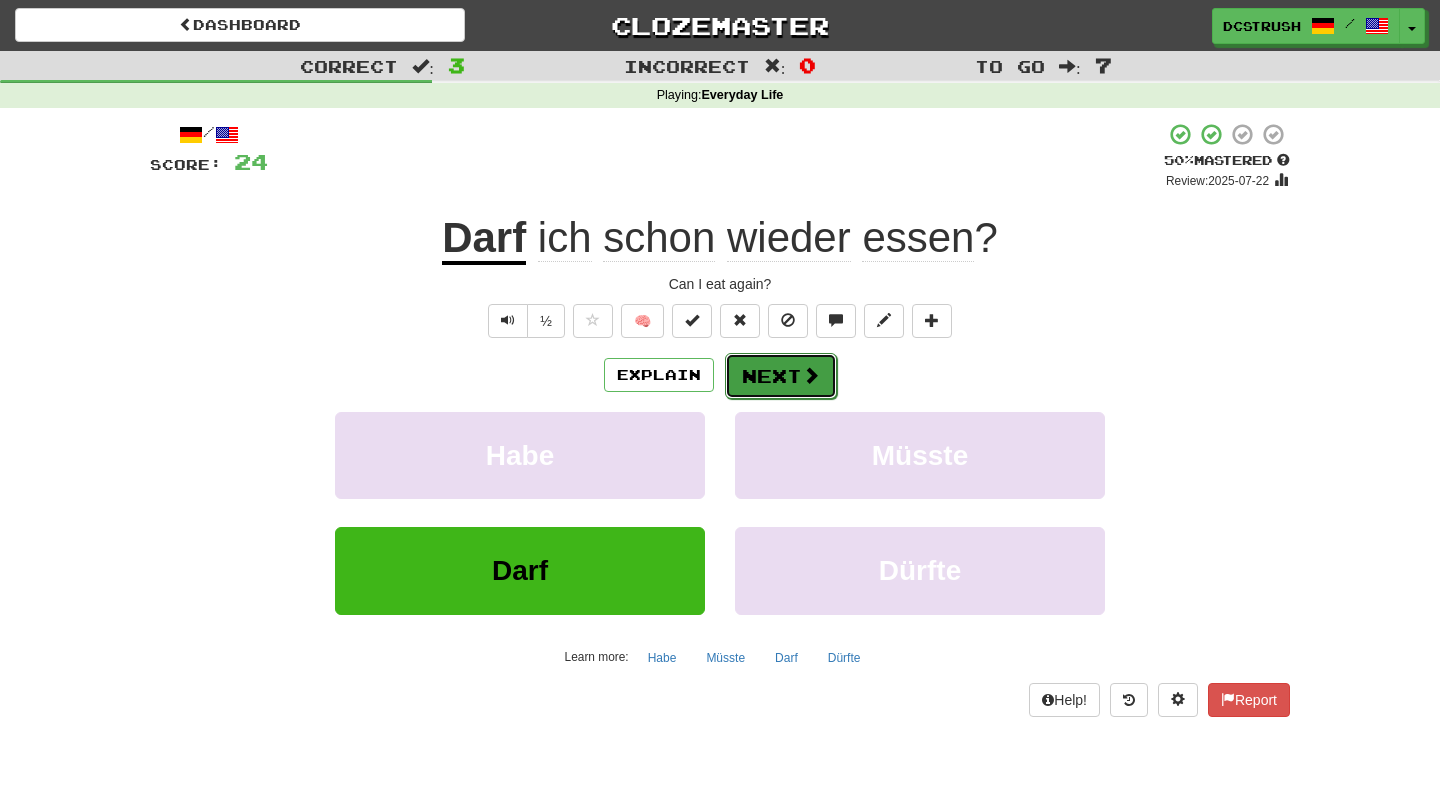click on "Next" at bounding box center (781, 376) 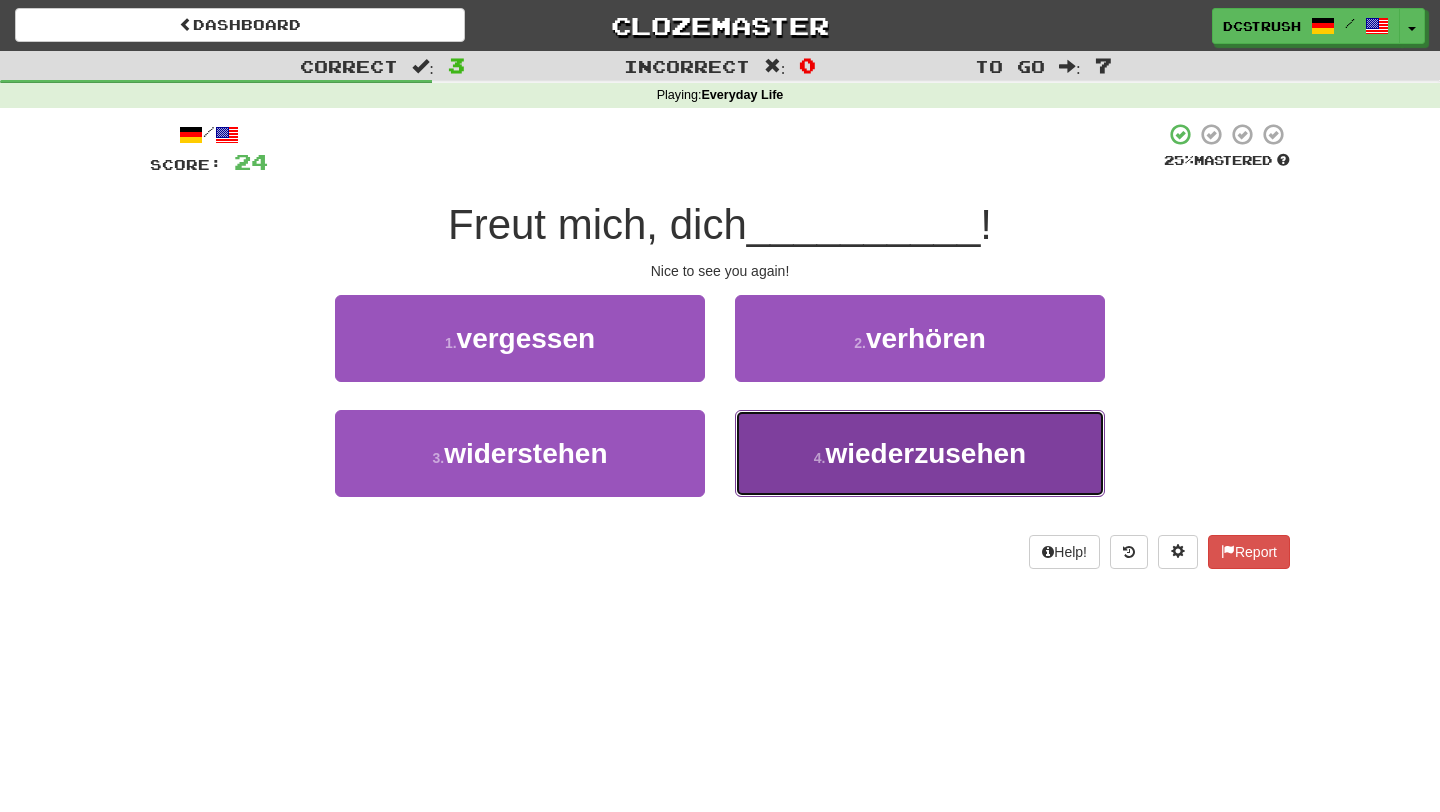 click on "4 .  wiederzusehen" at bounding box center (920, 453) 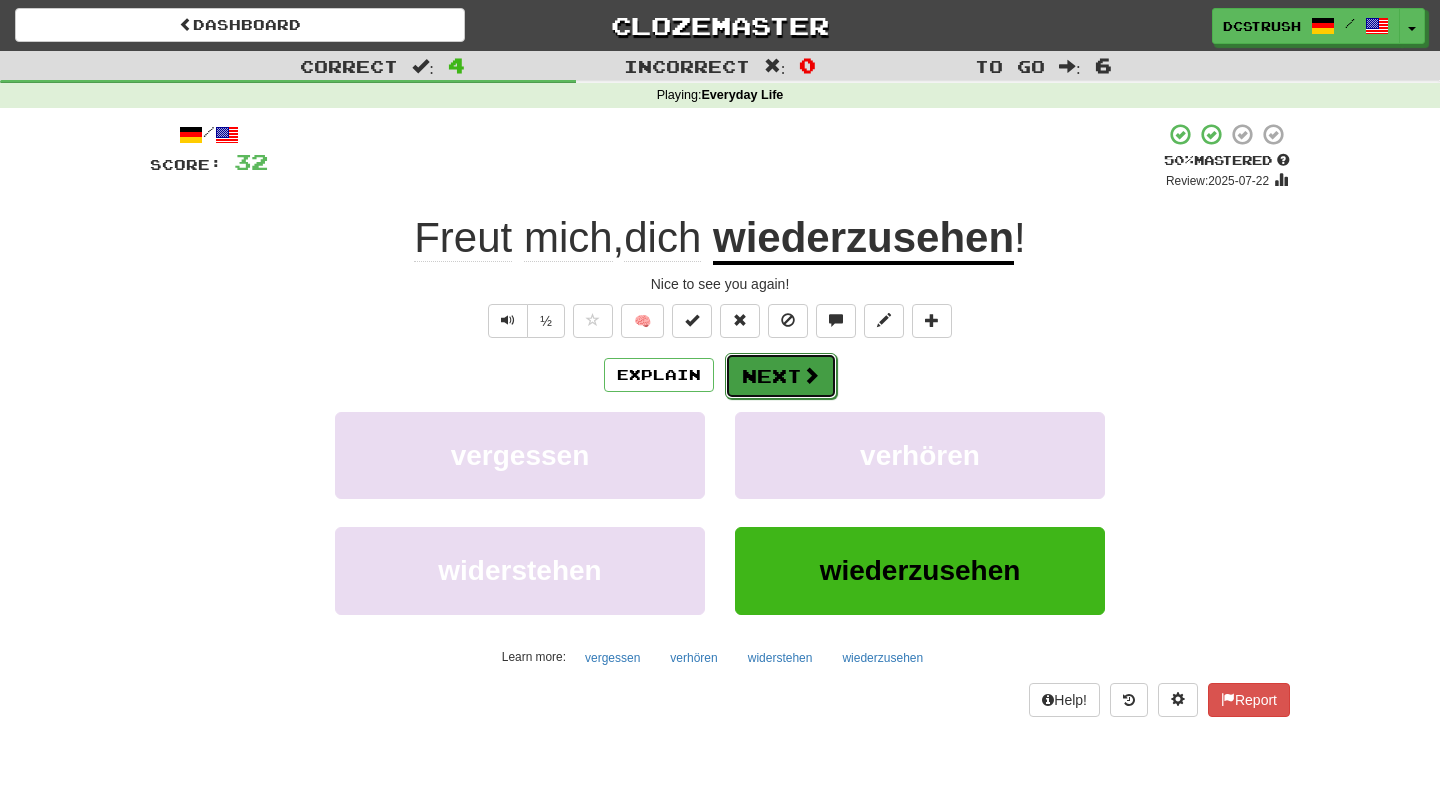 click on "Next" at bounding box center [781, 376] 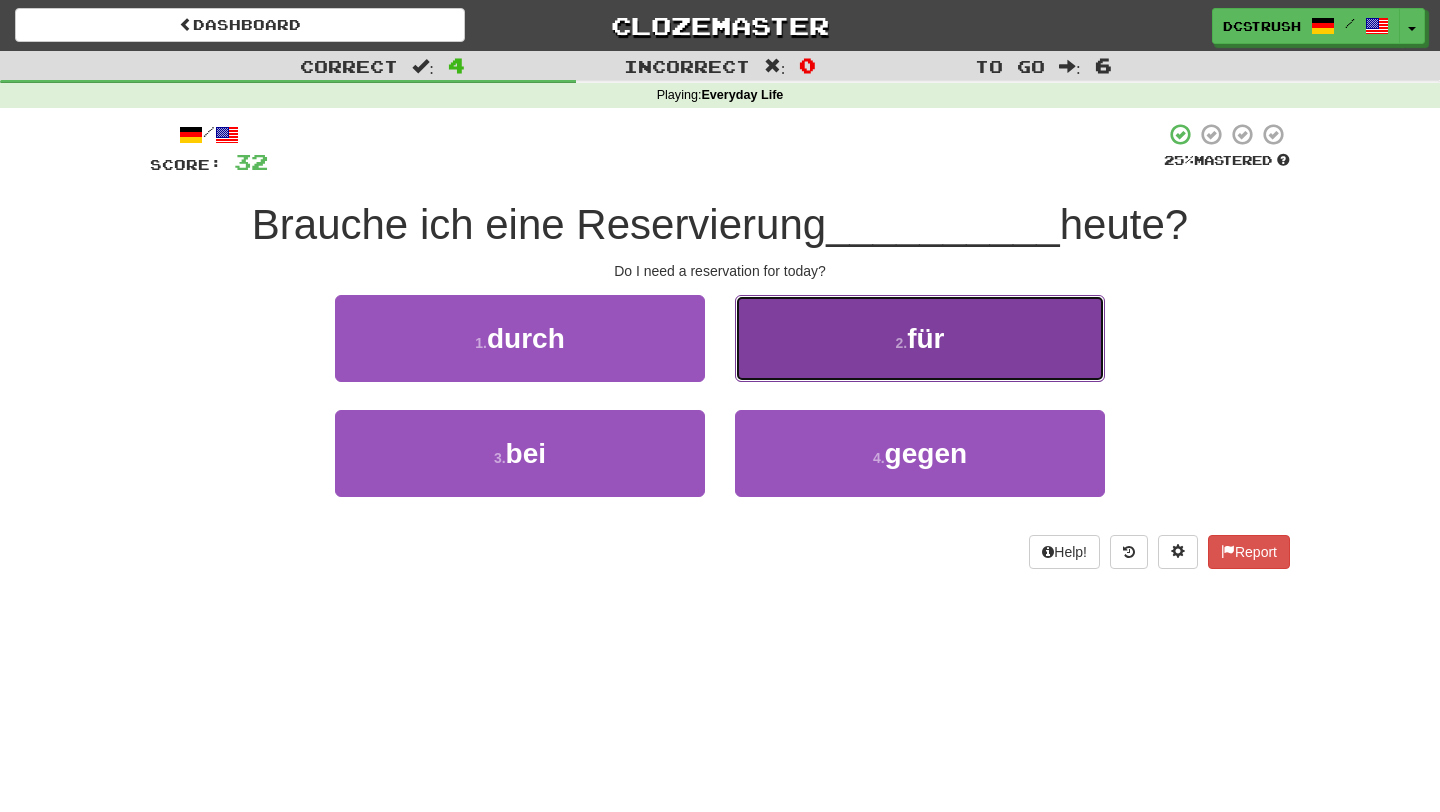 click on "2 .  für" at bounding box center (920, 338) 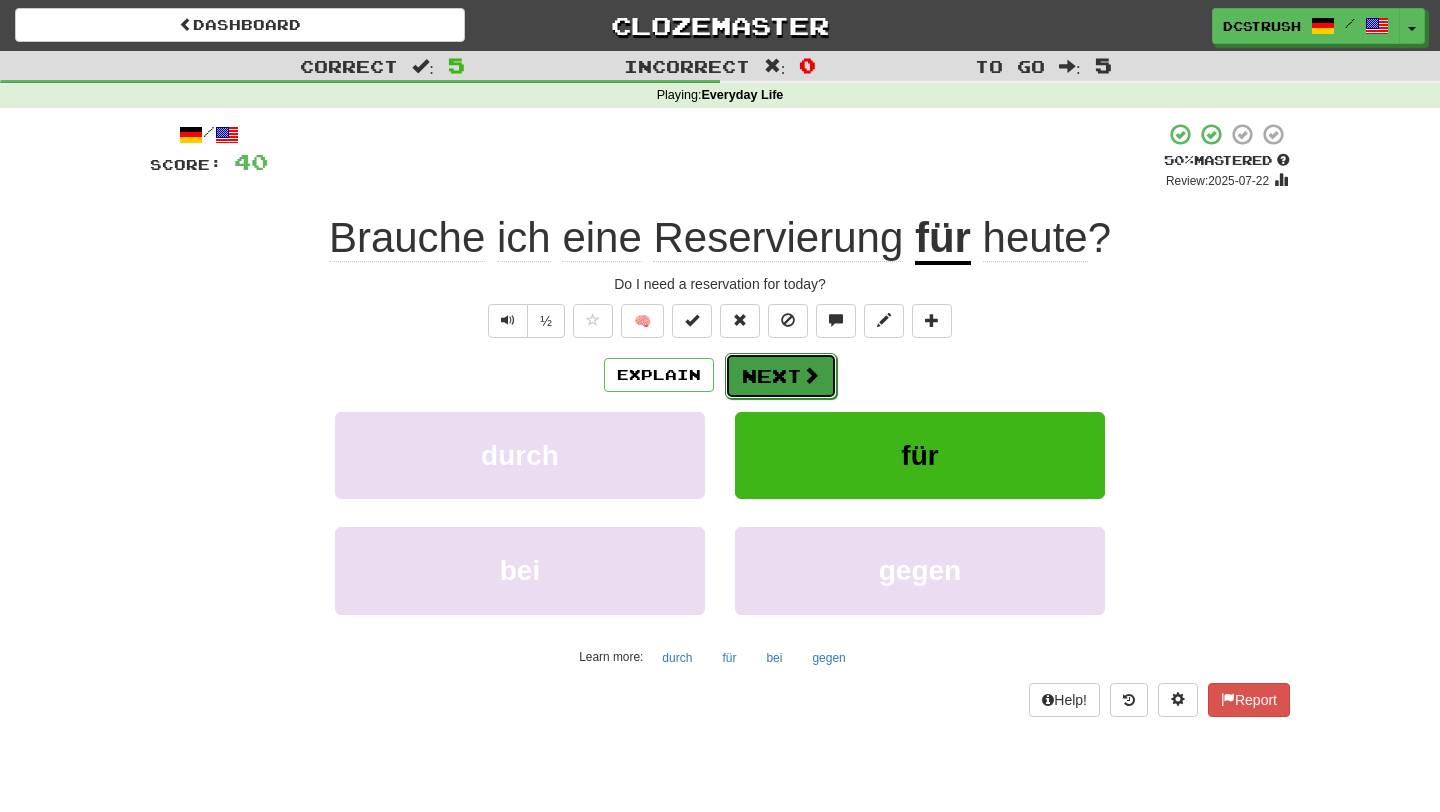 click on "Next" at bounding box center (781, 376) 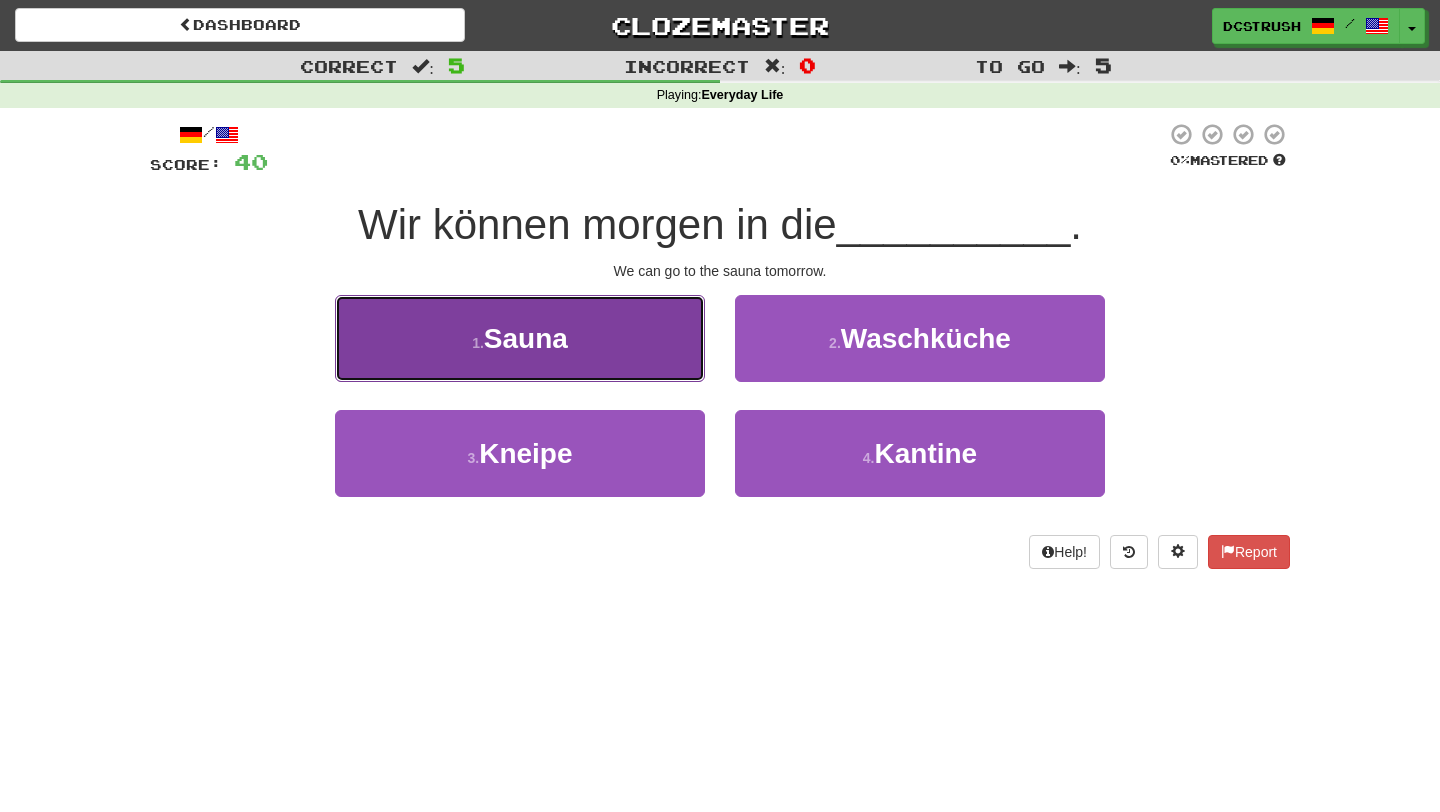 click on "1 .  Sauna" at bounding box center (520, 338) 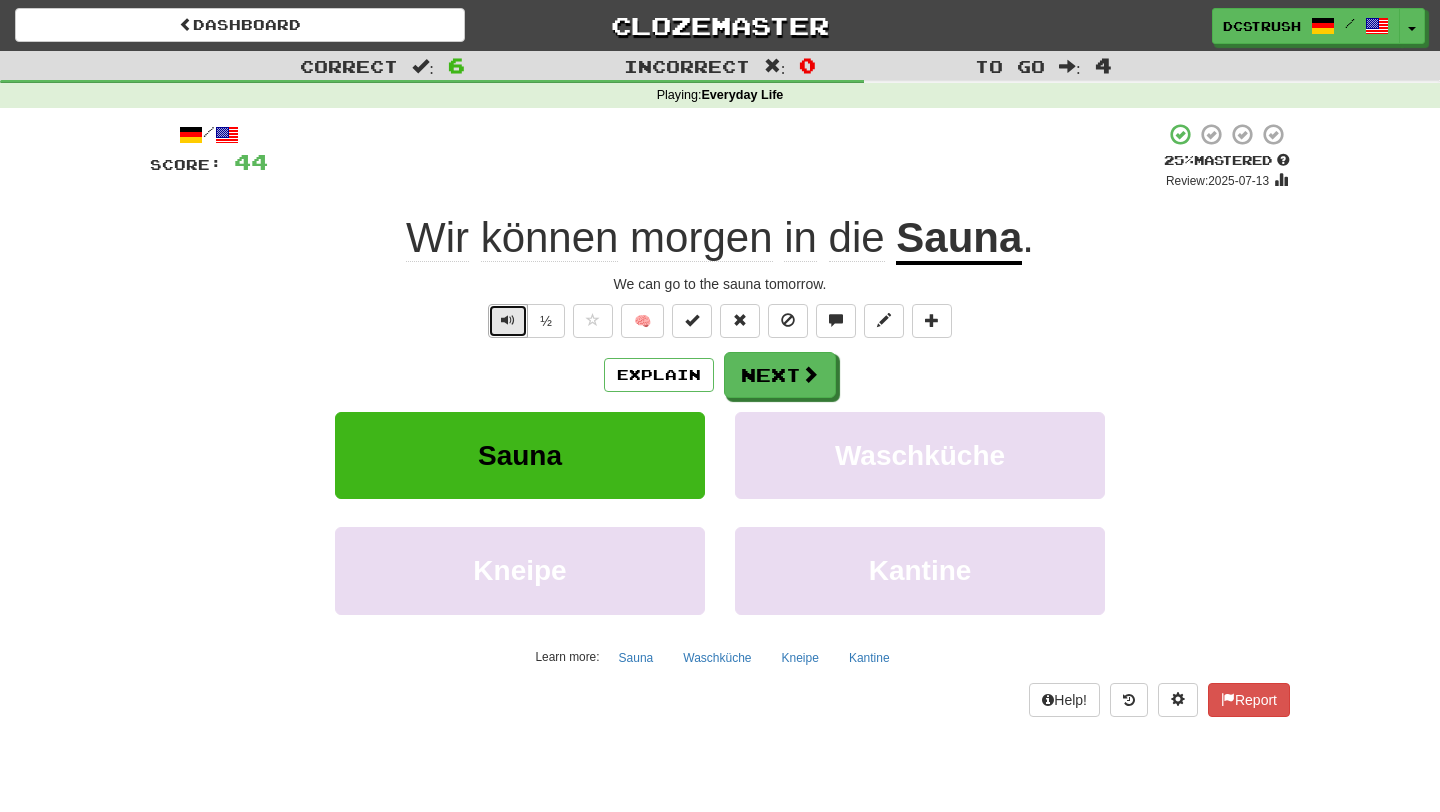 click at bounding box center [508, 320] 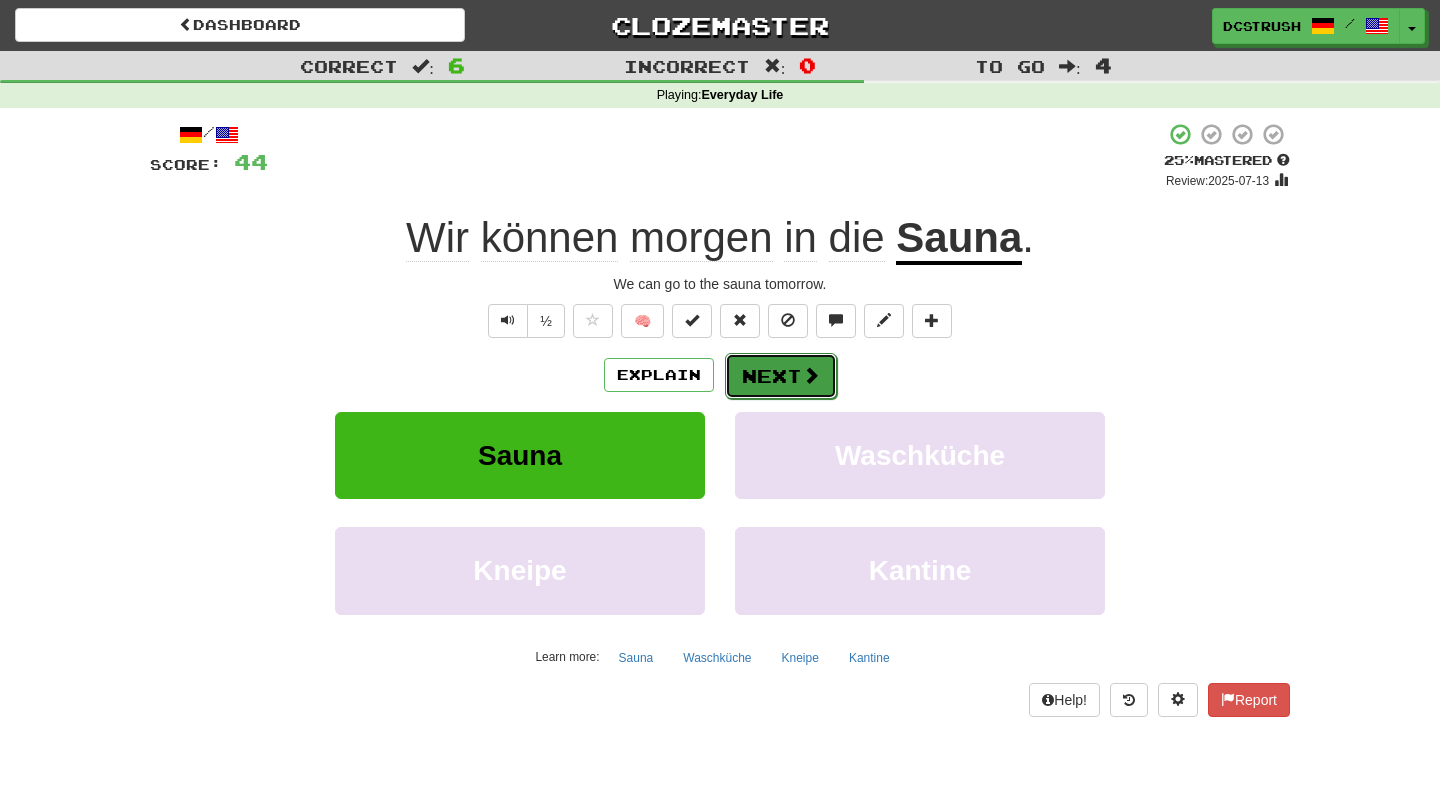 click on "Next" at bounding box center [781, 376] 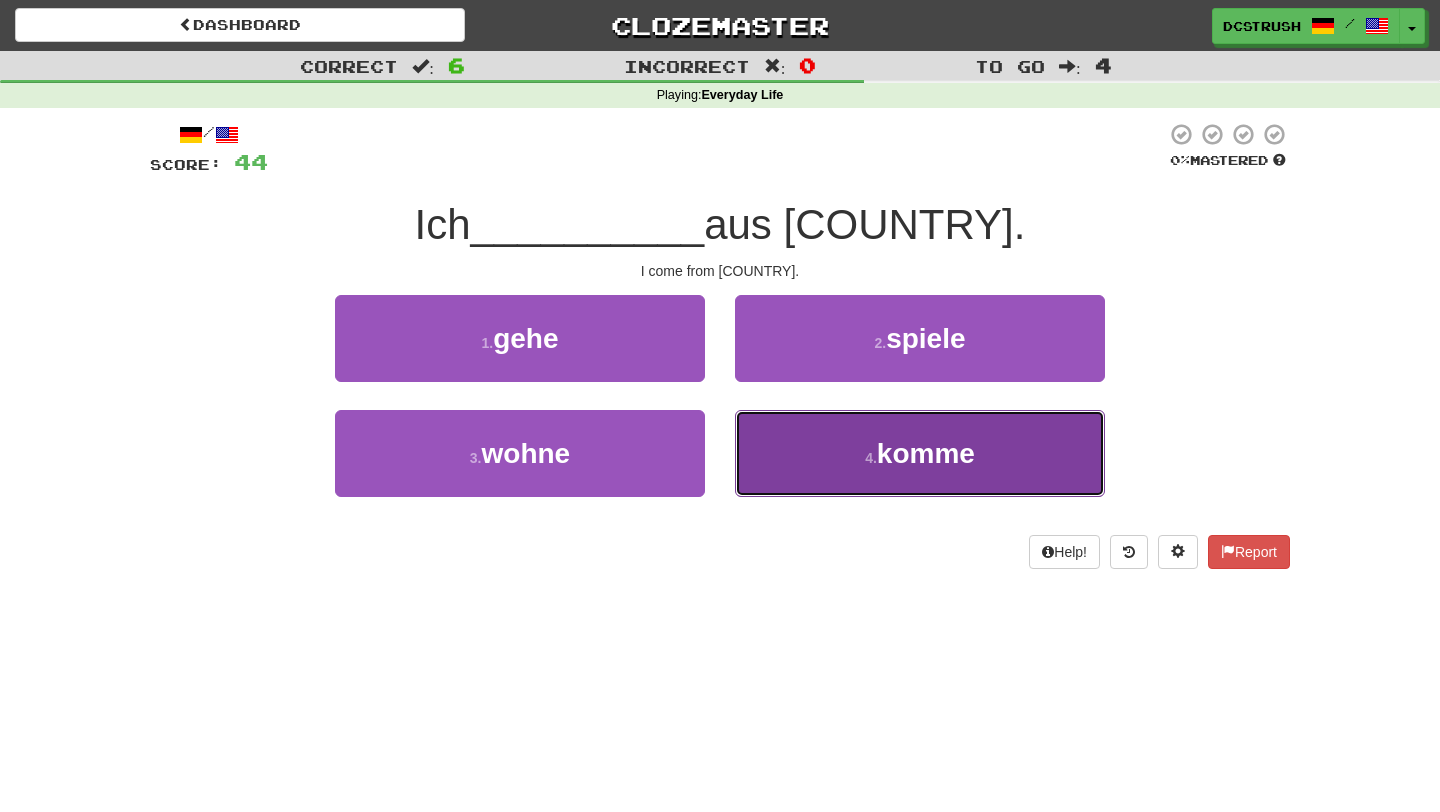click on "komme" at bounding box center [926, 453] 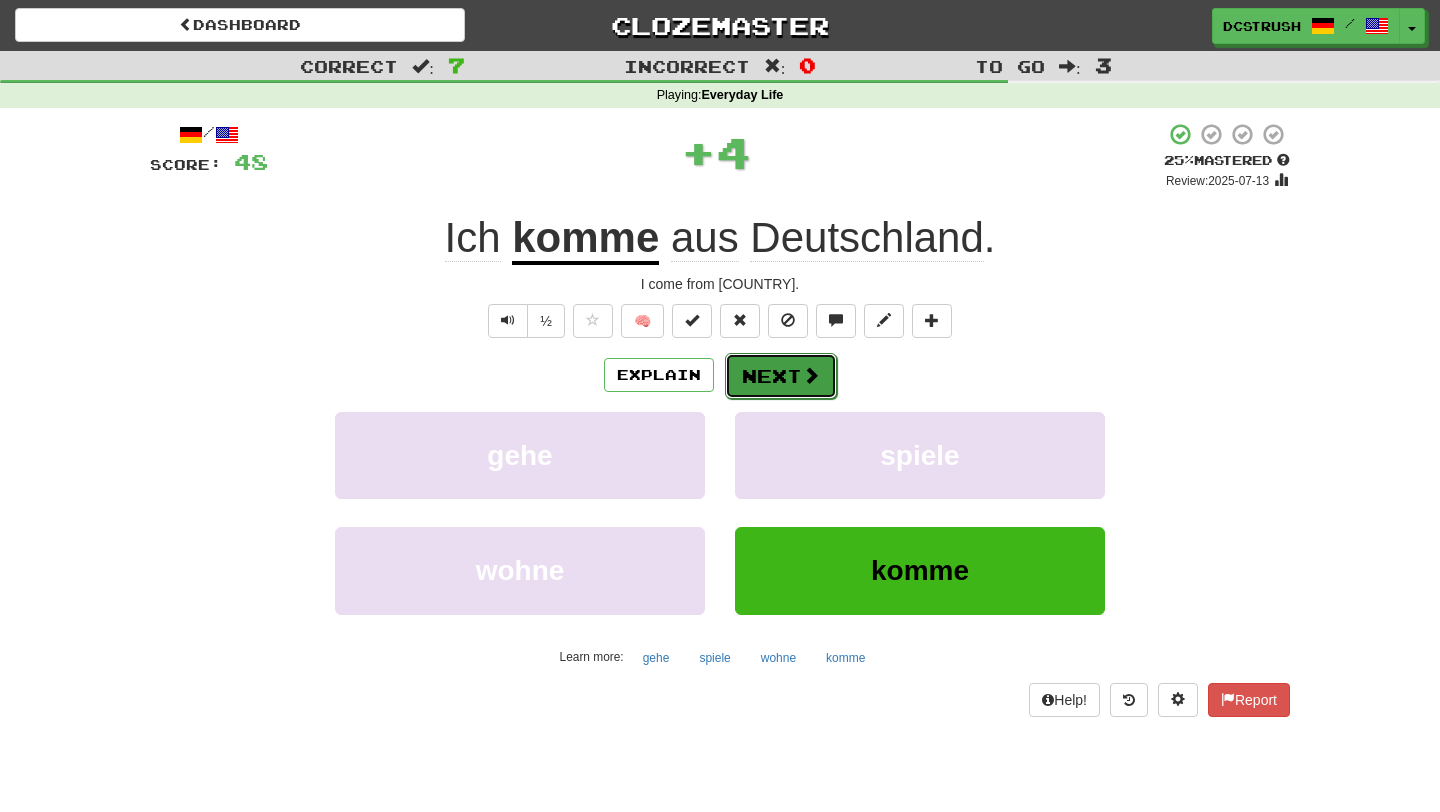 click on "Next" at bounding box center [781, 376] 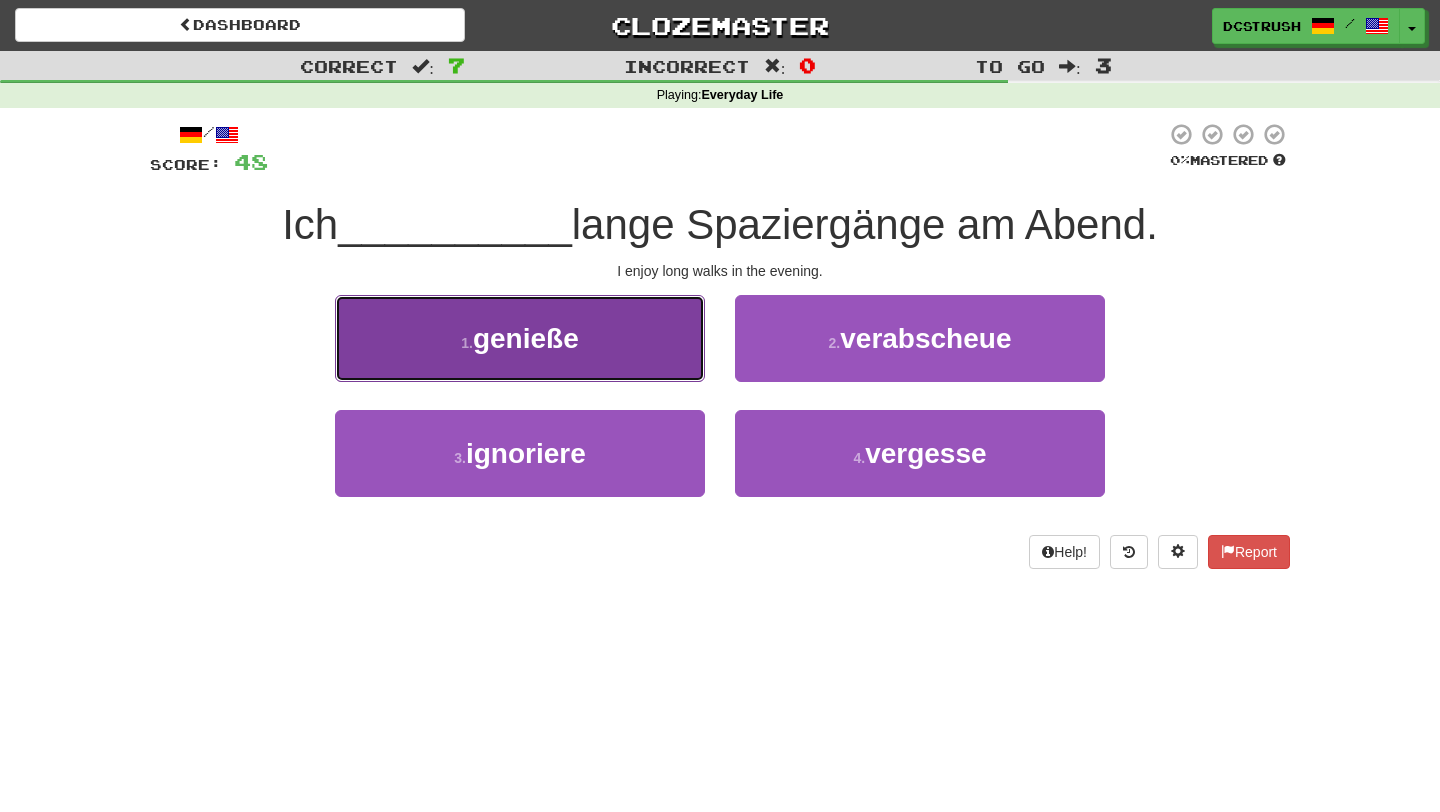click on "1 .  genieße" at bounding box center (520, 338) 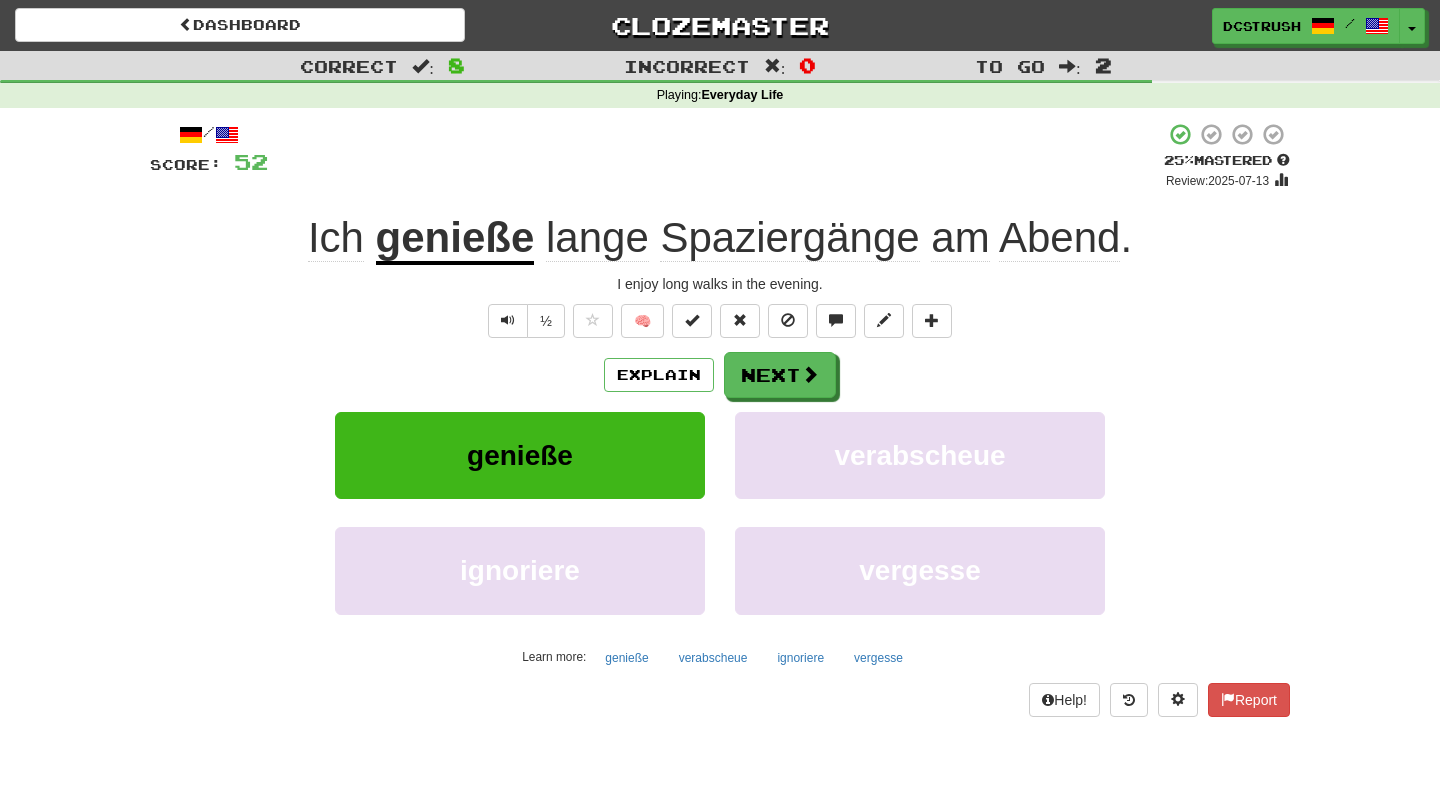click on "Spaziergänge" at bounding box center (789, 238) 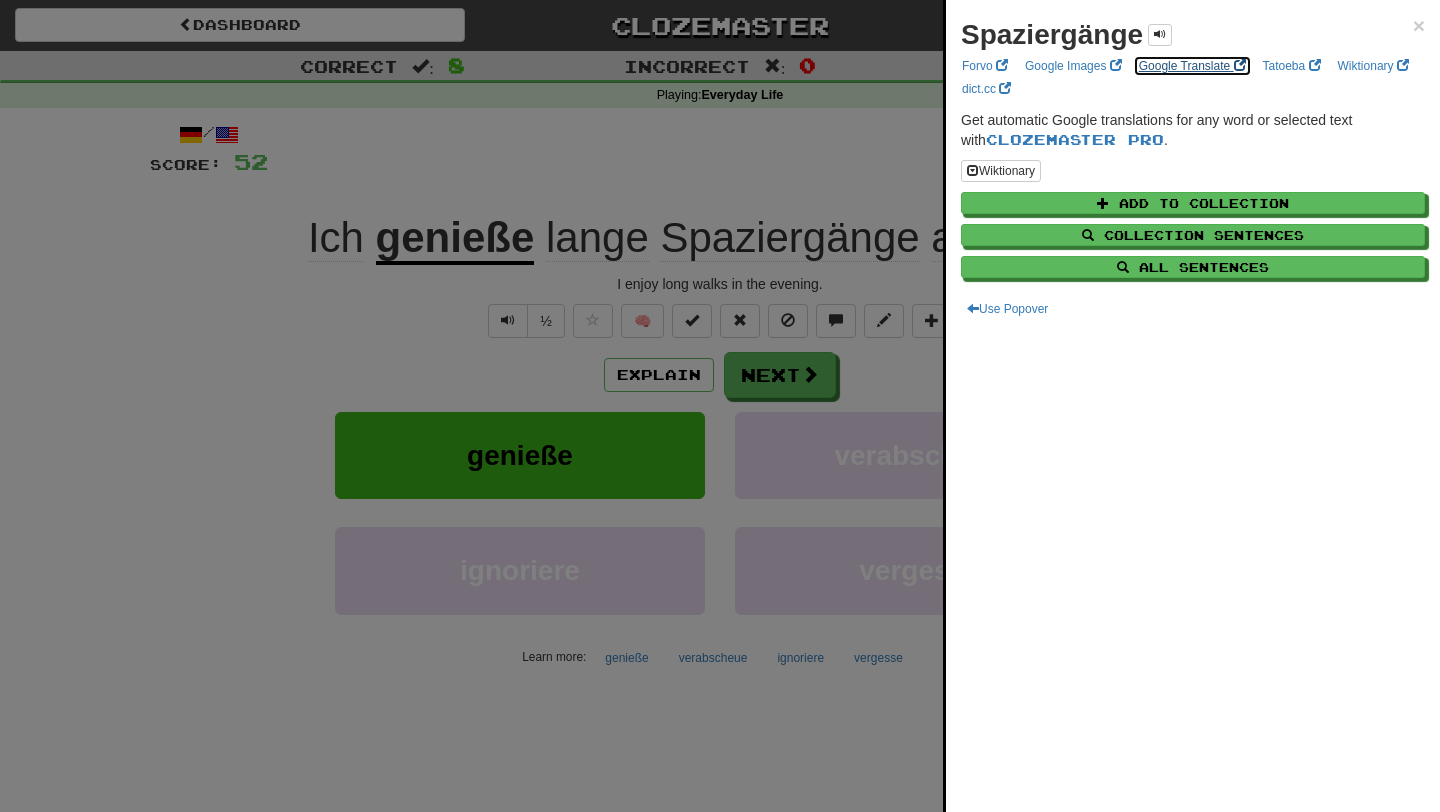 click on "Google Translate" at bounding box center (1192, 66) 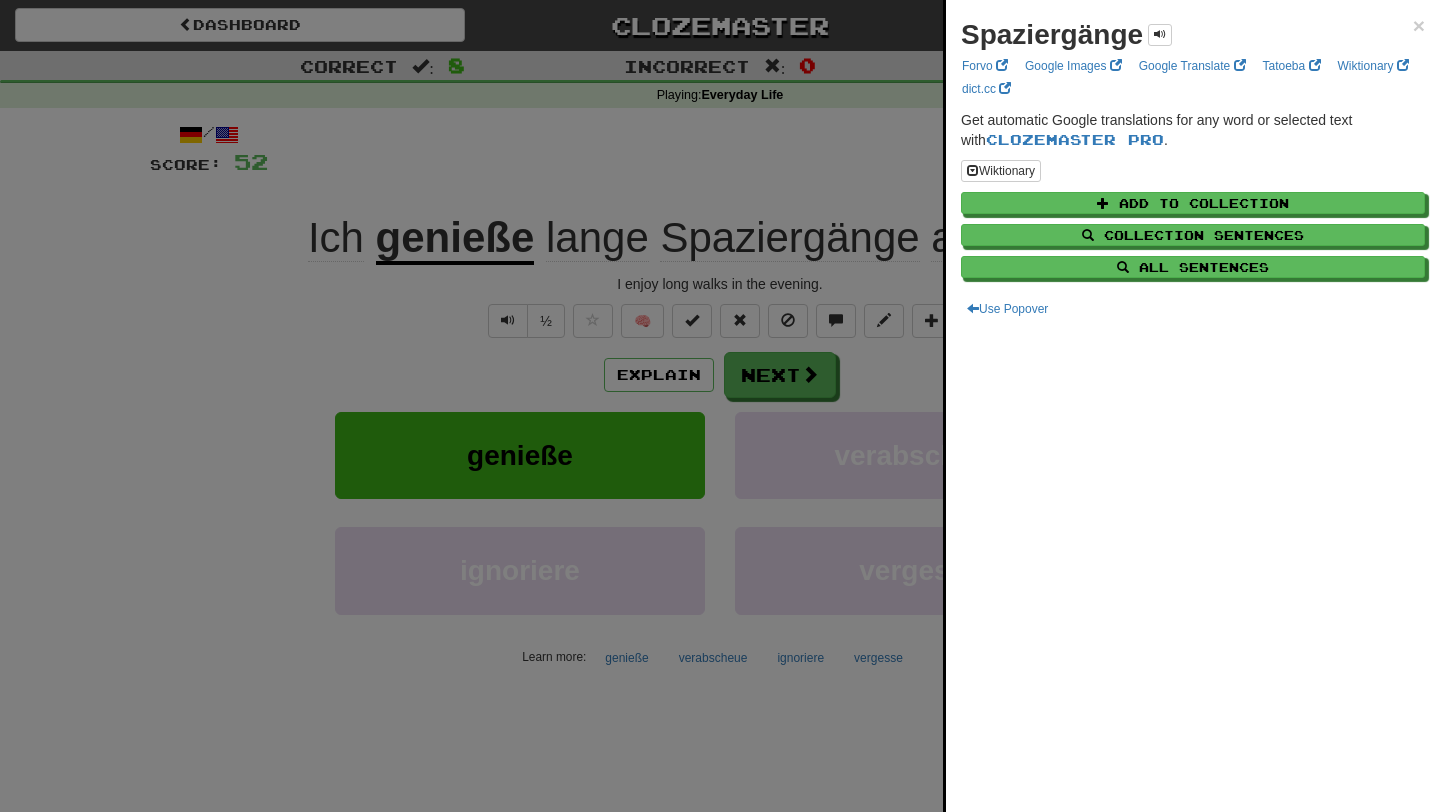 click at bounding box center [720, 406] 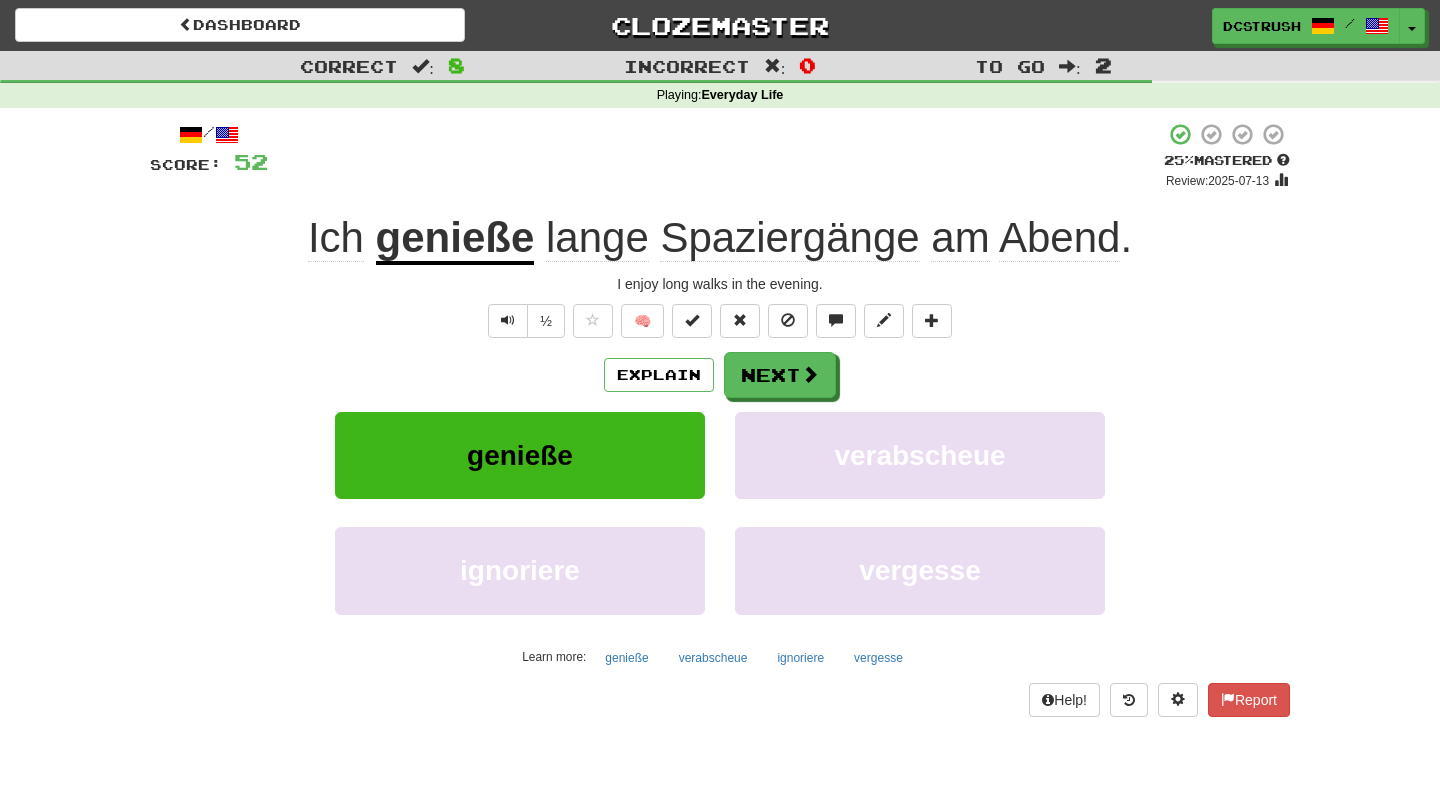 click on "/  Score:   52 + 4 25 %  Mastered Review:  [DATE] Ich   genieße   lange   Spaziergänge   am   Abend . I enjoy long walks in the evening. ½ 🧠 Explain Next genieße verabscheue ignoriere vergesse Learn more: genieße verabscheue ignoriere vergesse  Help!  Report" at bounding box center (720, 419) 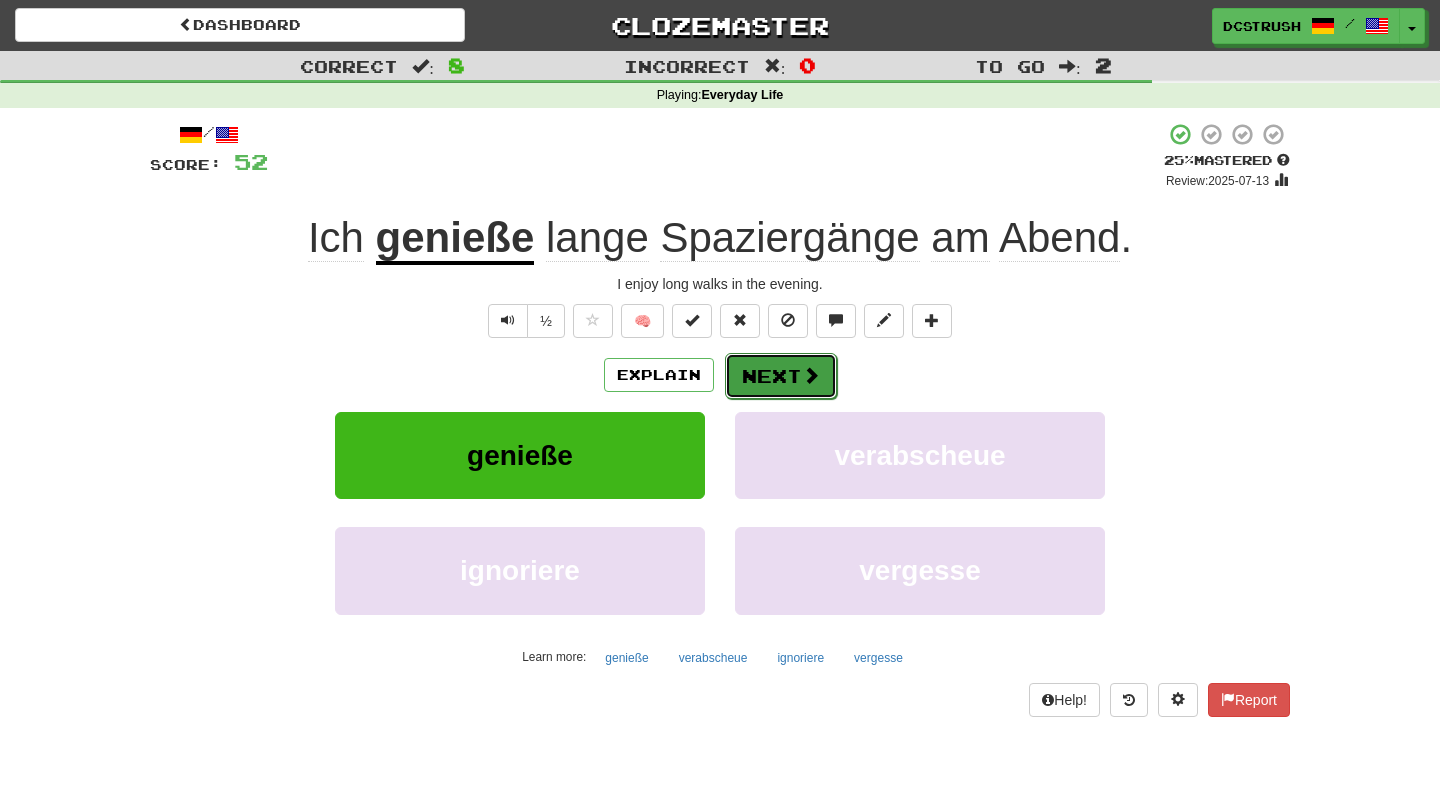 click on "Next" at bounding box center [781, 376] 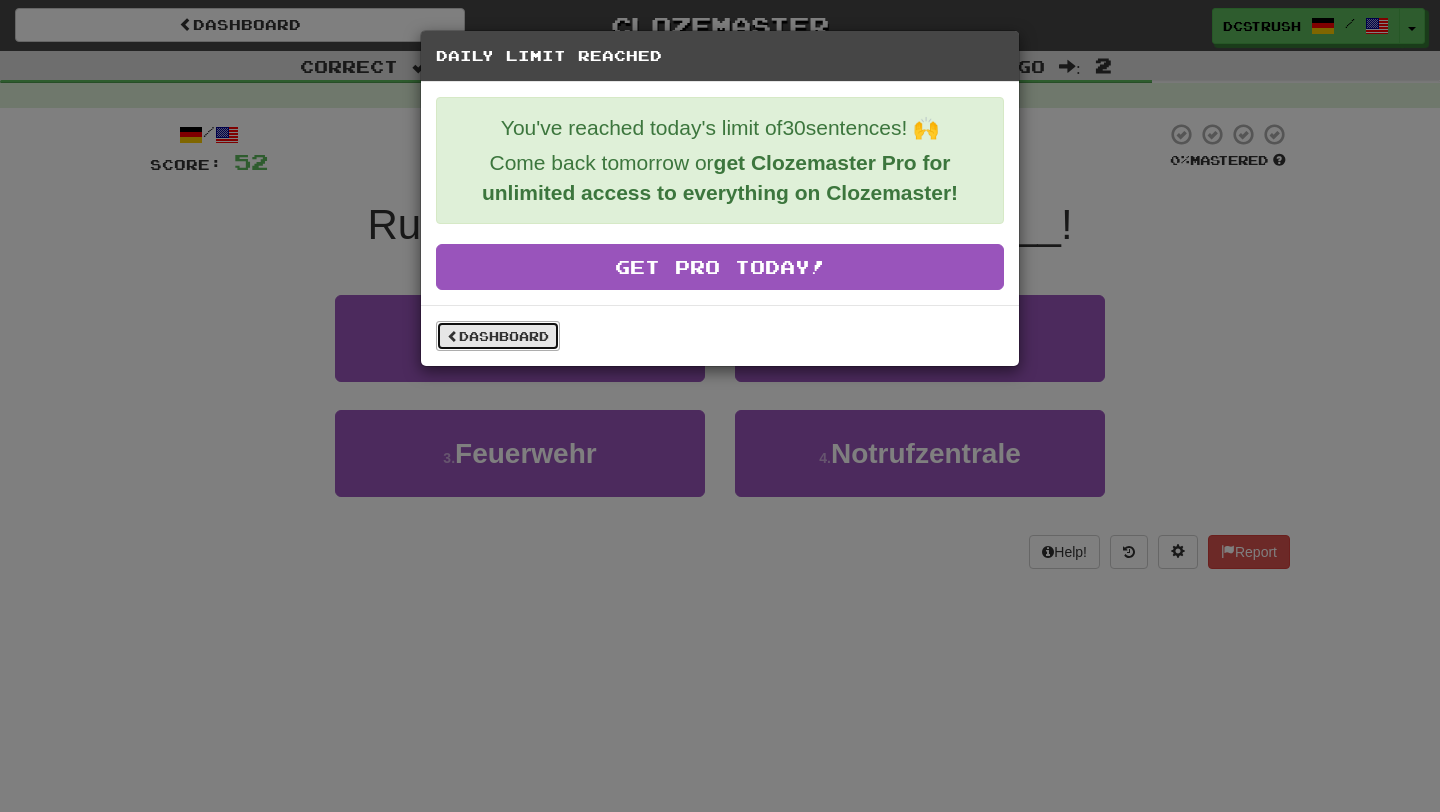 click on "Dashboard" at bounding box center [498, 336] 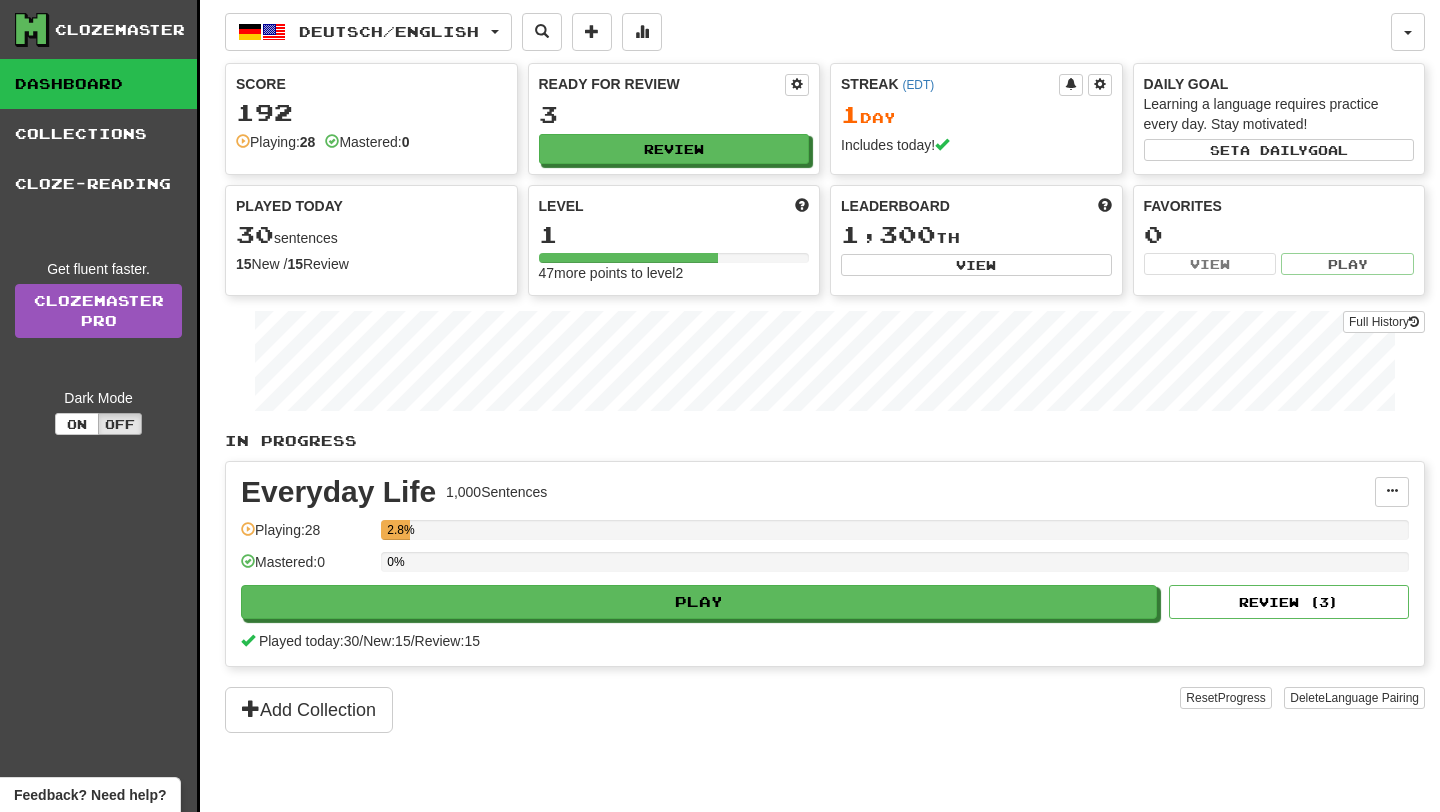 scroll, scrollTop: 0, scrollLeft: 0, axis: both 